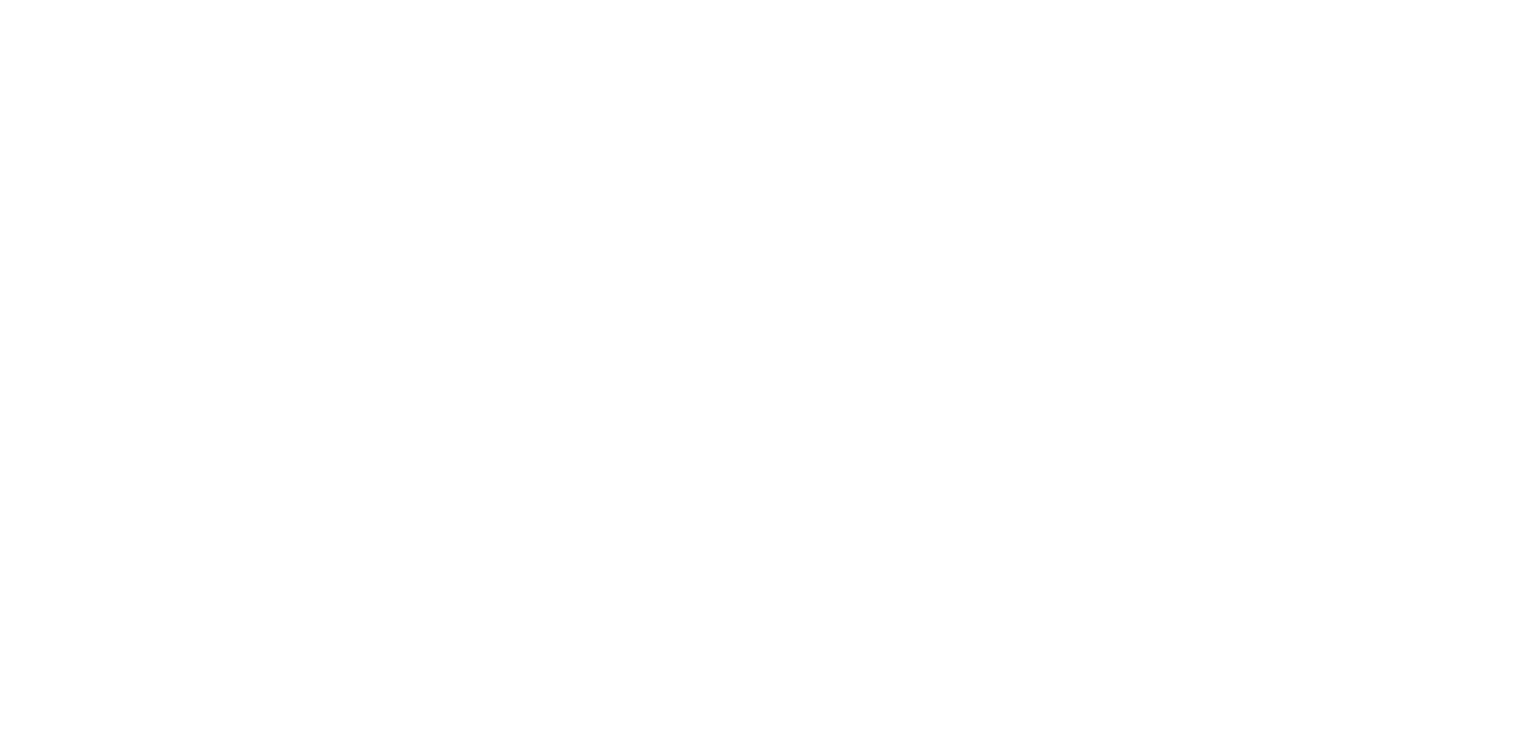 scroll, scrollTop: 0, scrollLeft: 0, axis: both 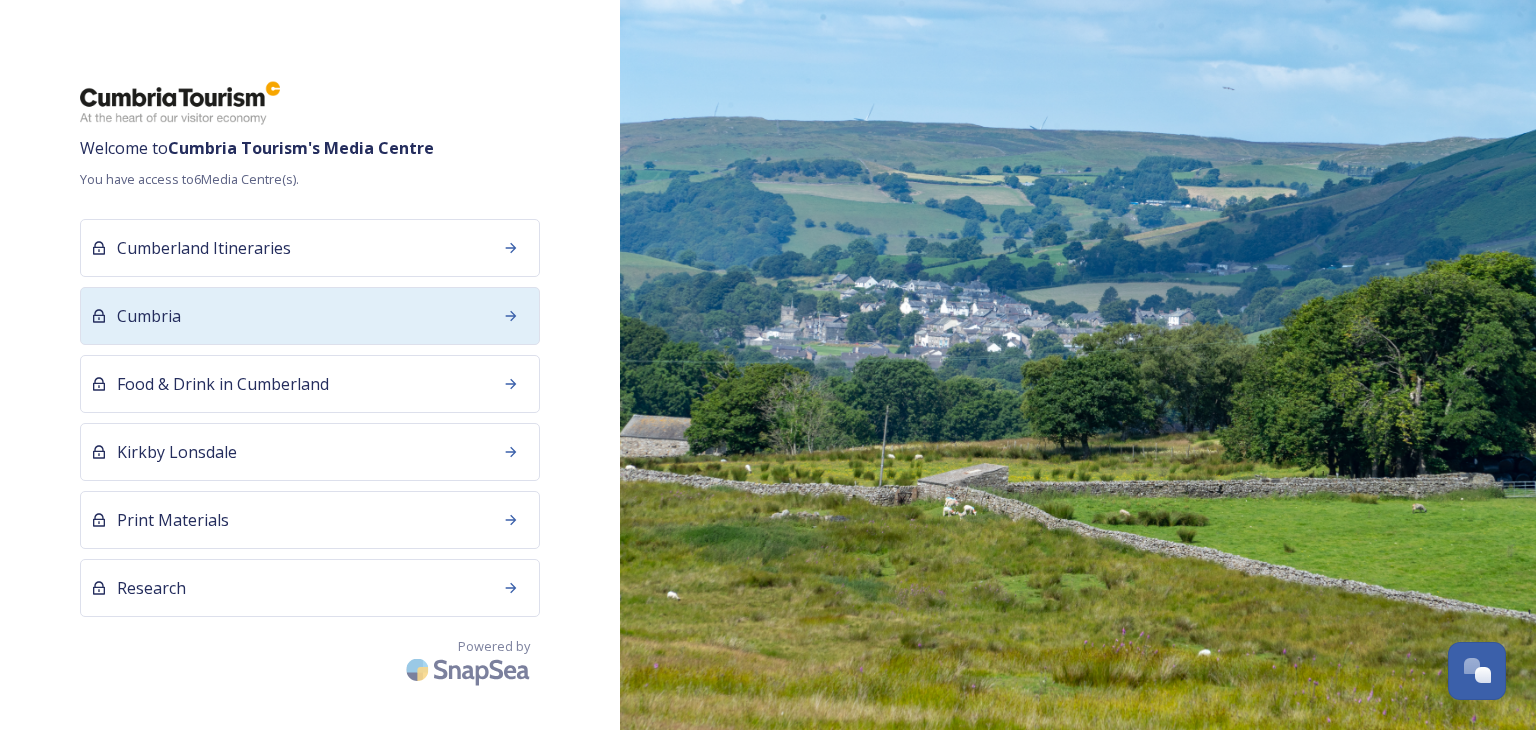 click on "Cumbria" at bounding box center (310, 316) 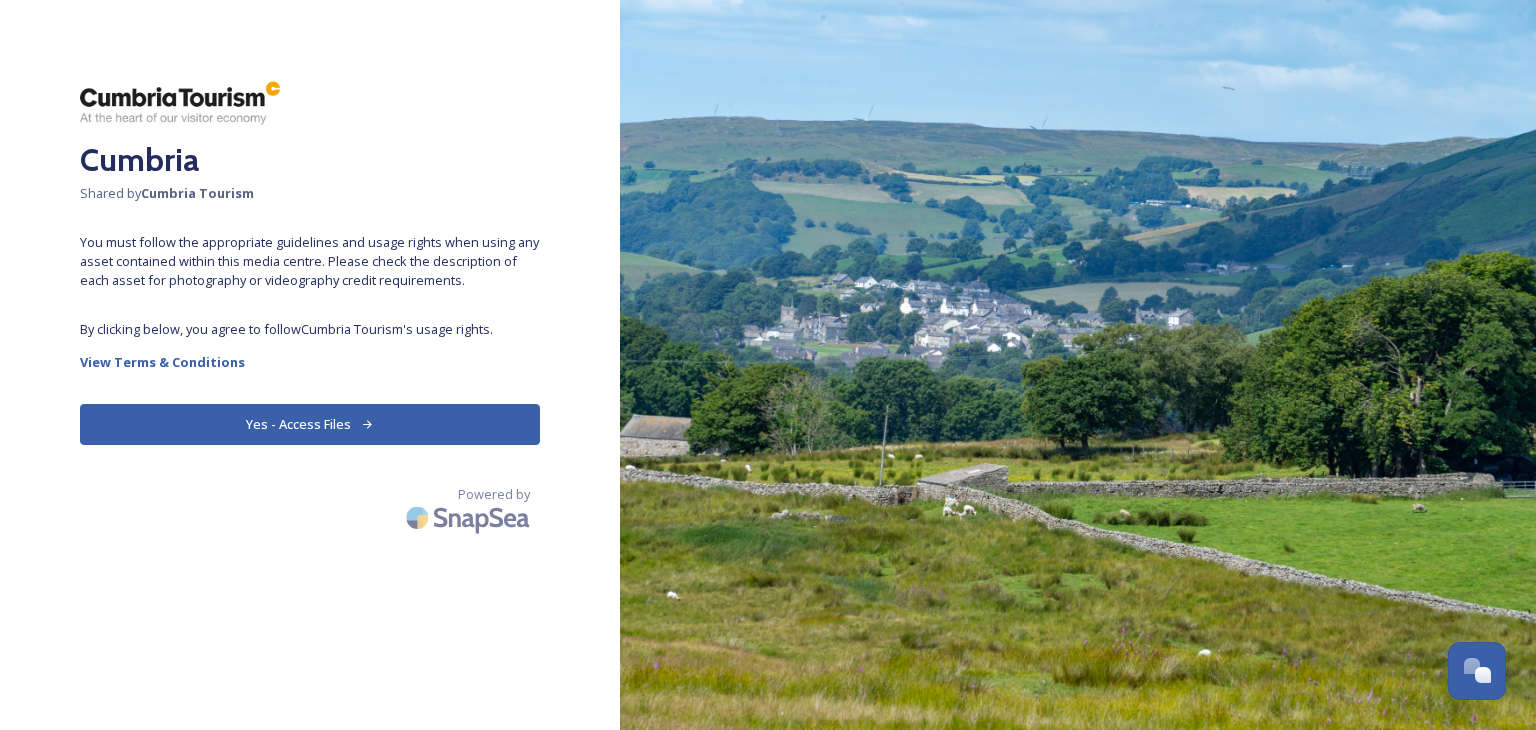 click on "Yes - Access Files" at bounding box center [310, 424] 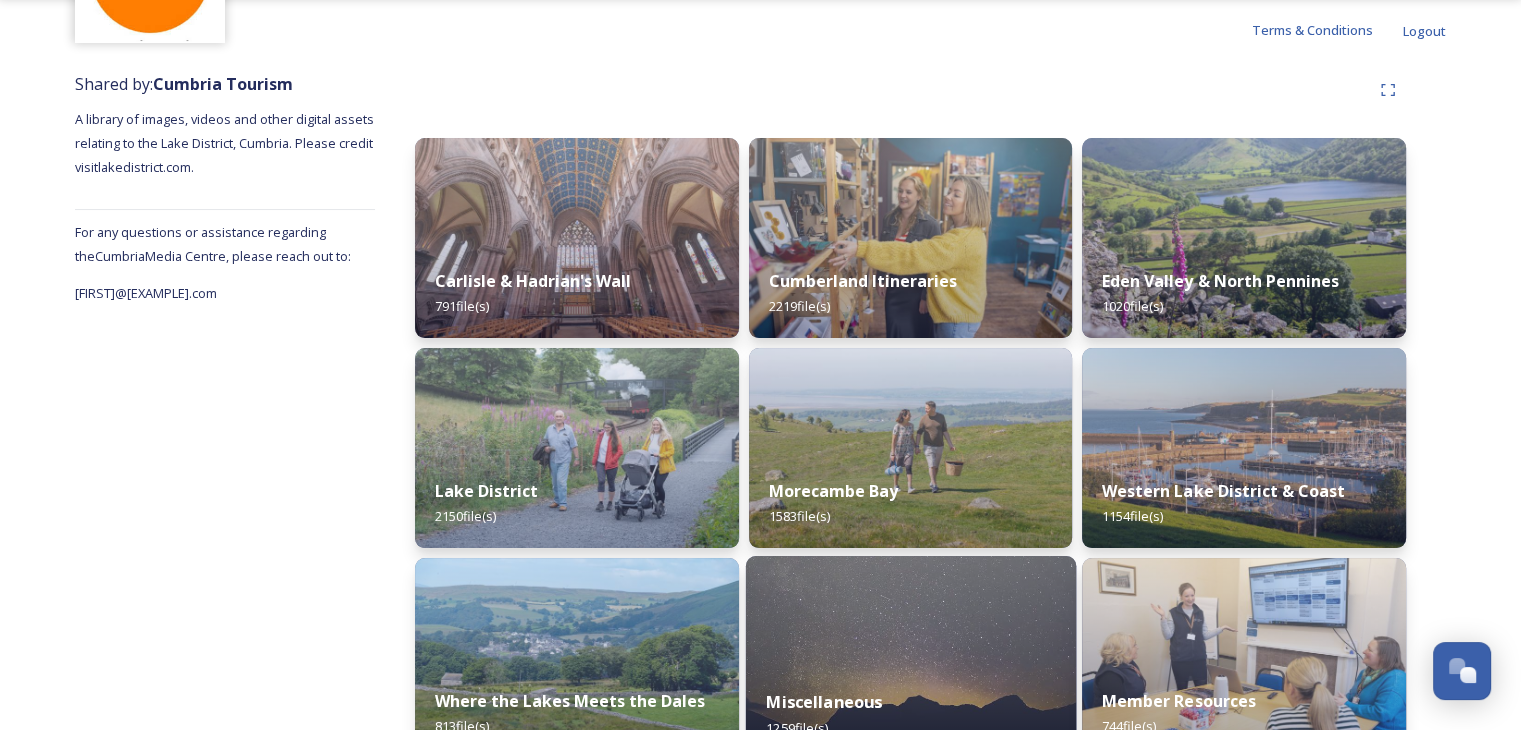 scroll, scrollTop: 200, scrollLeft: 0, axis: vertical 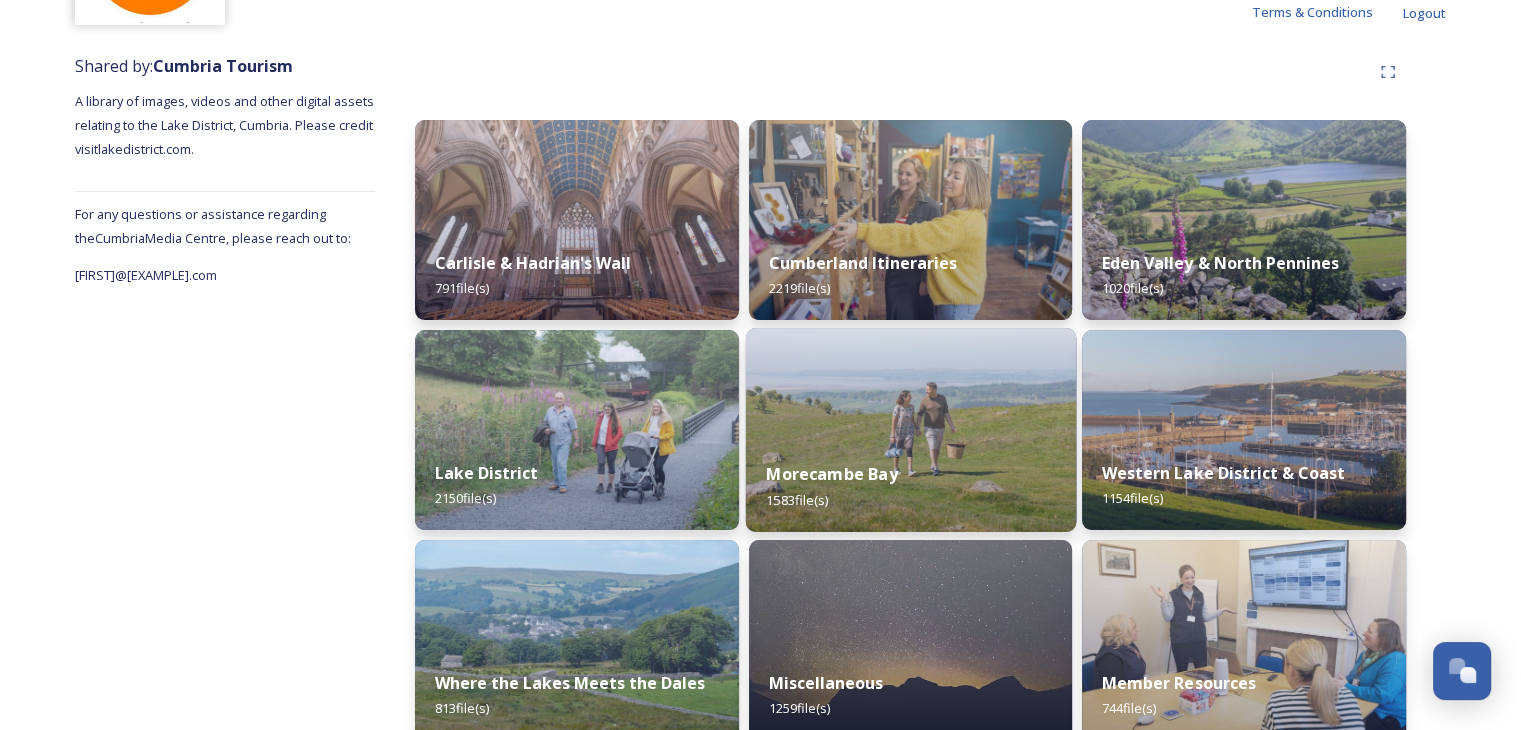 click on "Morecambe Bay 1583 file(s)" at bounding box center [910, 486] 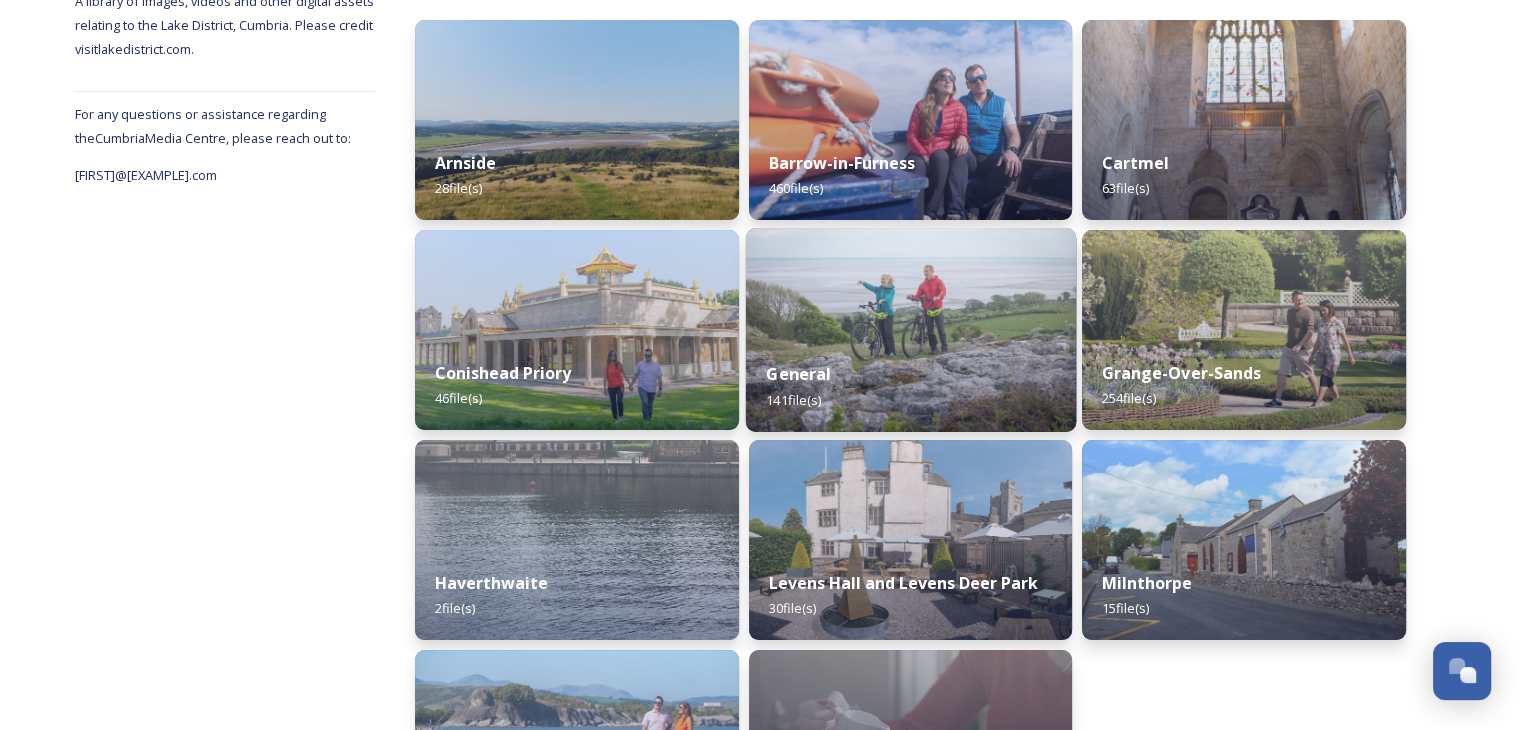 scroll, scrollTop: 400, scrollLeft: 0, axis: vertical 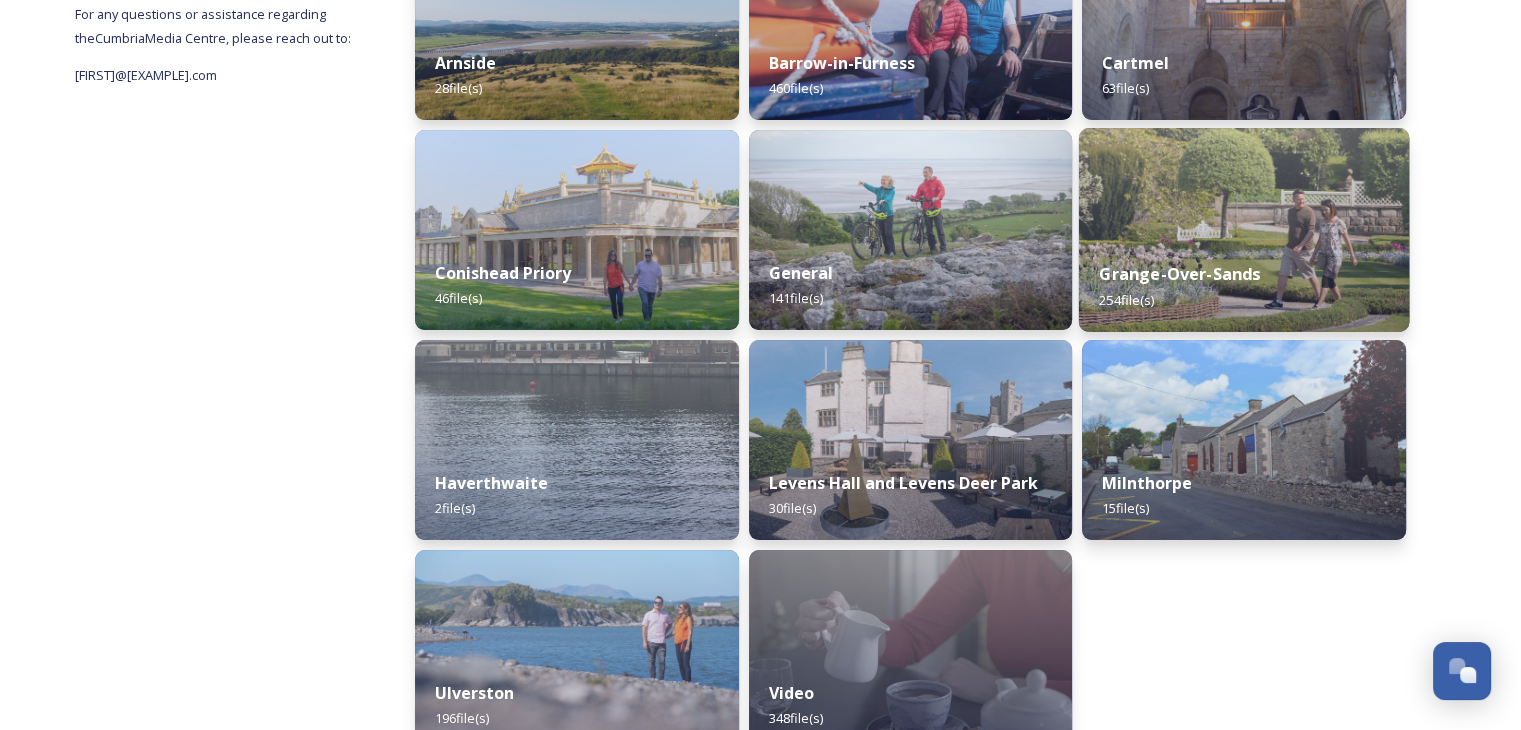 click on "Grange-Over-Sands" at bounding box center (1180, 274) 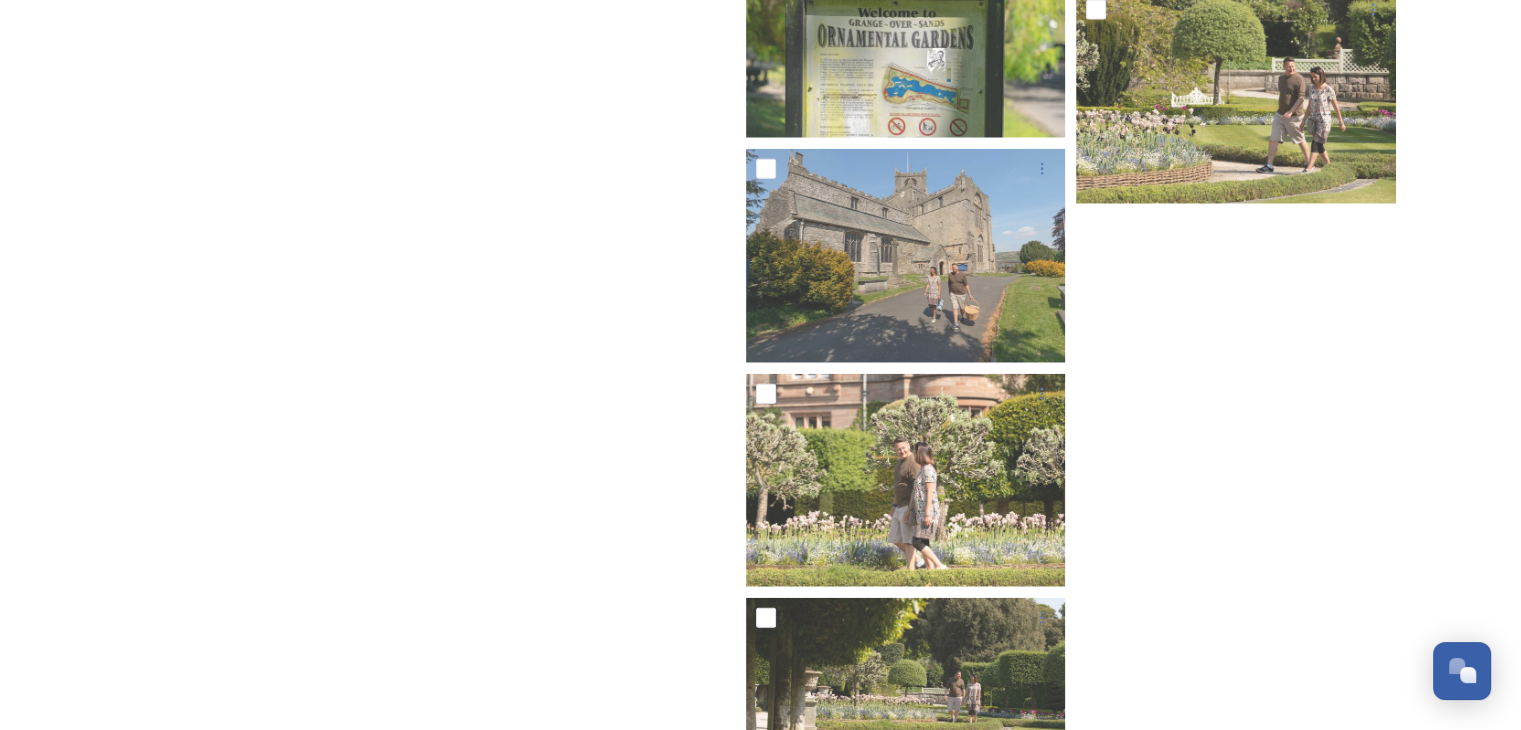 scroll, scrollTop: 19700, scrollLeft: 0, axis: vertical 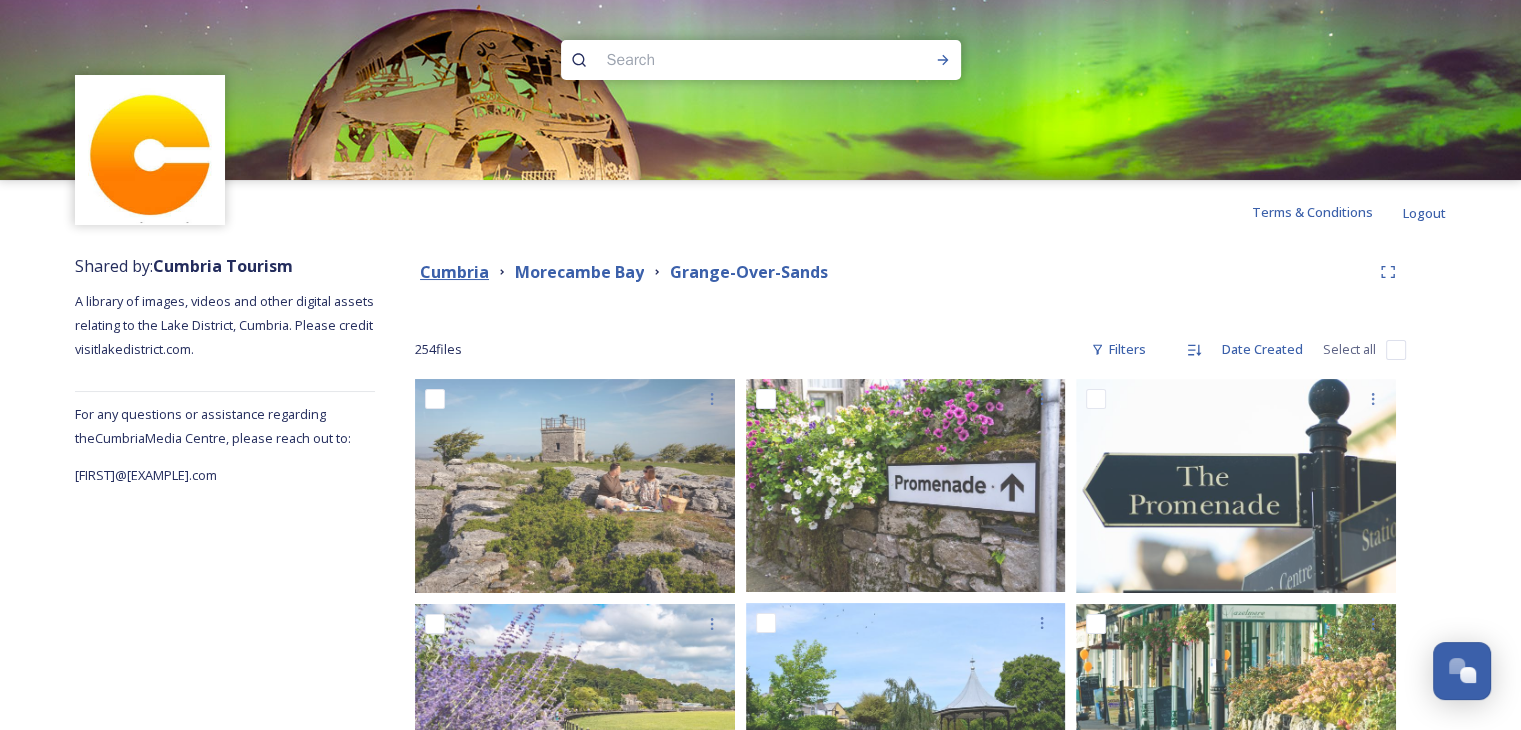 click on "Cumbria" at bounding box center (454, 272) 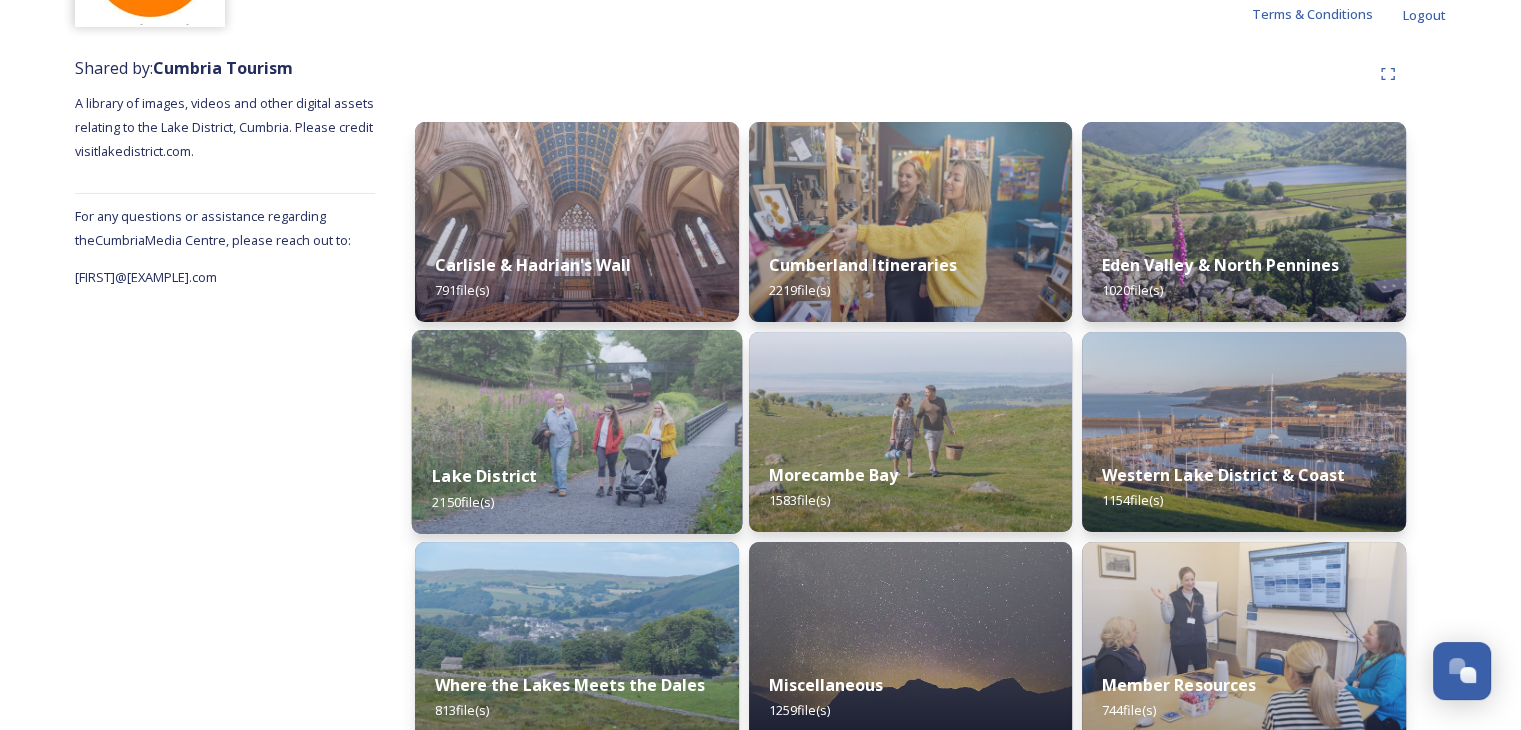 scroll, scrollTop: 200, scrollLeft: 0, axis: vertical 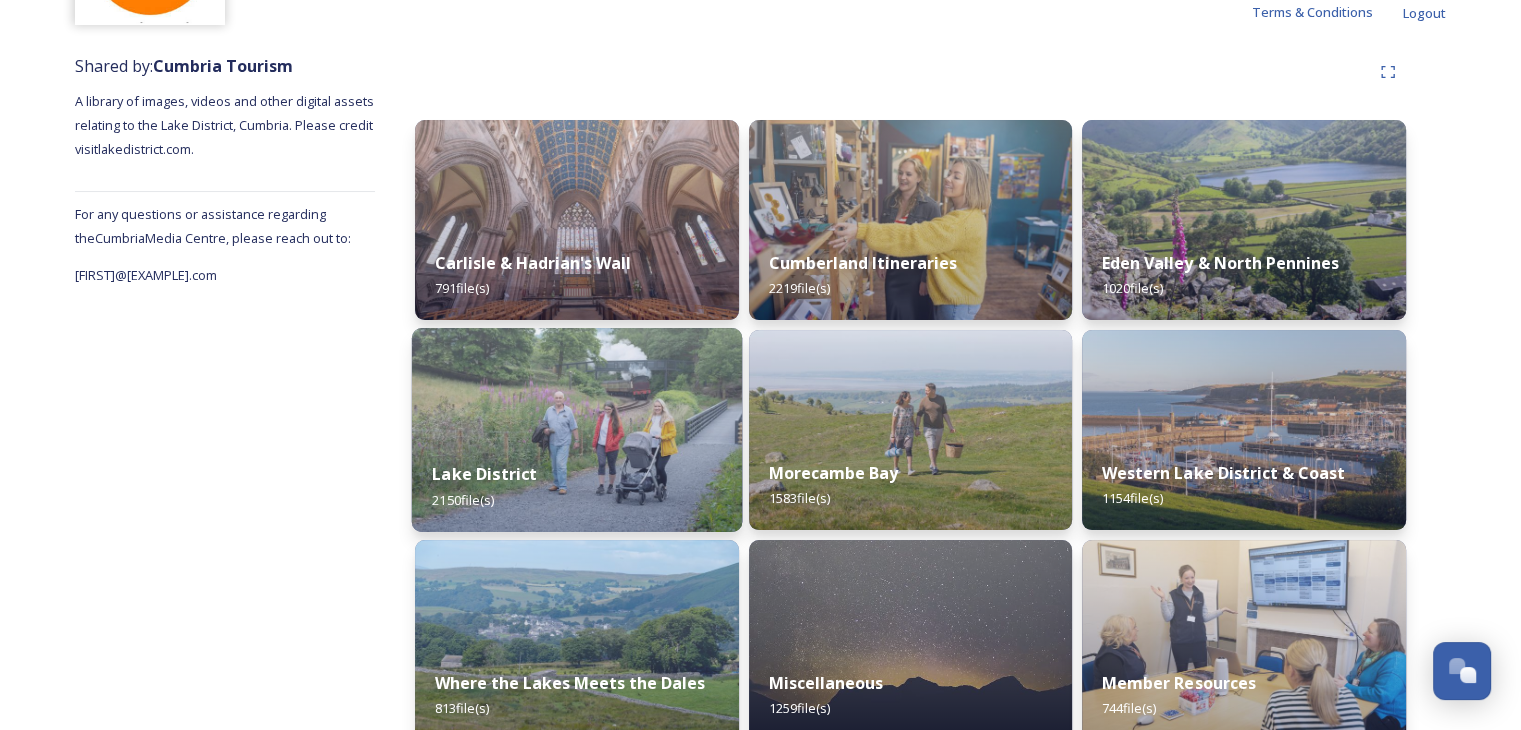 click at bounding box center [577, 430] 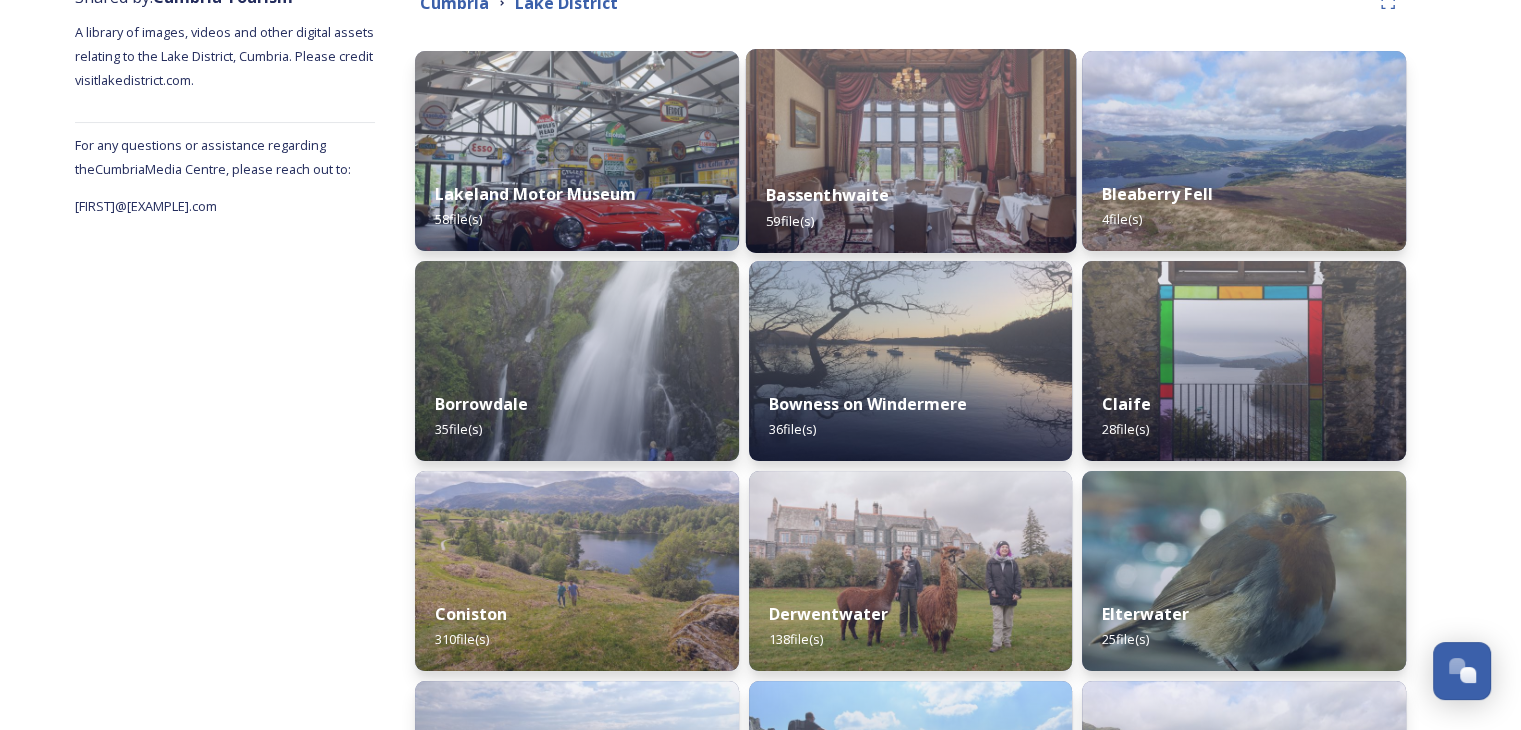 scroll, scrollTop: 300, scrollLeft: 0, axis: vertical 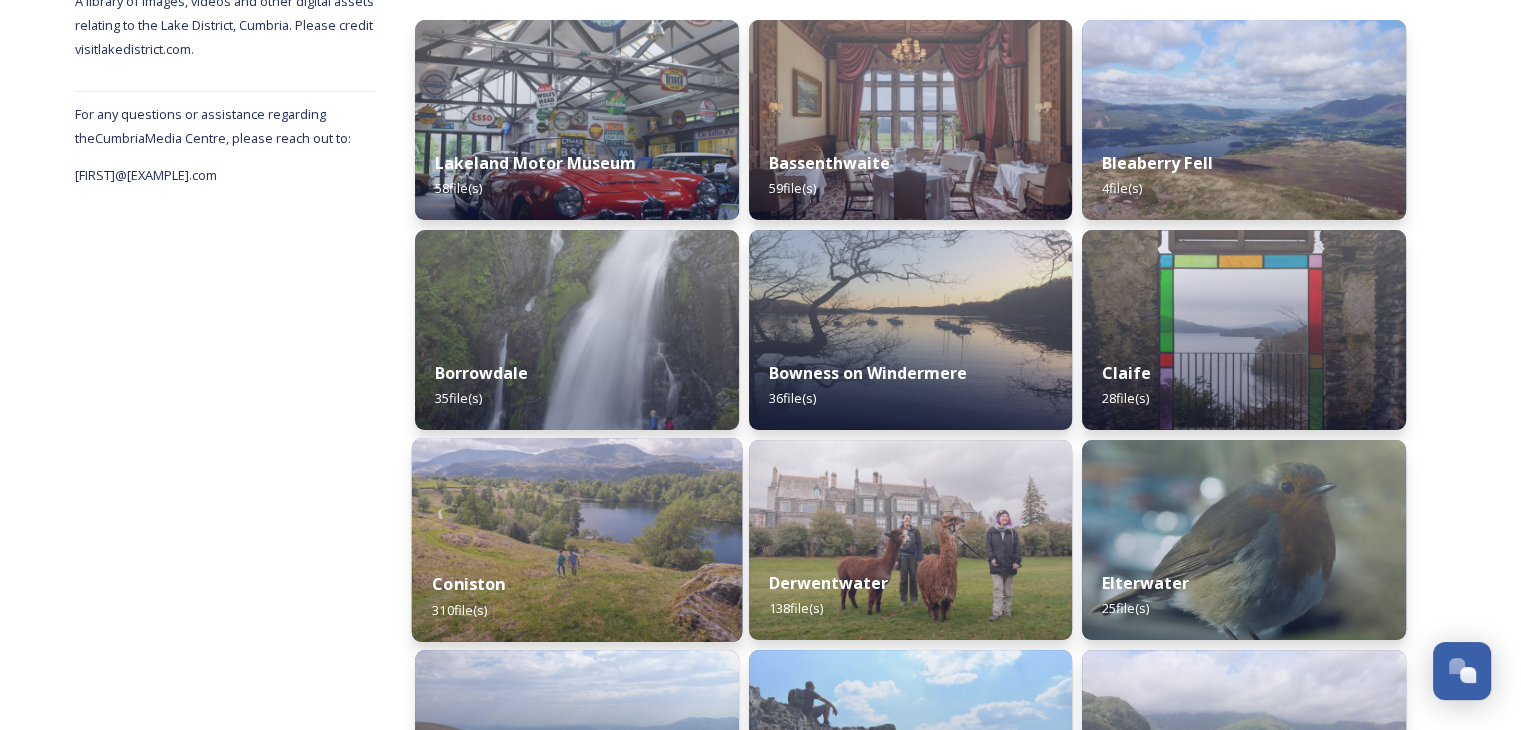 click at bounding box center [577, 540] 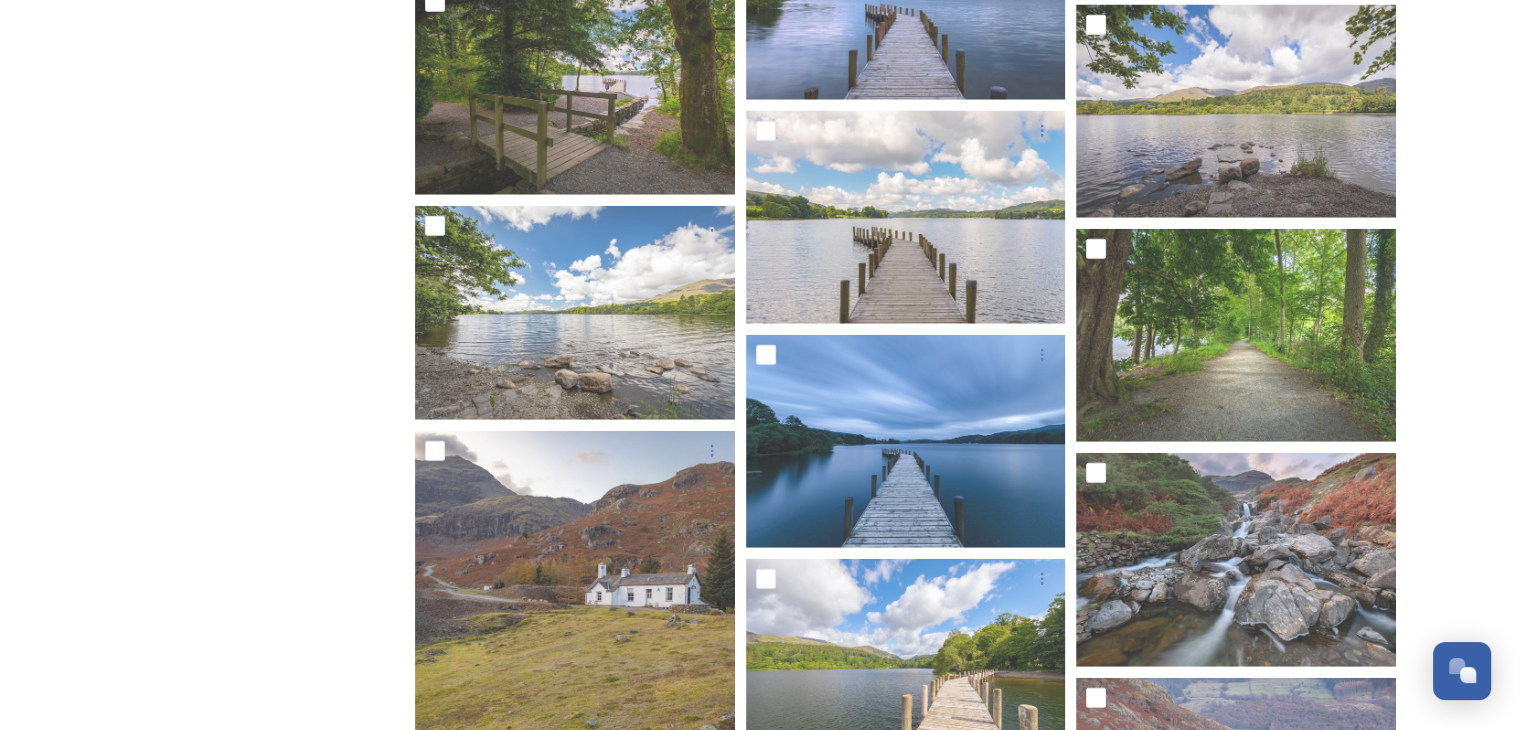 scroll, scrollTop: 5300, scrollLeft: 0, axis: vertical 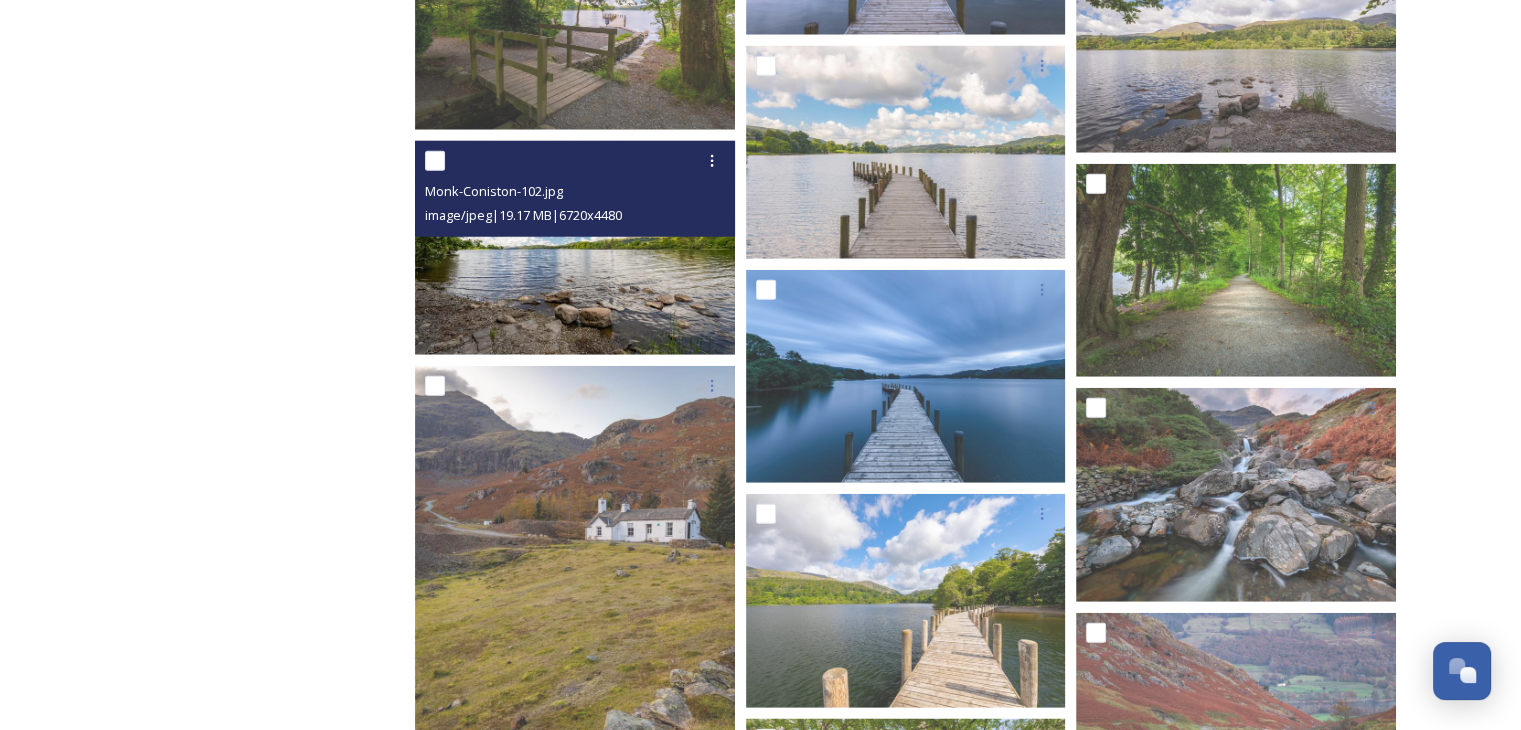 click at bounding box center (575, 247) 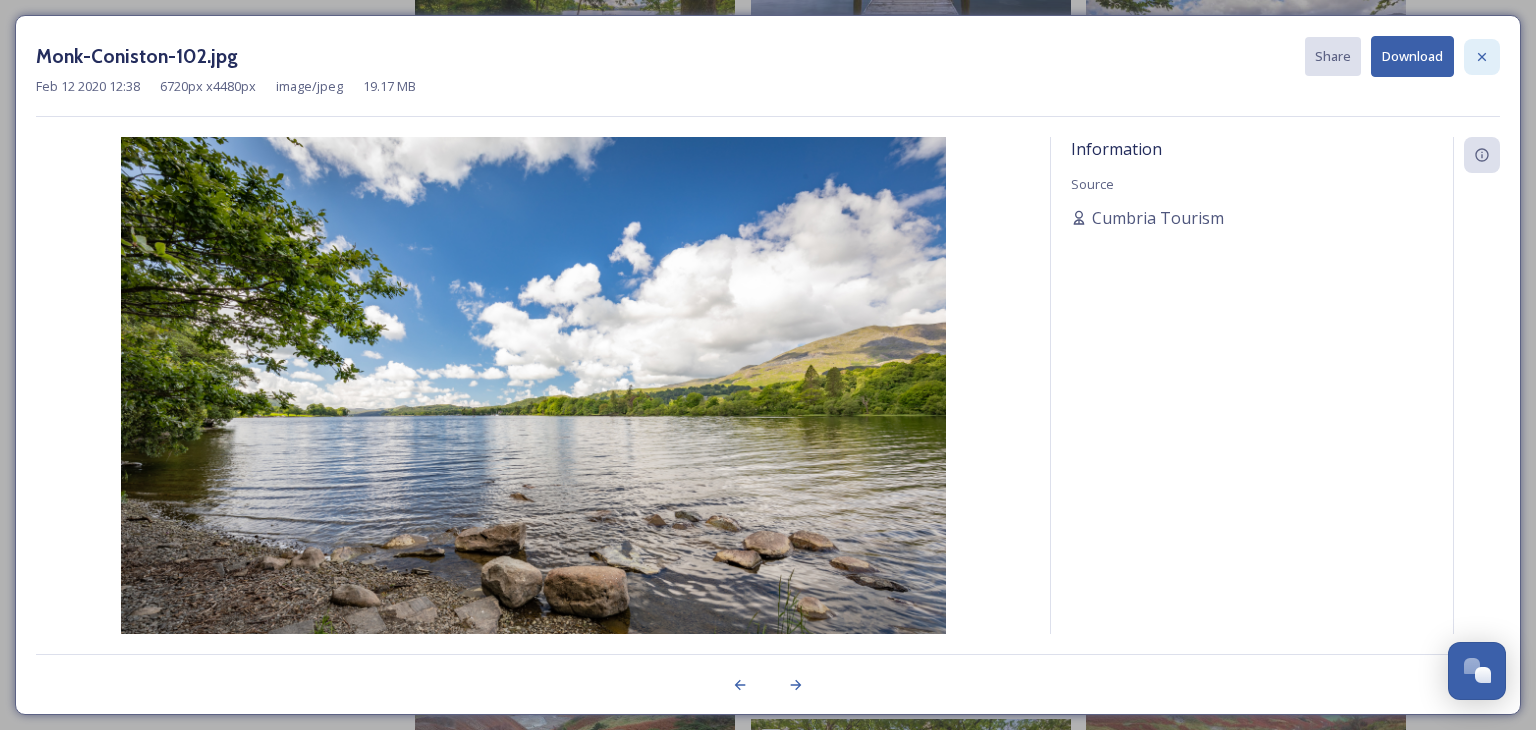 click at bounding box center (1482, 57) 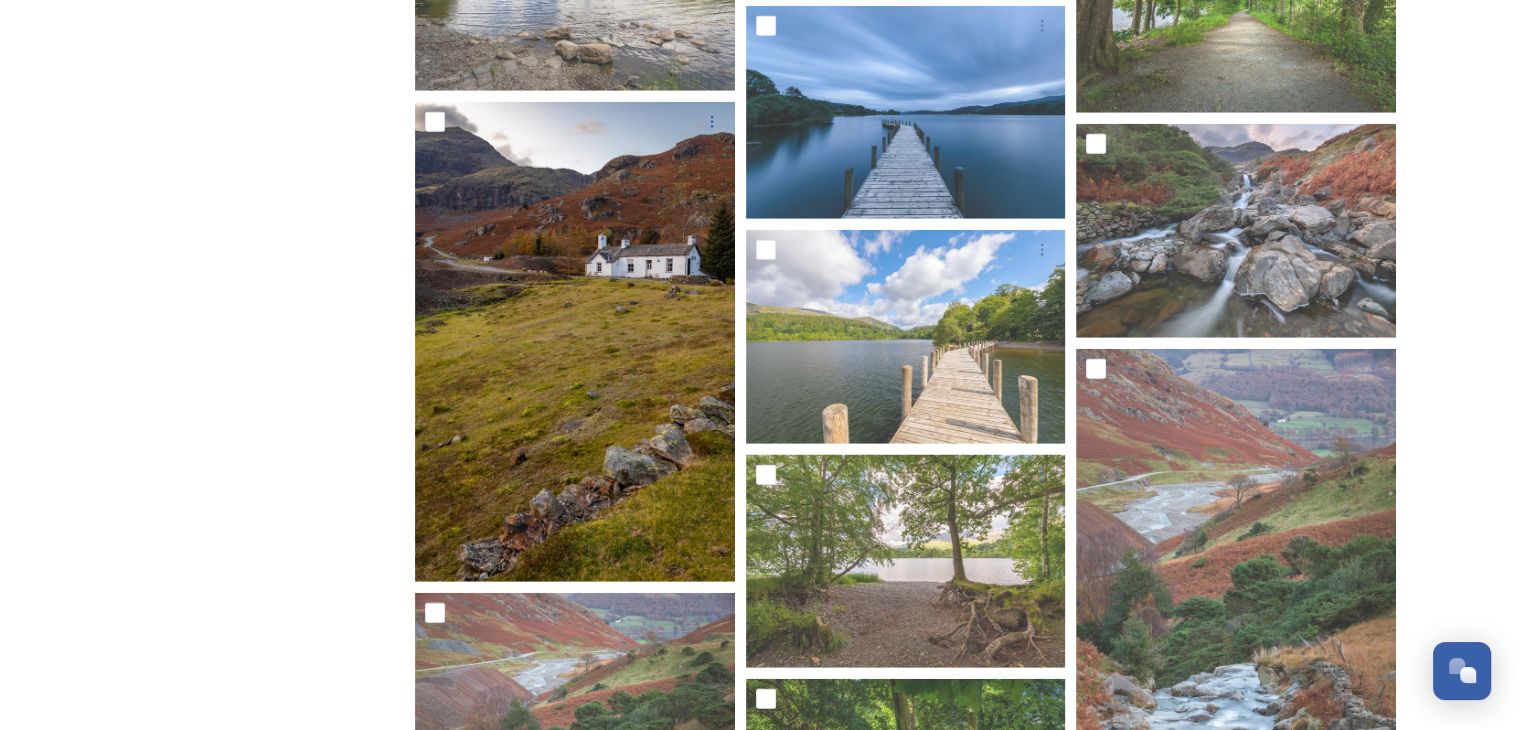 scroll, scrollTop: 5600, scrollLeft: 0, axis: vertical 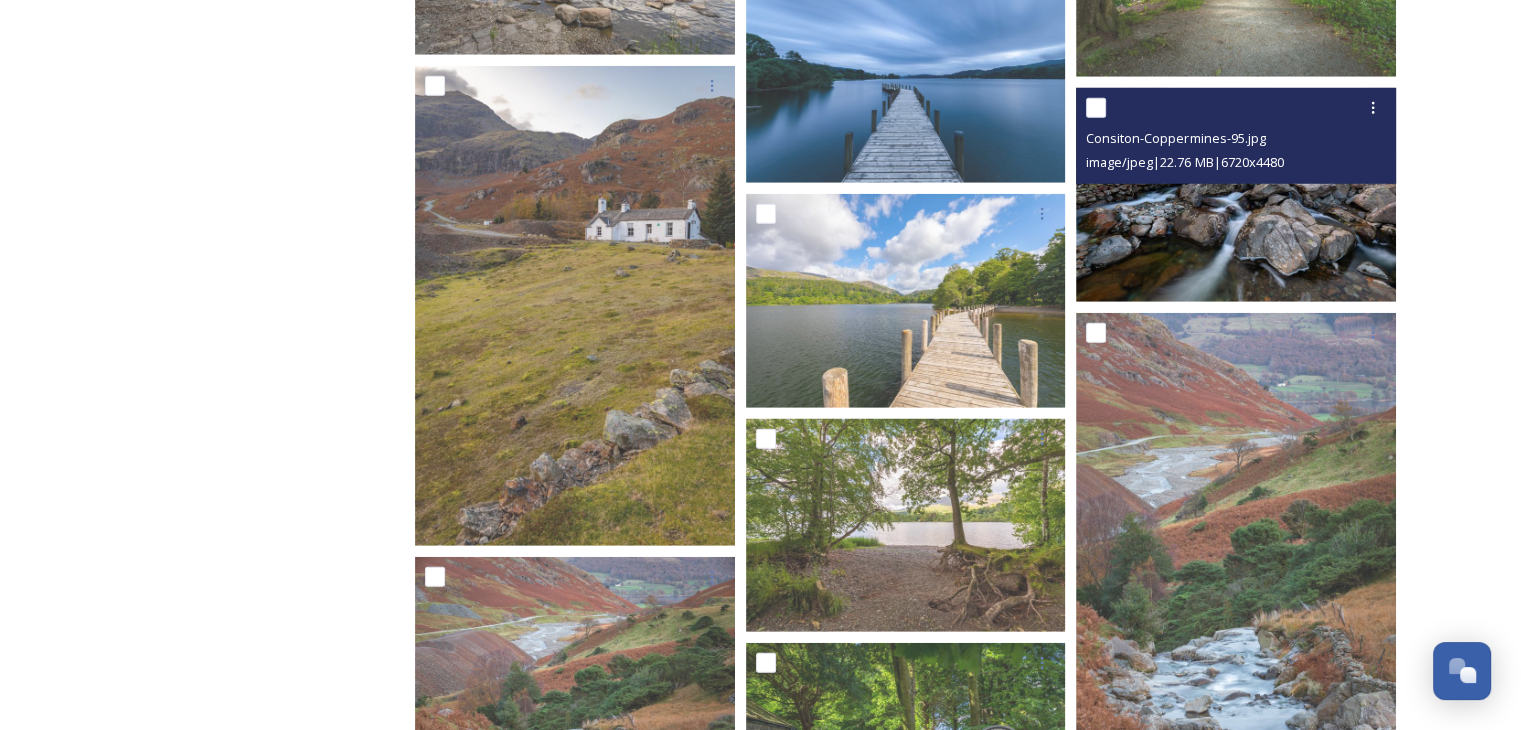 click at bounding box center [1236, 194] 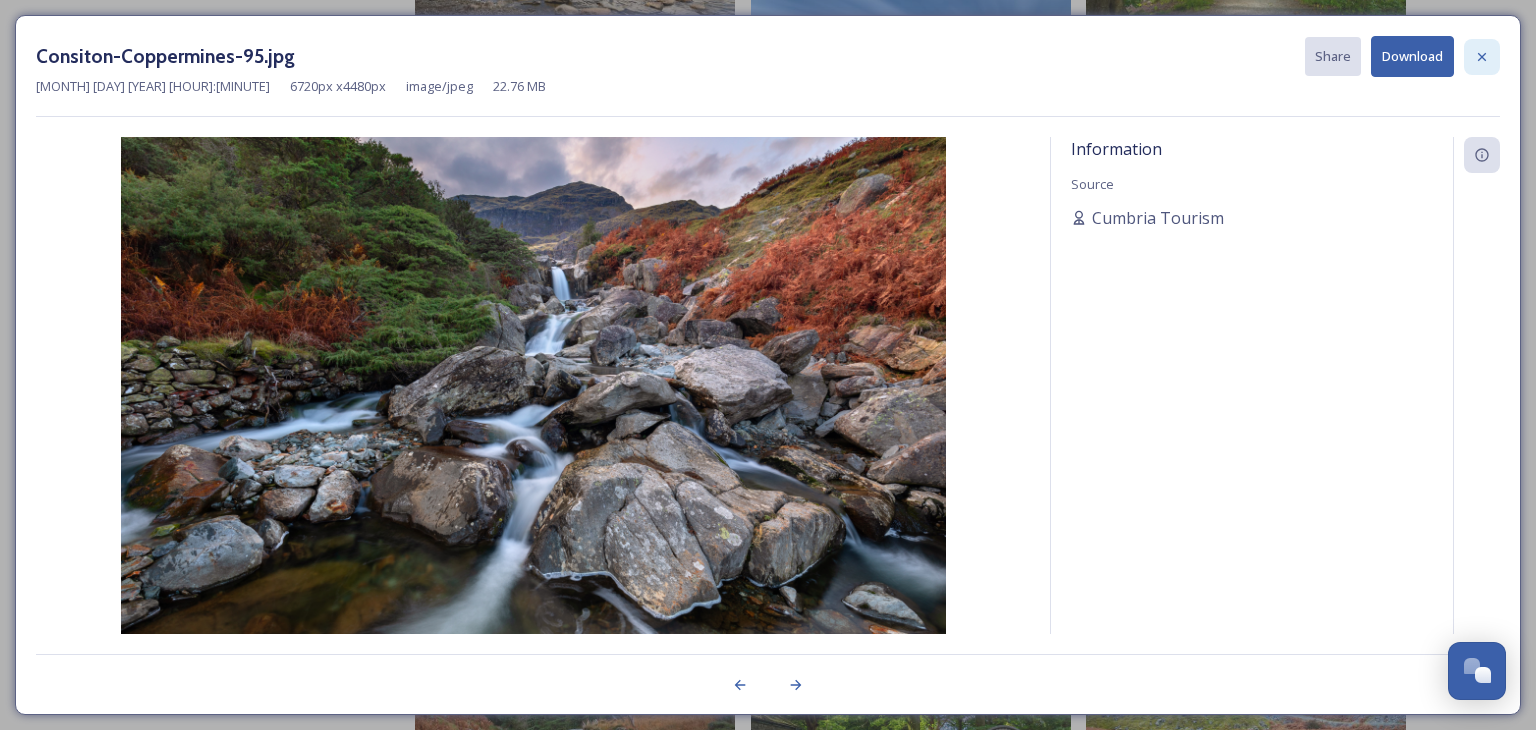 click at bounding box center [1482, 57] 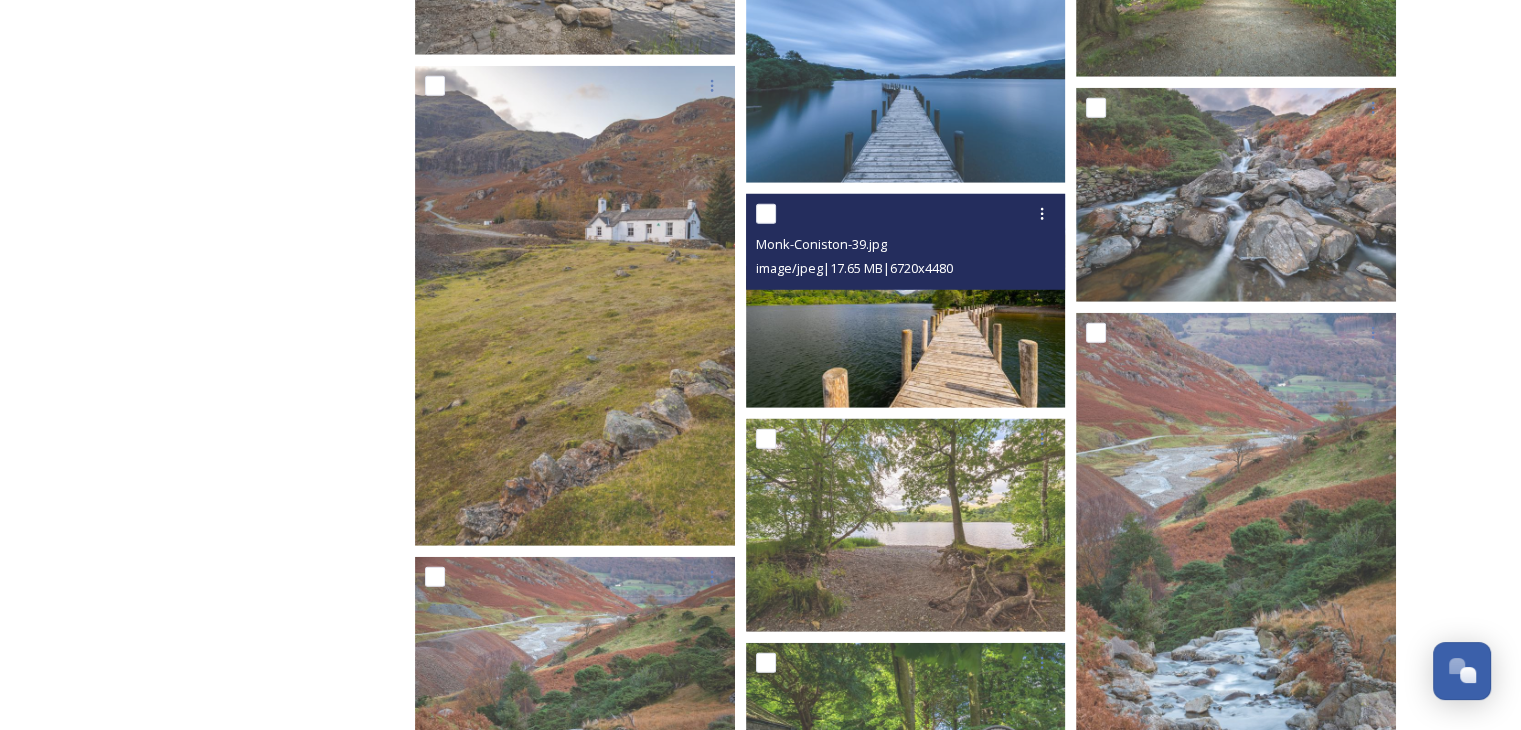 click at bounding box center (906, 300) 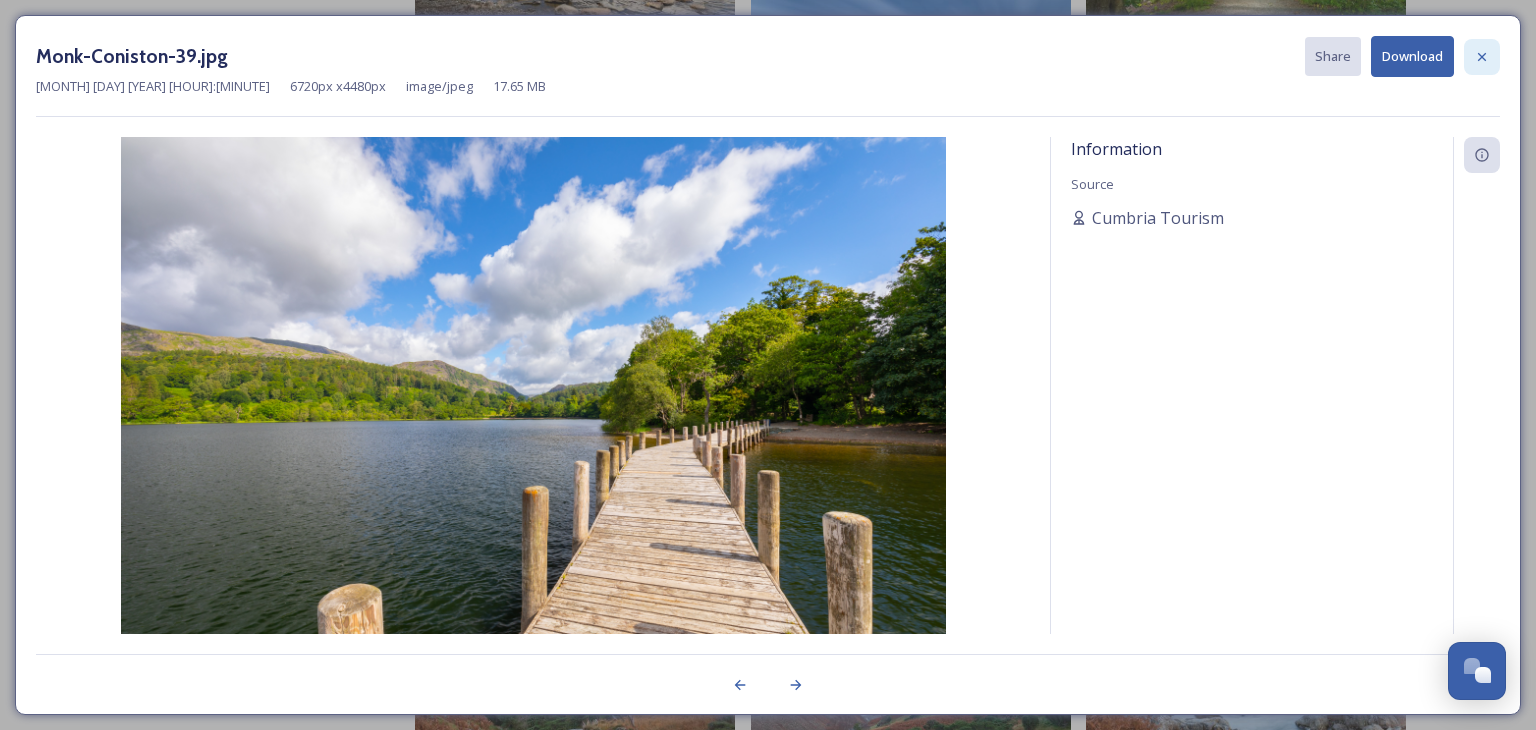 click 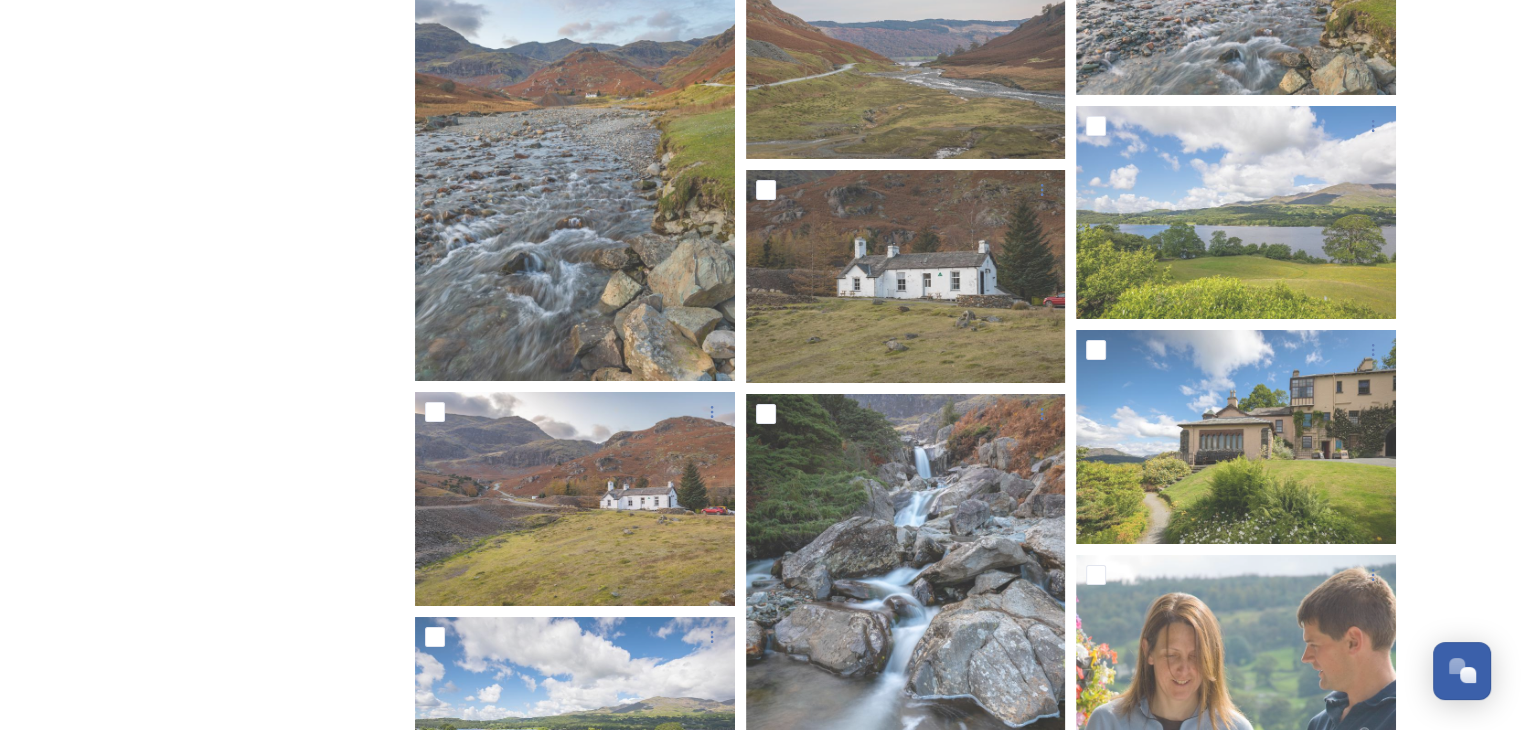 scroll, scrollTop: 7200, scrollLeft: 0, axis: vertical 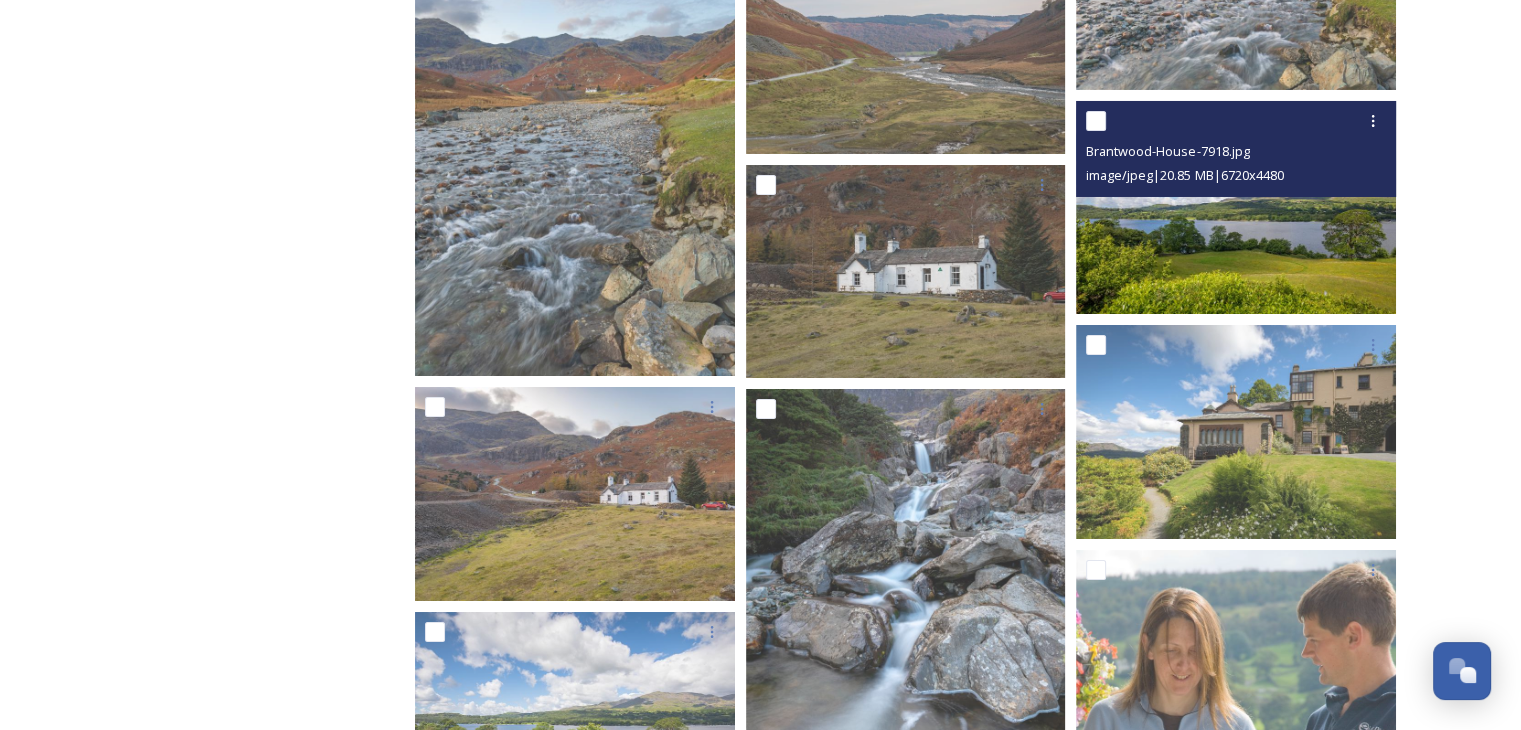 click at bounding box center (1236, 207) 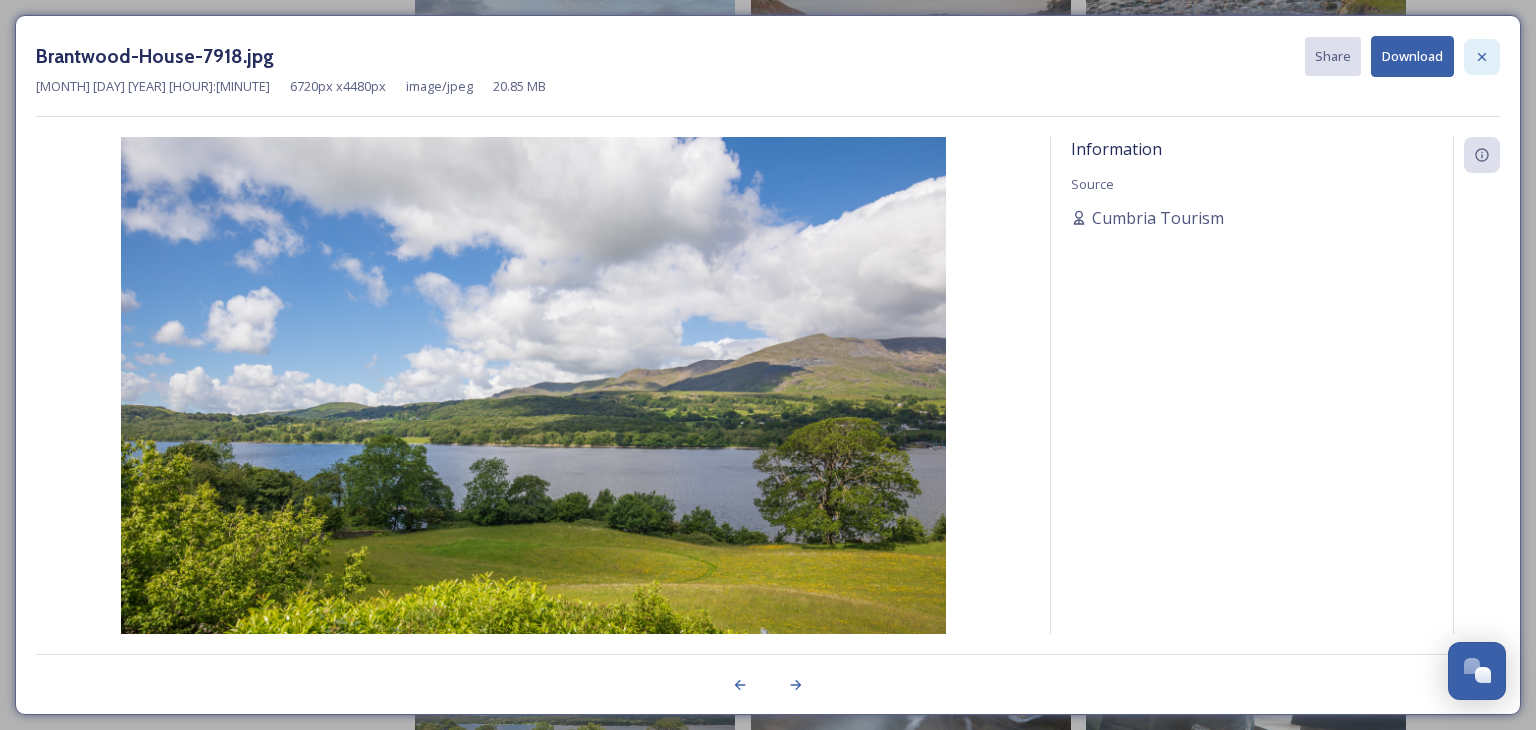 click at bounding box center [1482, 57] 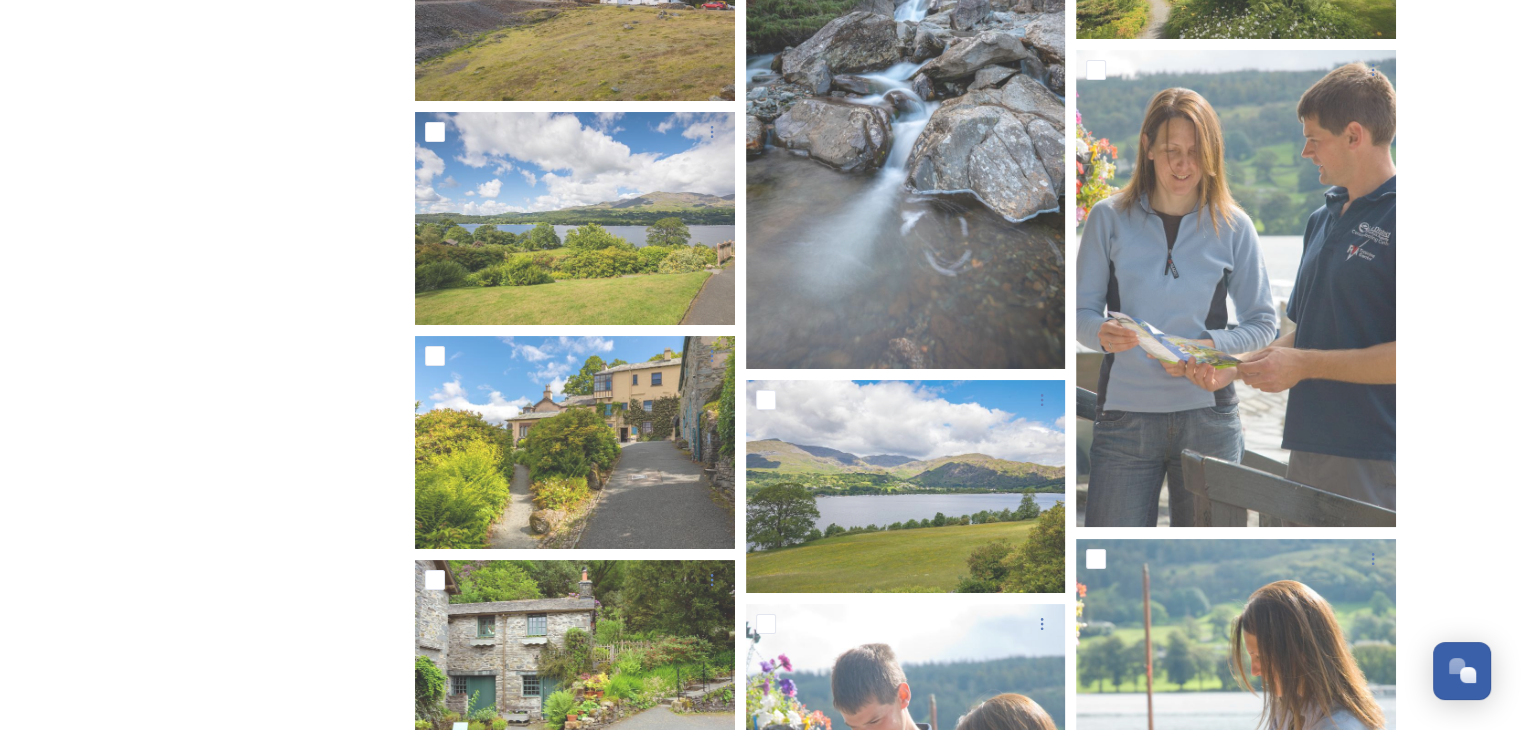 scroll, scrollTop: 7800, scrollLeft: 0, axis: vertical 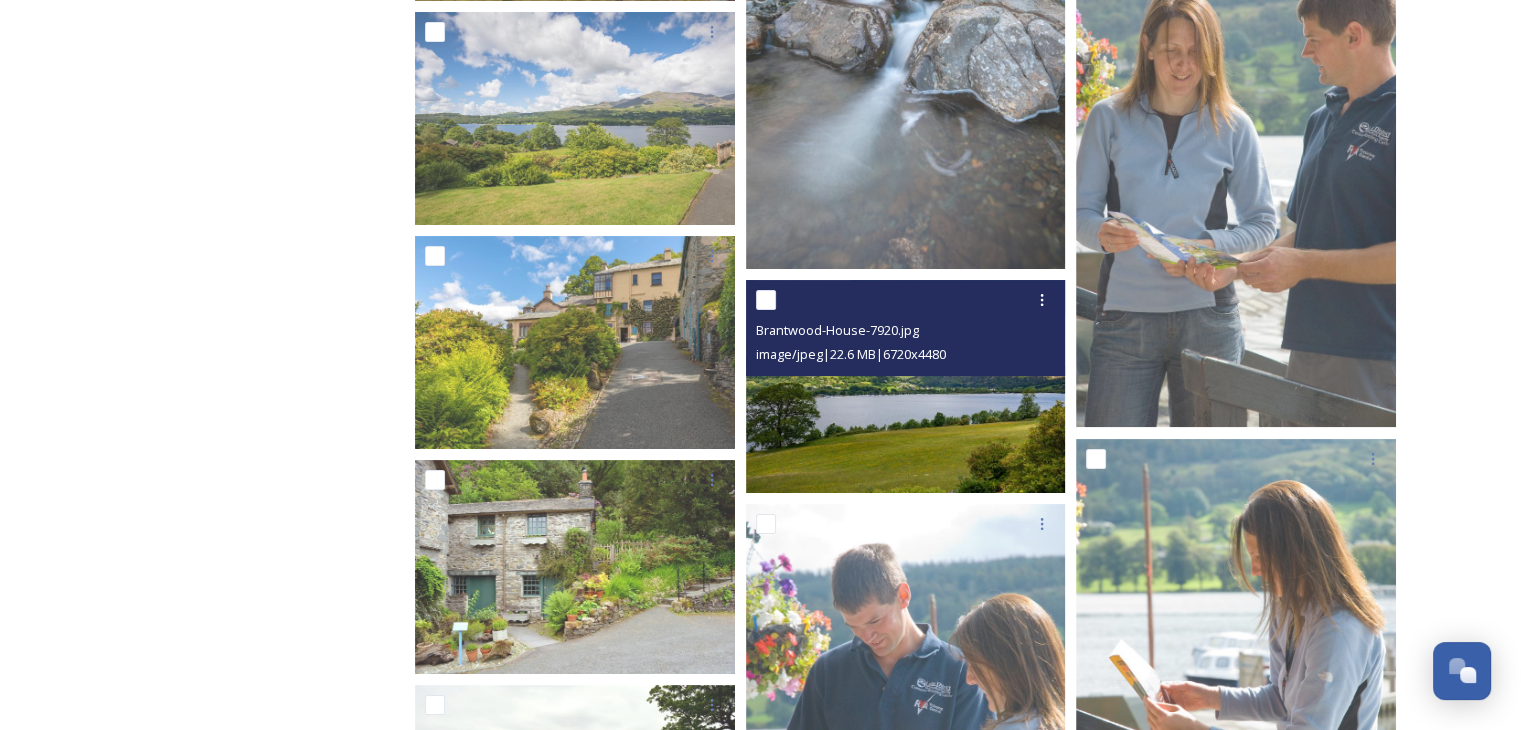 click at bounding box center [906, 386] 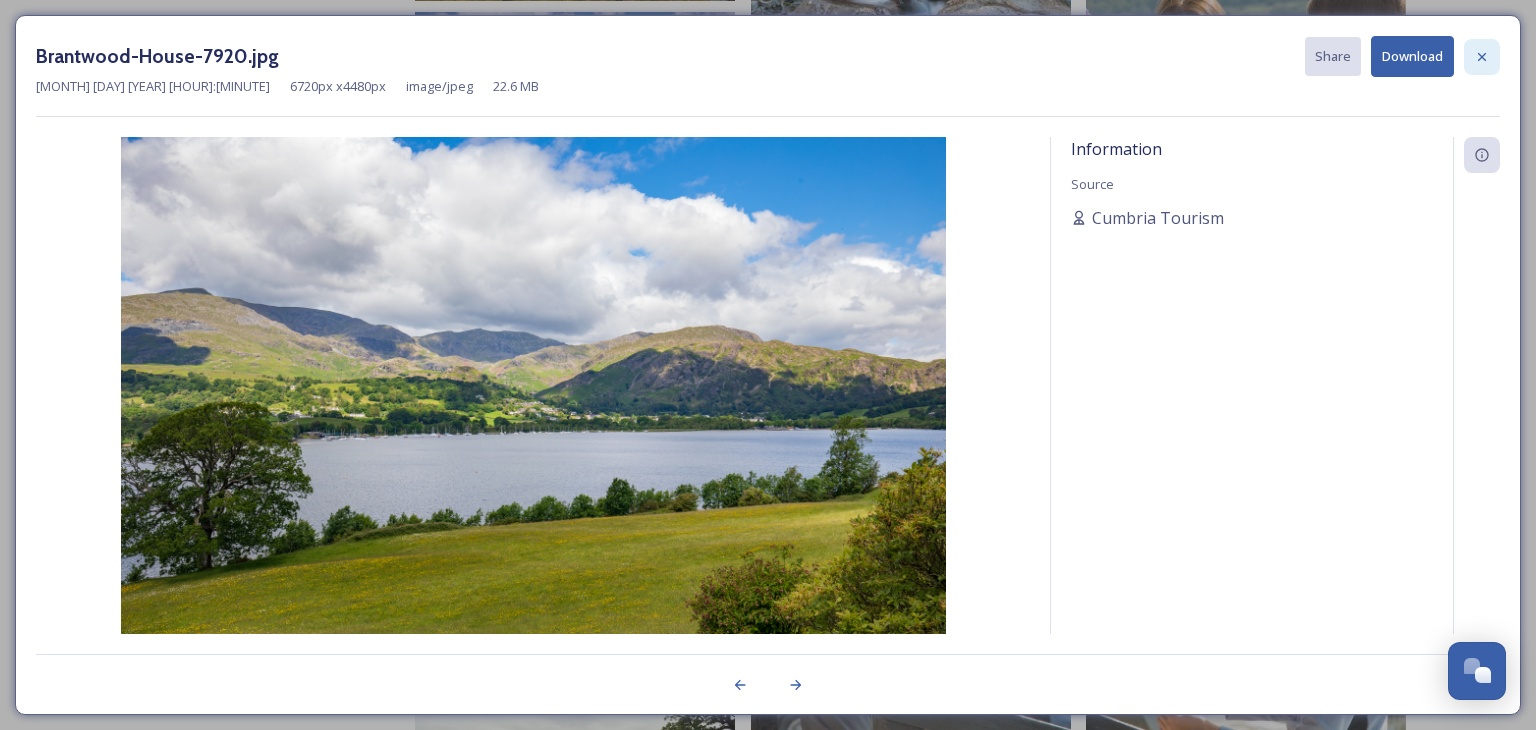 click at bounding box center (1482, 57) 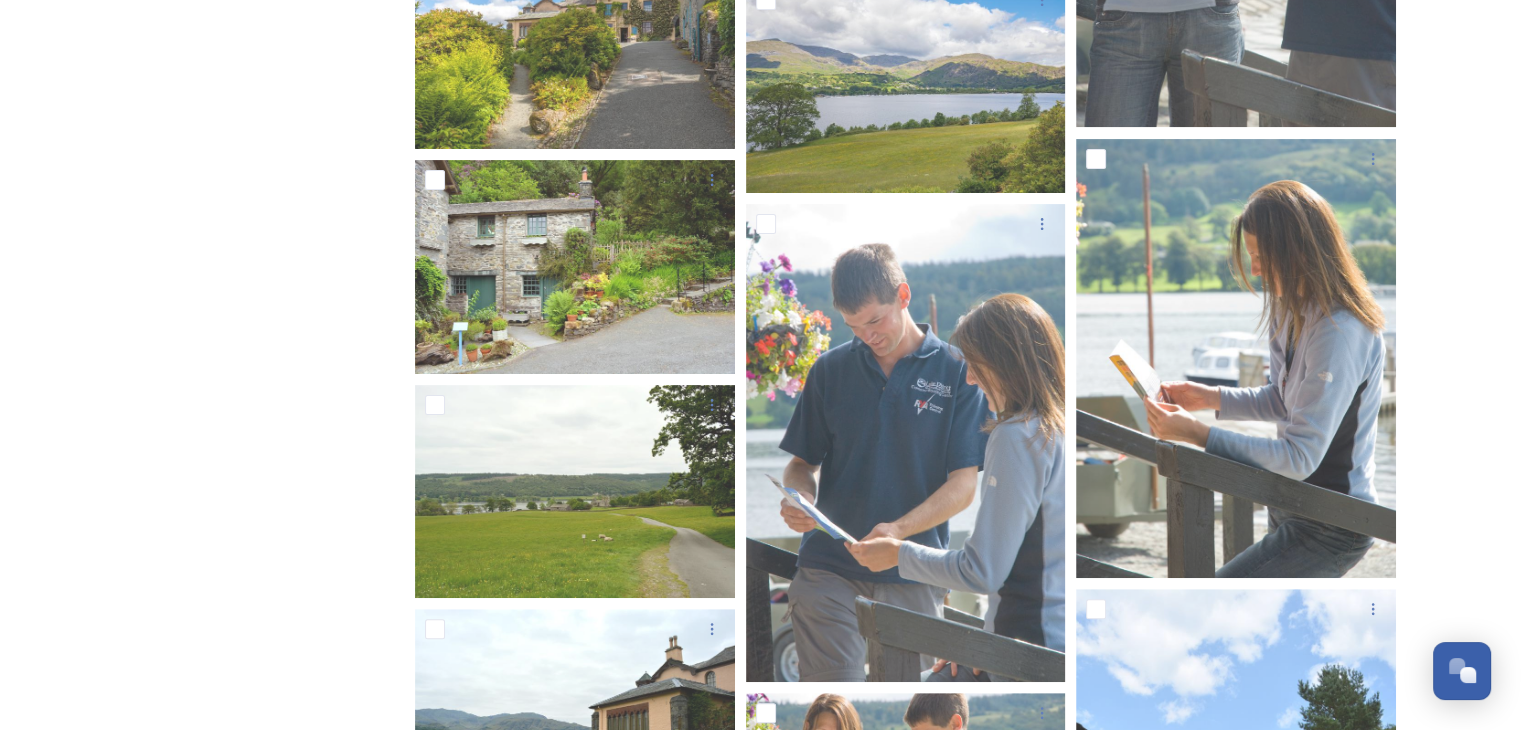 scroll, scrollTop: 7900, scrollLeft: 0, axis: vertical 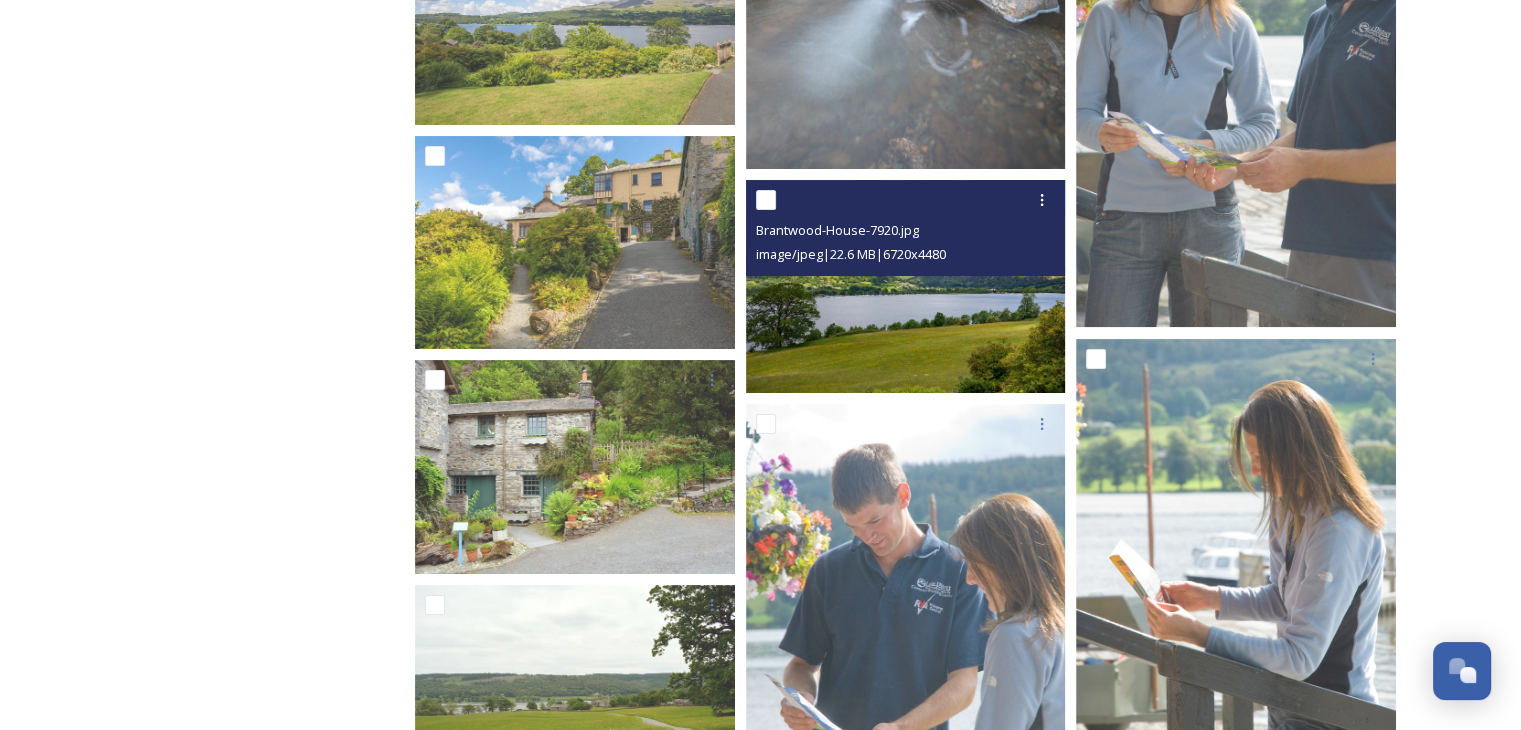 click at bounding box center [906, 286] 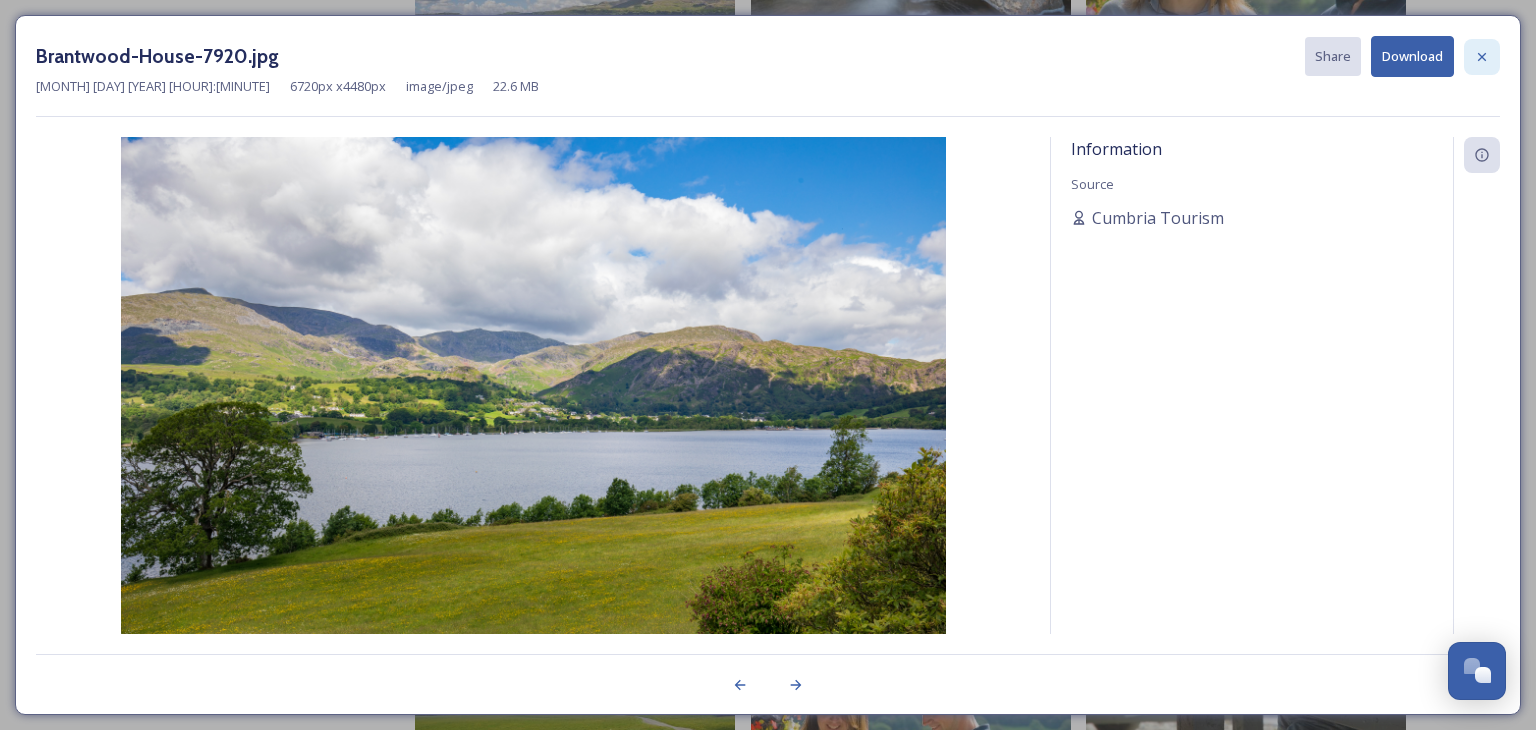 click 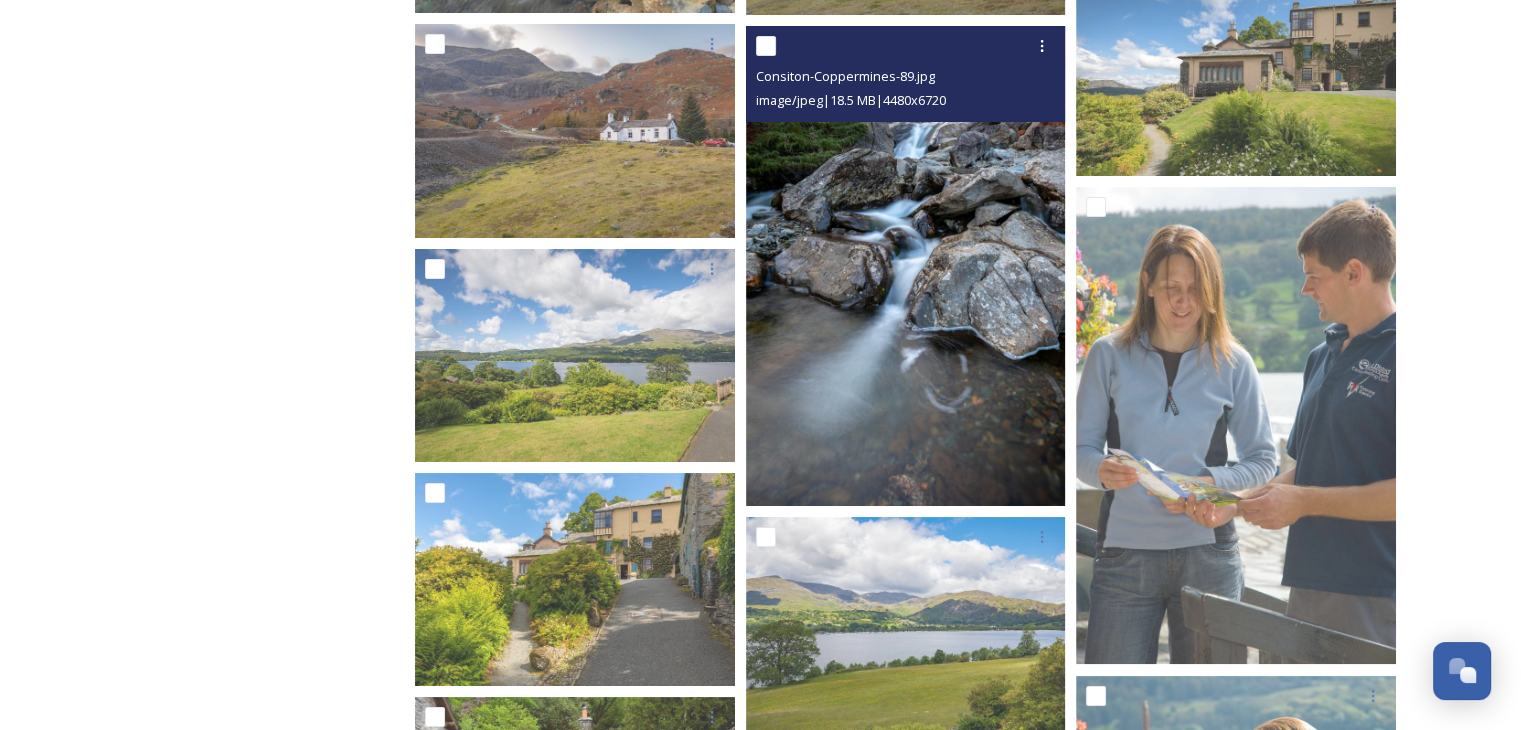 scroll, scrollTop: 7500, scrollLeft: 0, axis: vertical 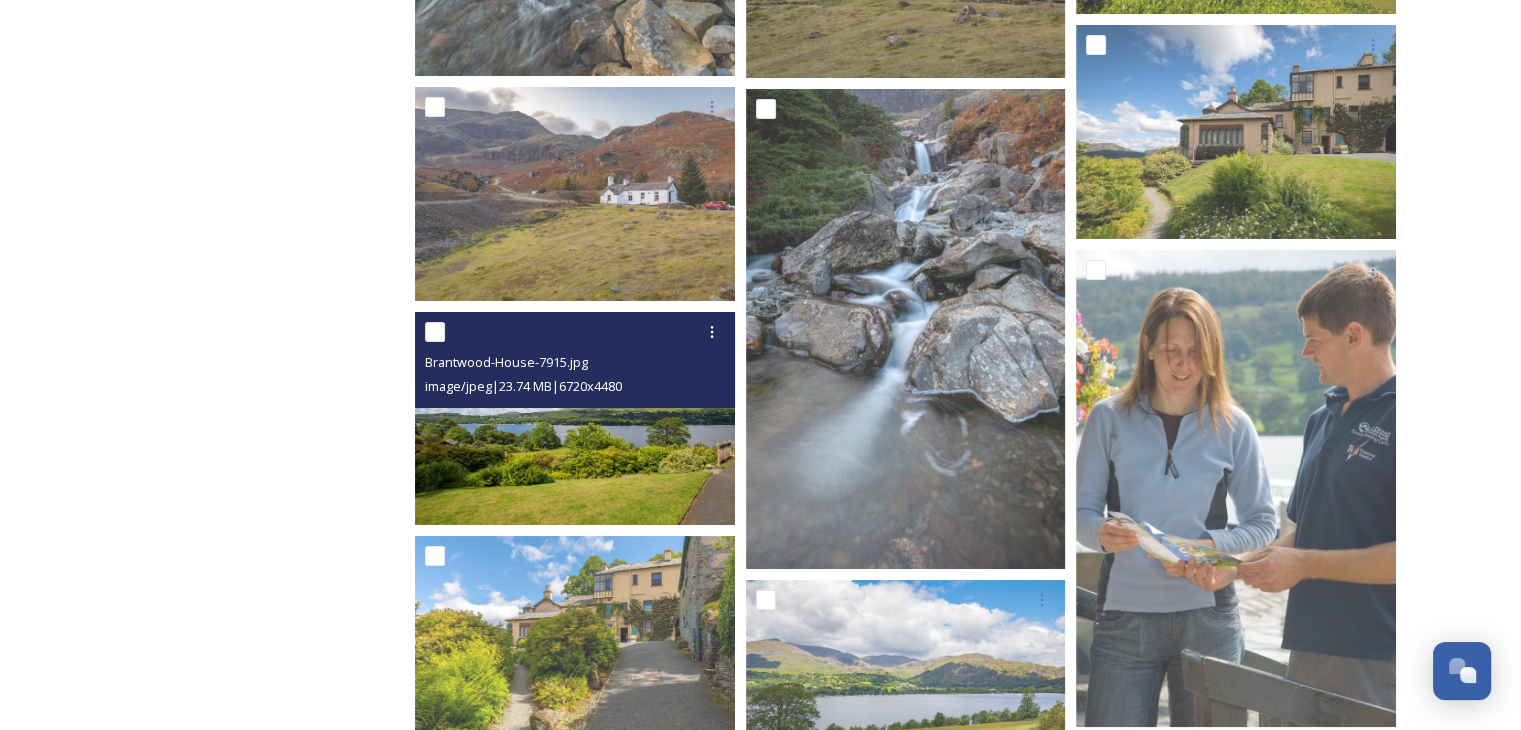 click at bounding box center (575, 418) 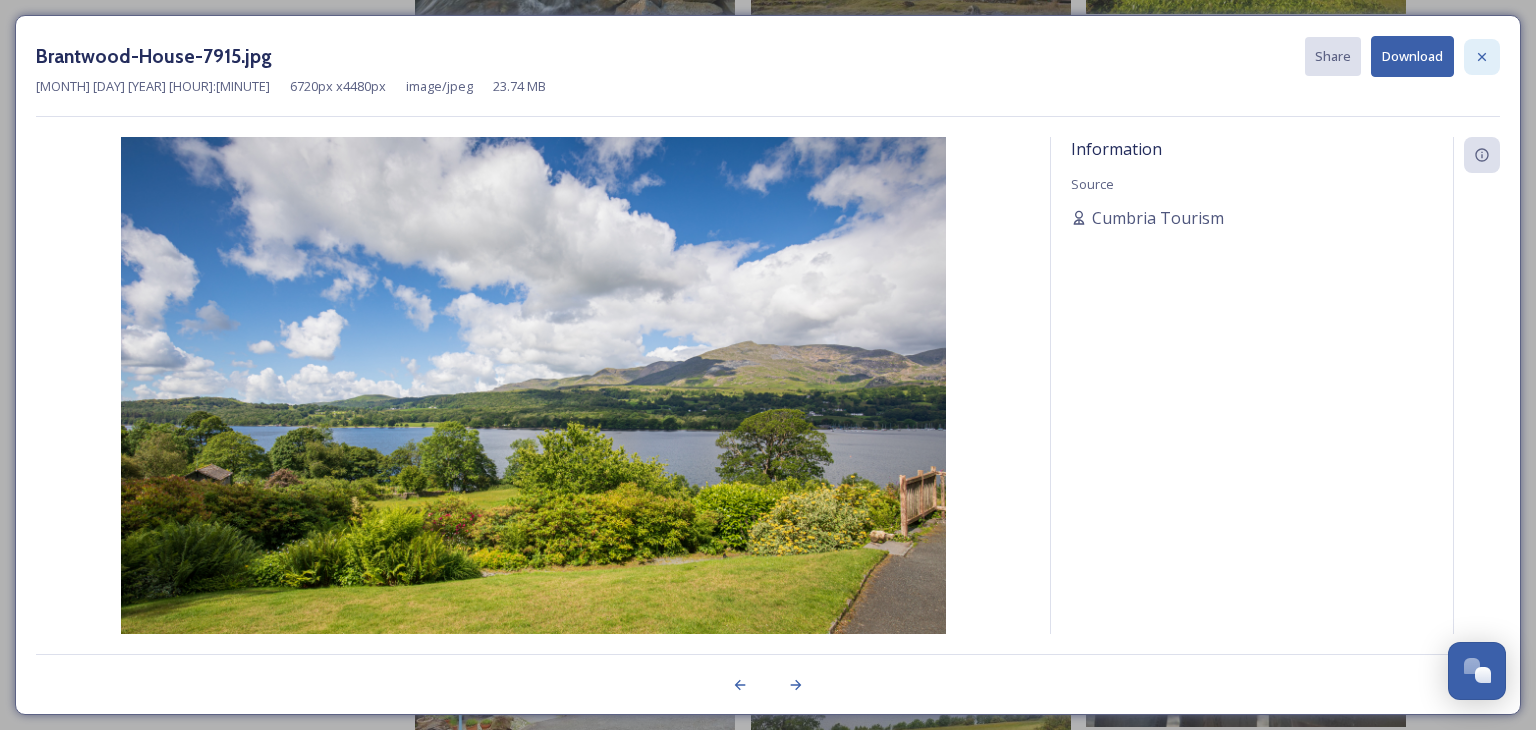 click 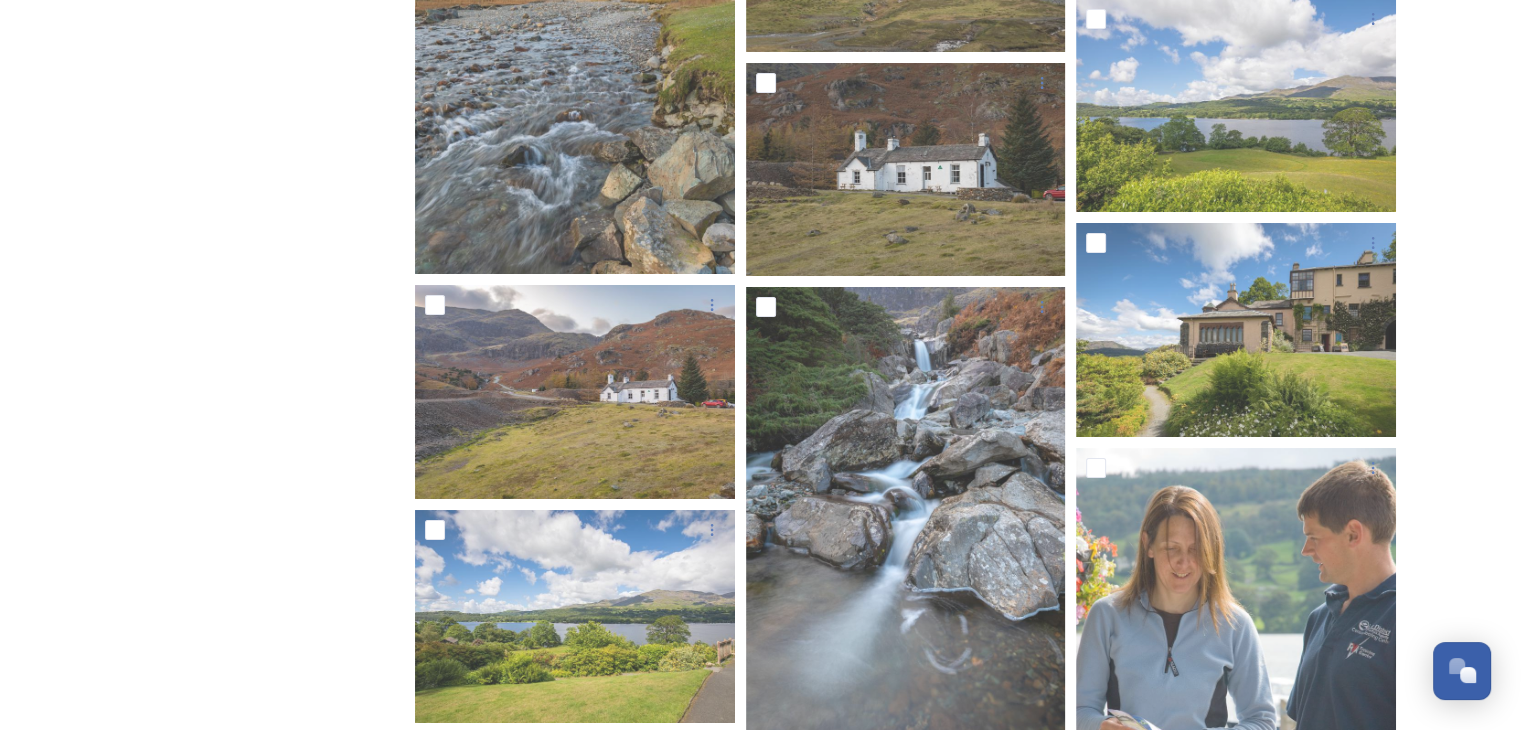 scroll, scrollTop: 7300, scrollLeft: 0, axis: vertical 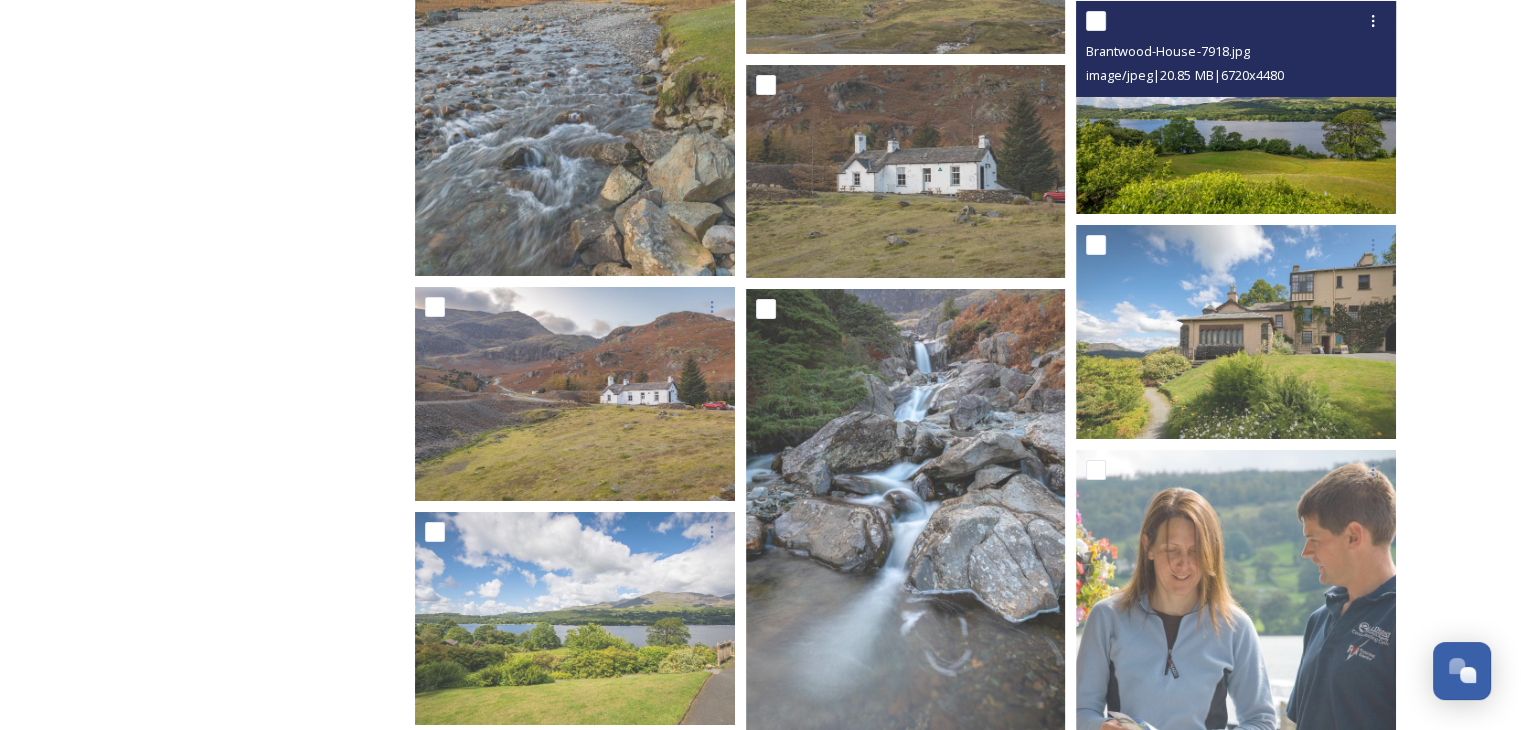 click at bounding box center (1236, 107) 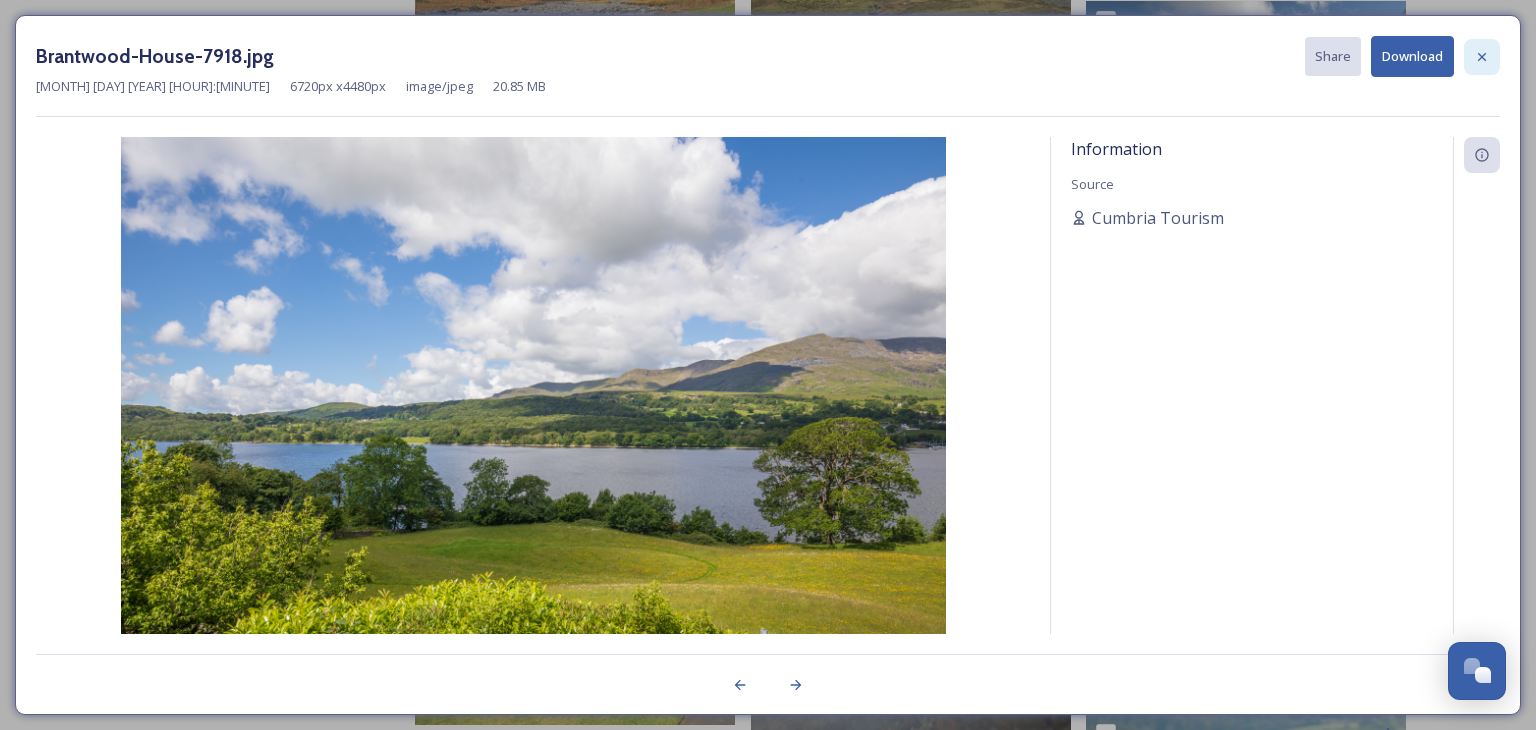 click 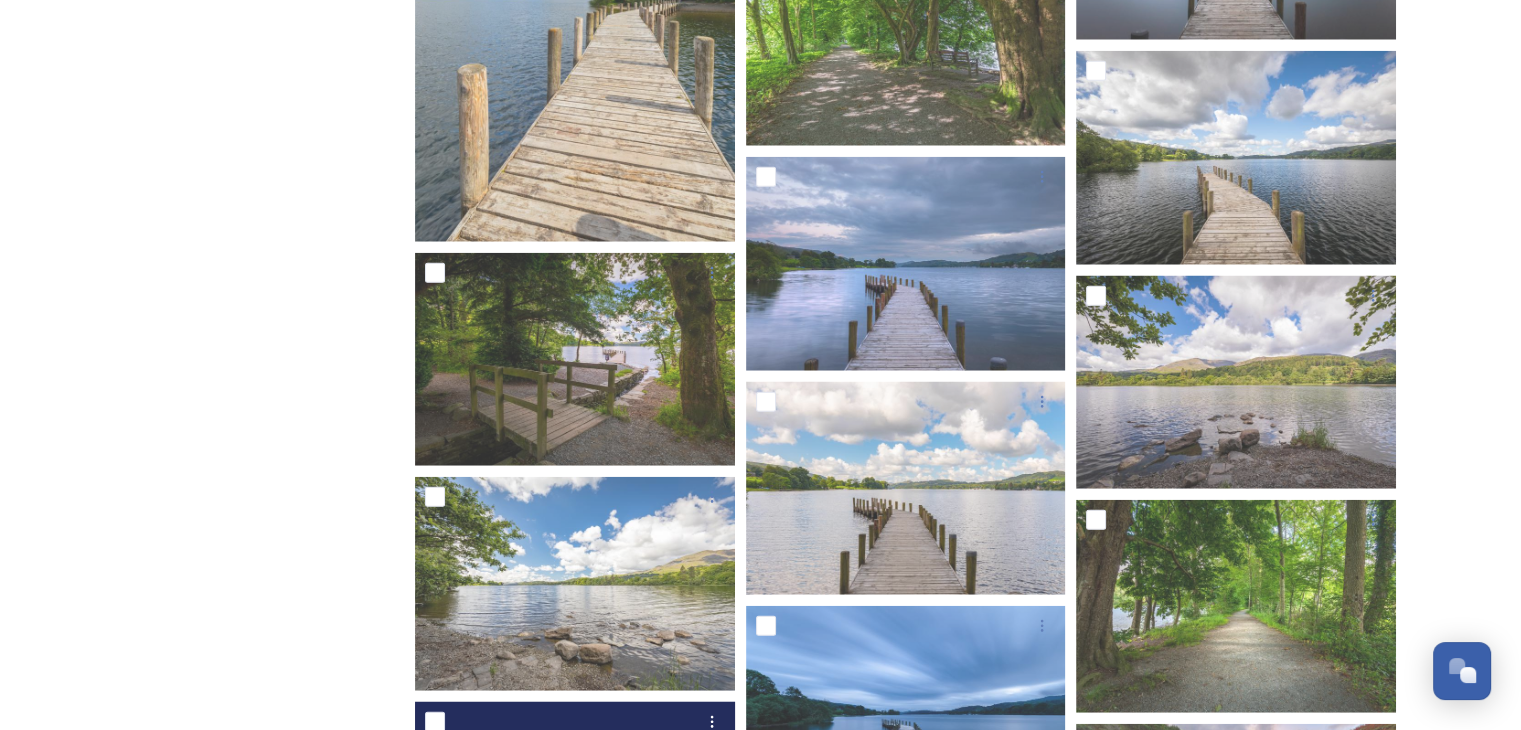 scroll, scrollTop: 5000, scrollLeft: 0, axis: vertical 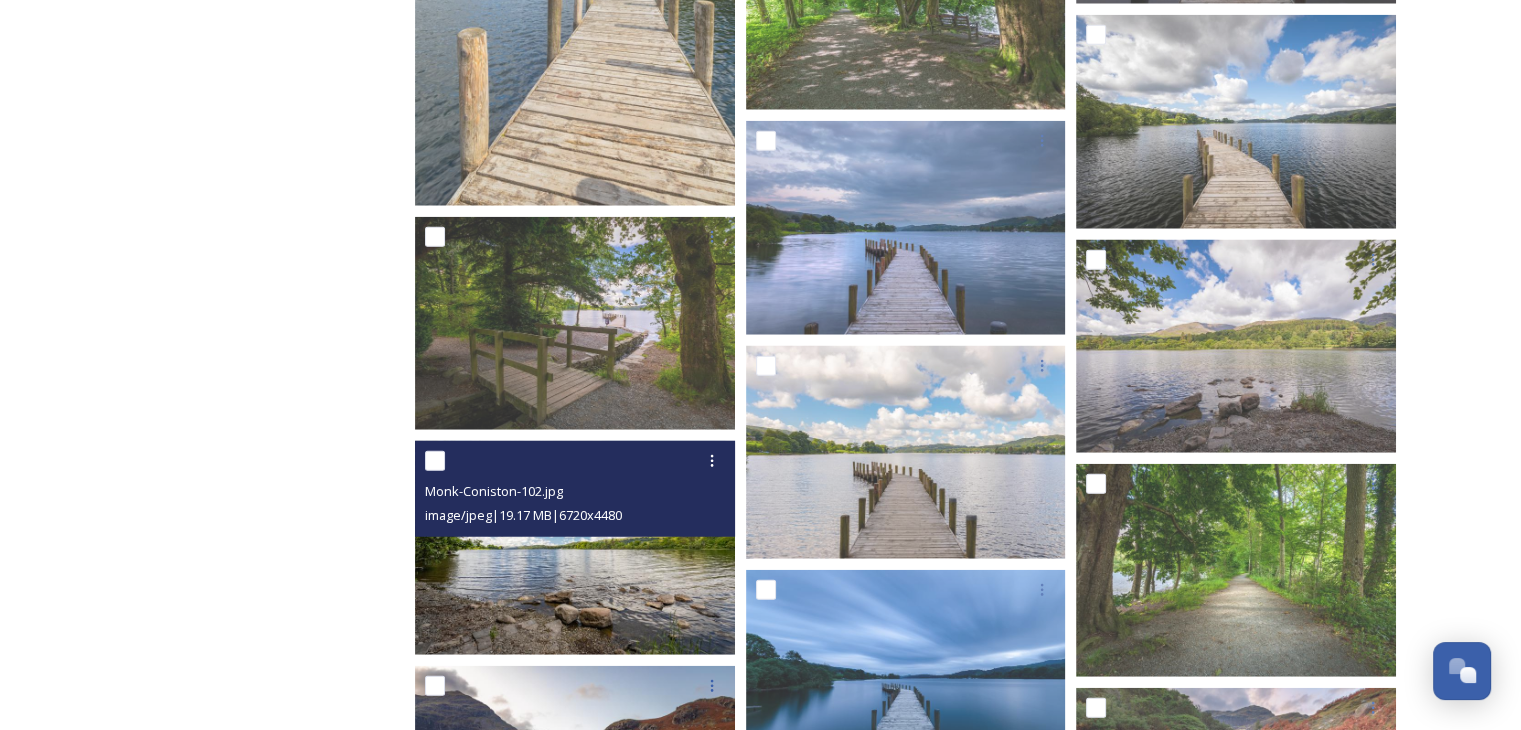 click at bounding box center [575, 547] 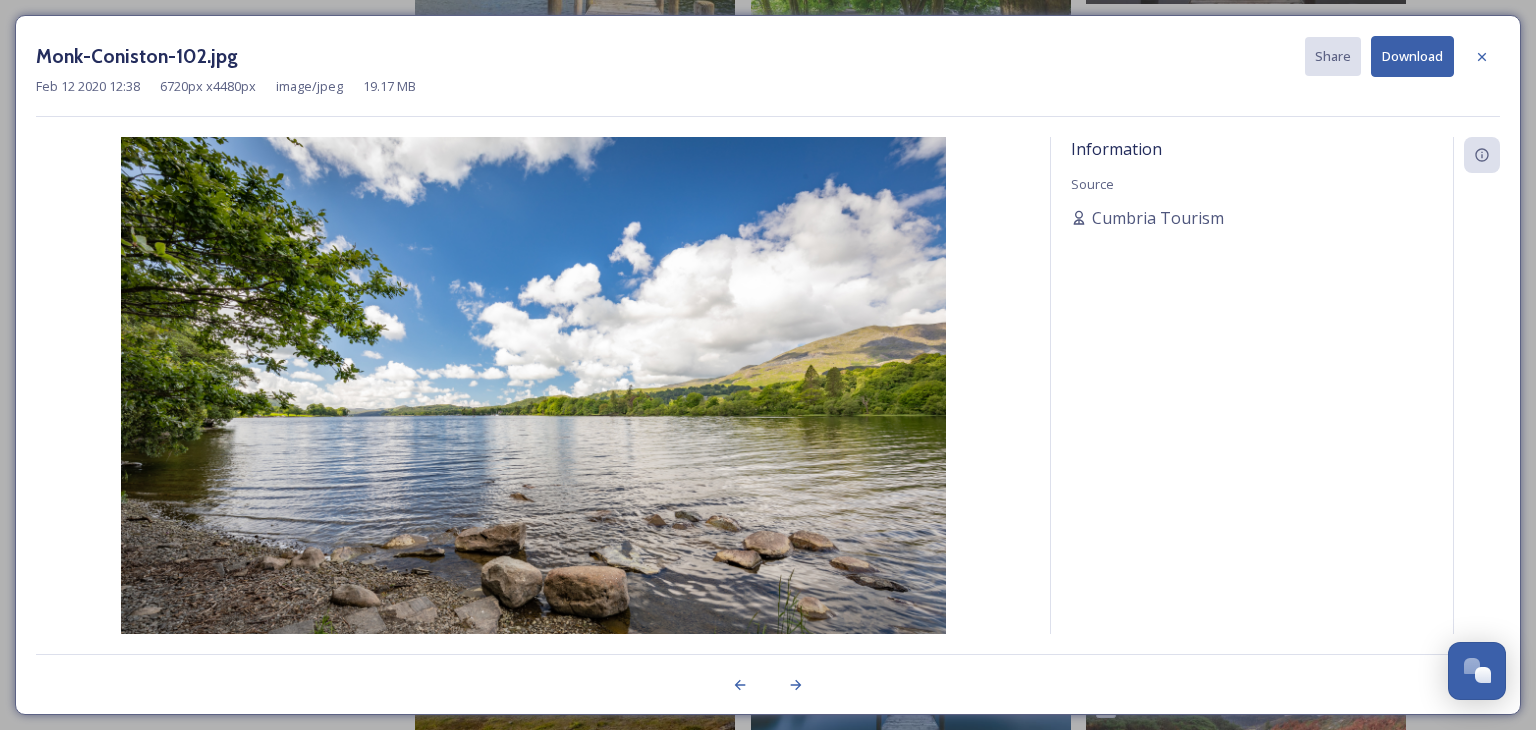 click on "Download" at bounding box center [1412, 56] 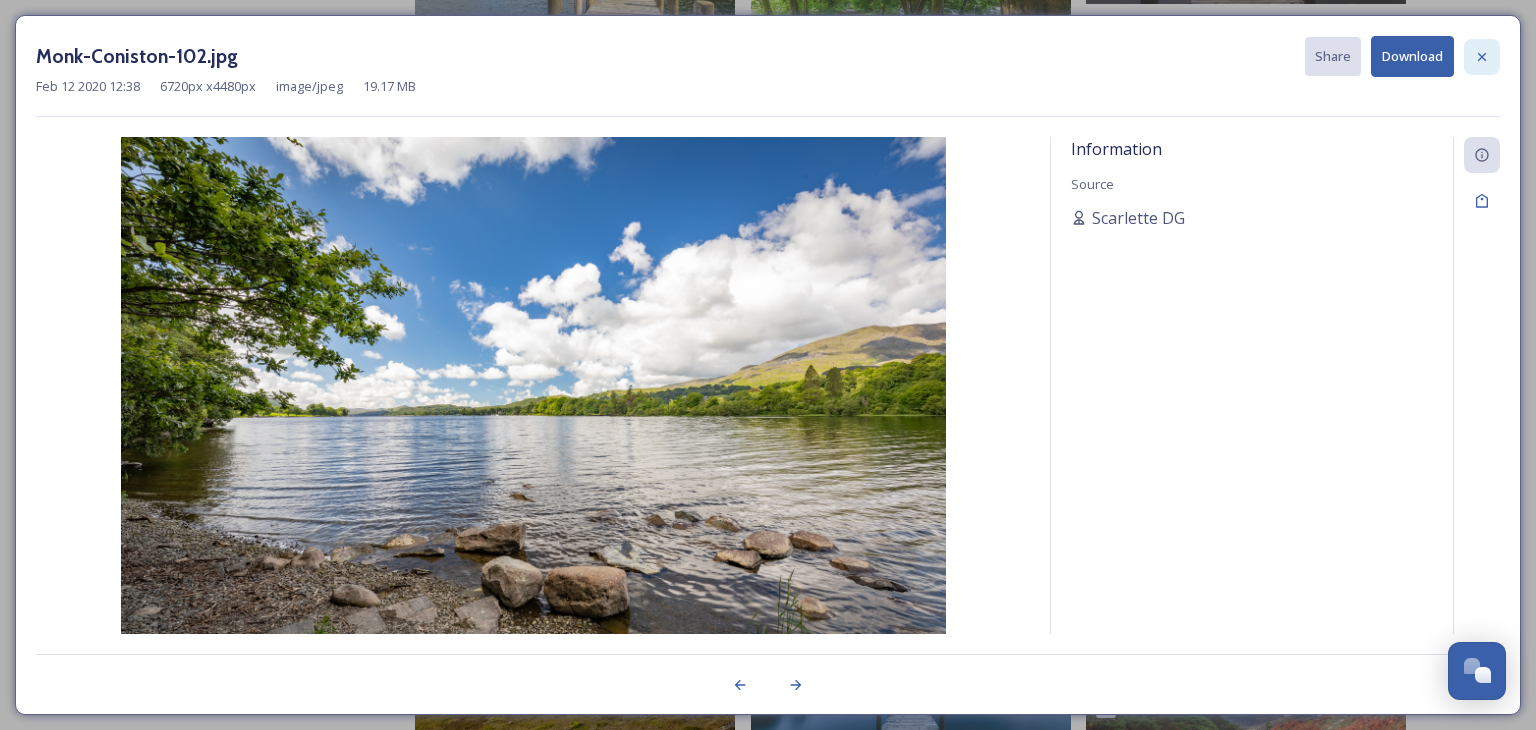 click 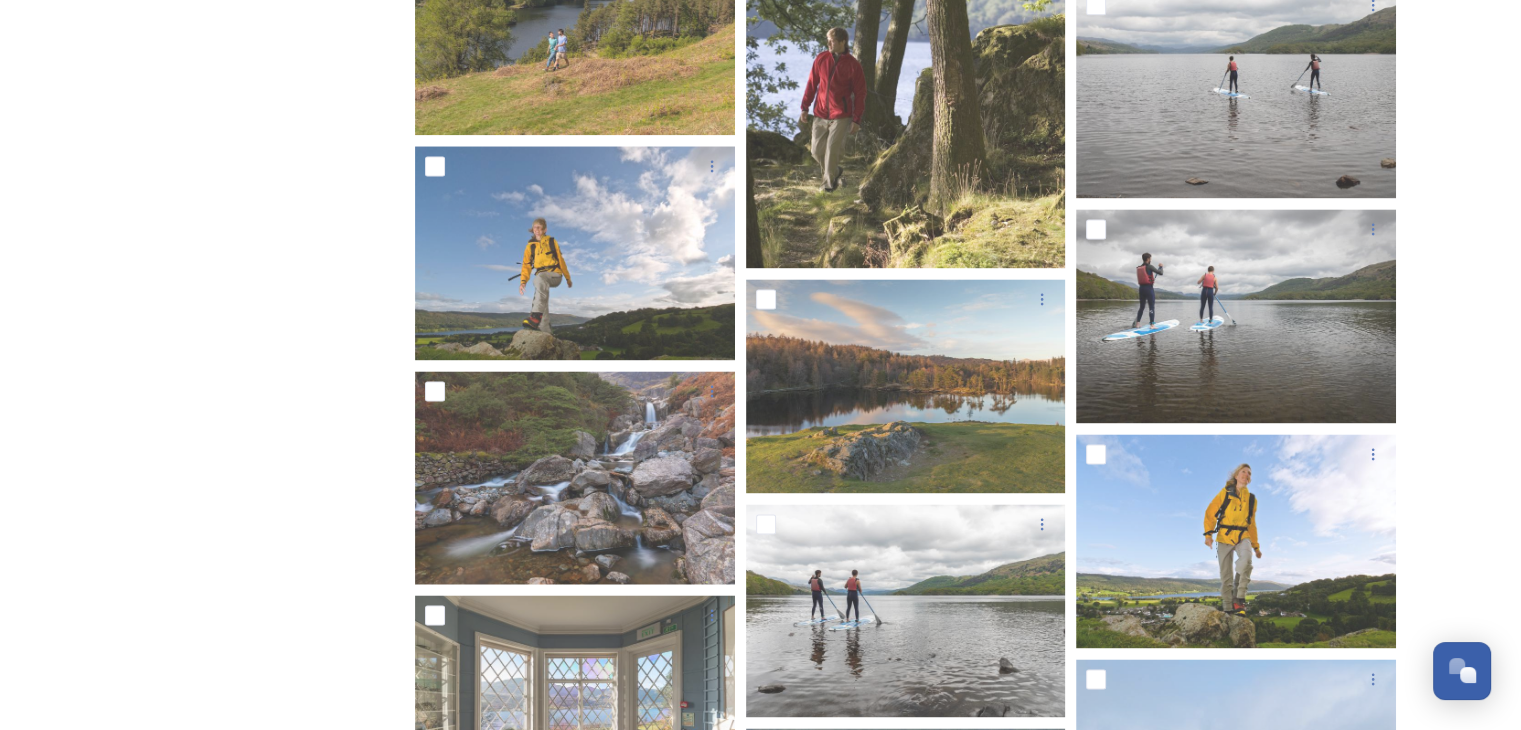 scroll, scrollTop: 2700, scrollLeft: 0, axis: vertical 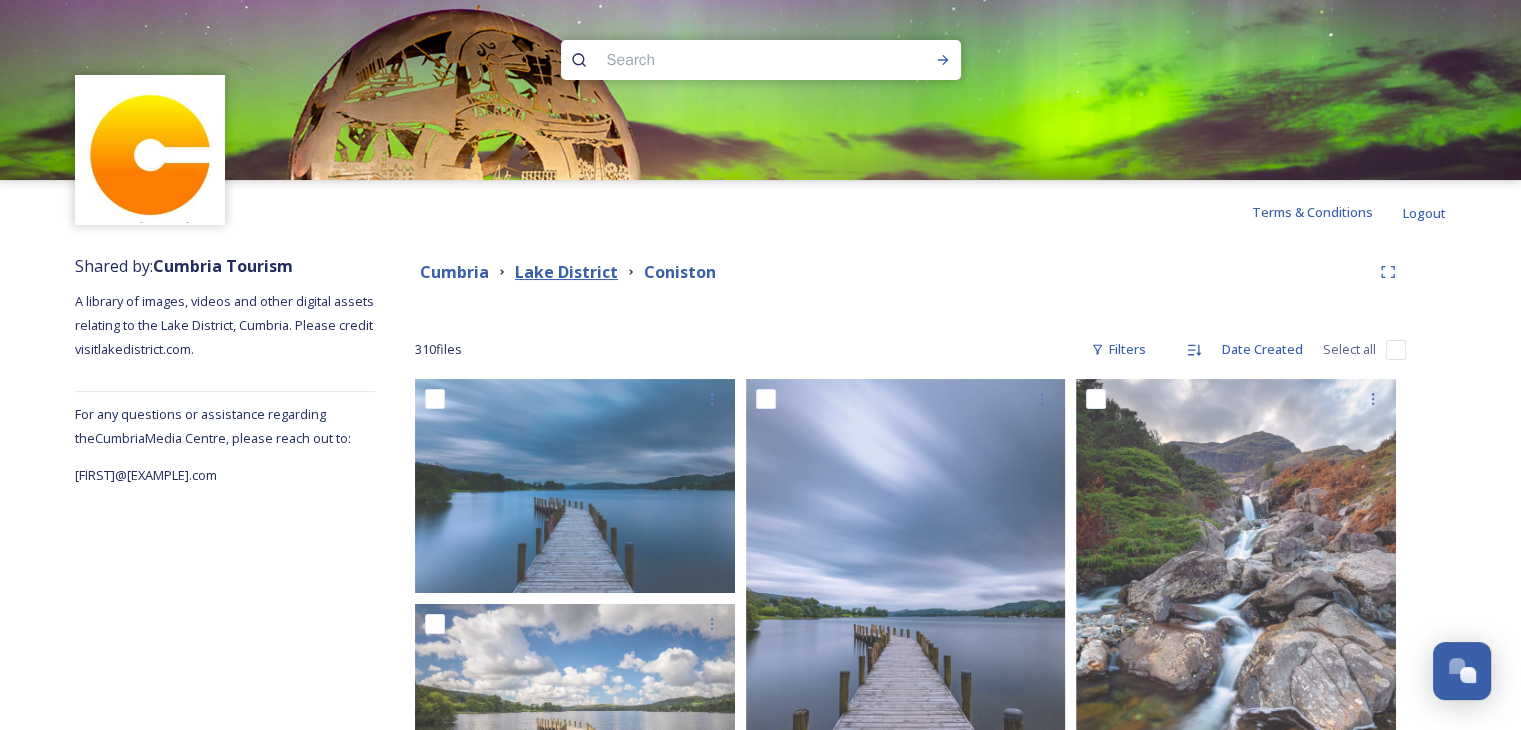 click on "Lake District" at bounding box center [566, 272] 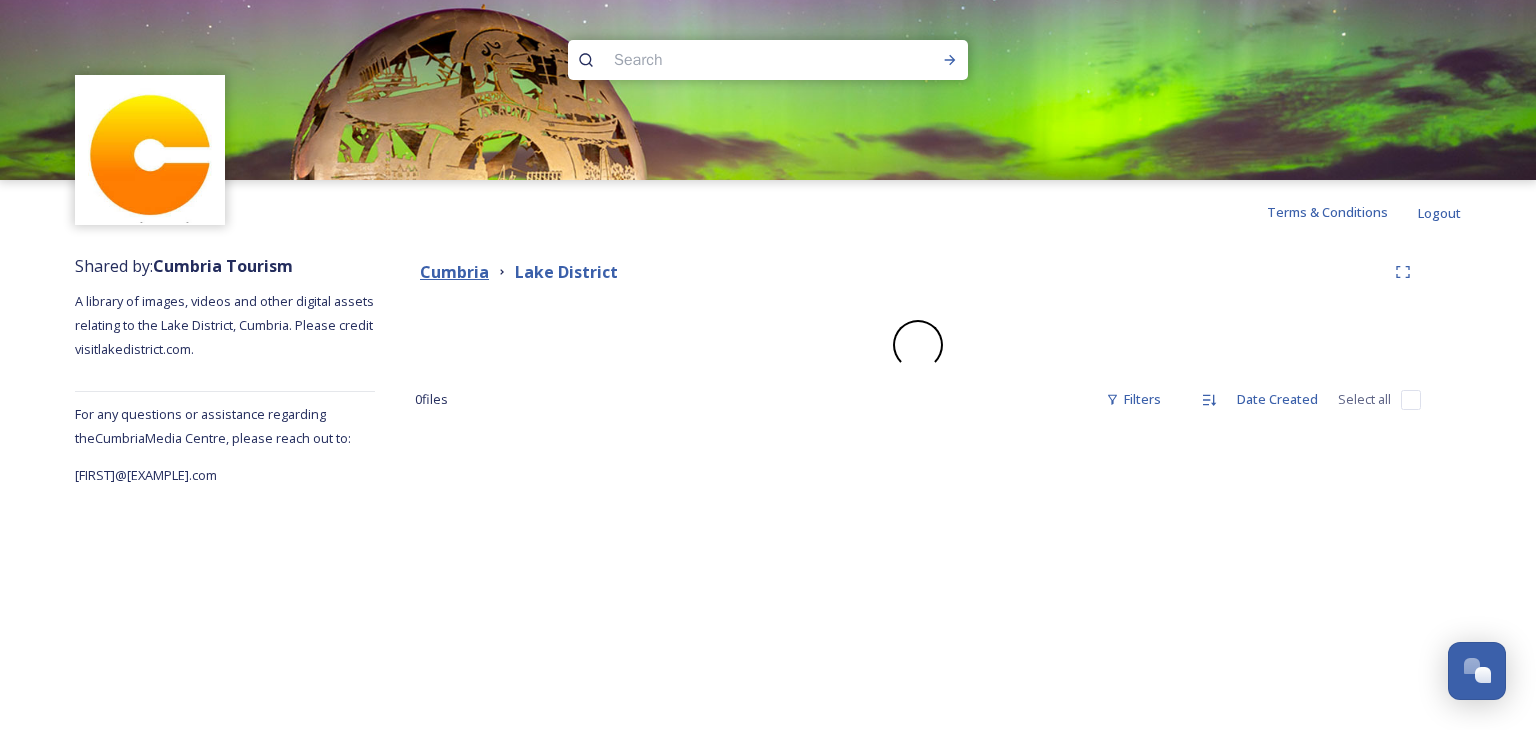 click on "Cumbria" at bounding box center (454, 272) 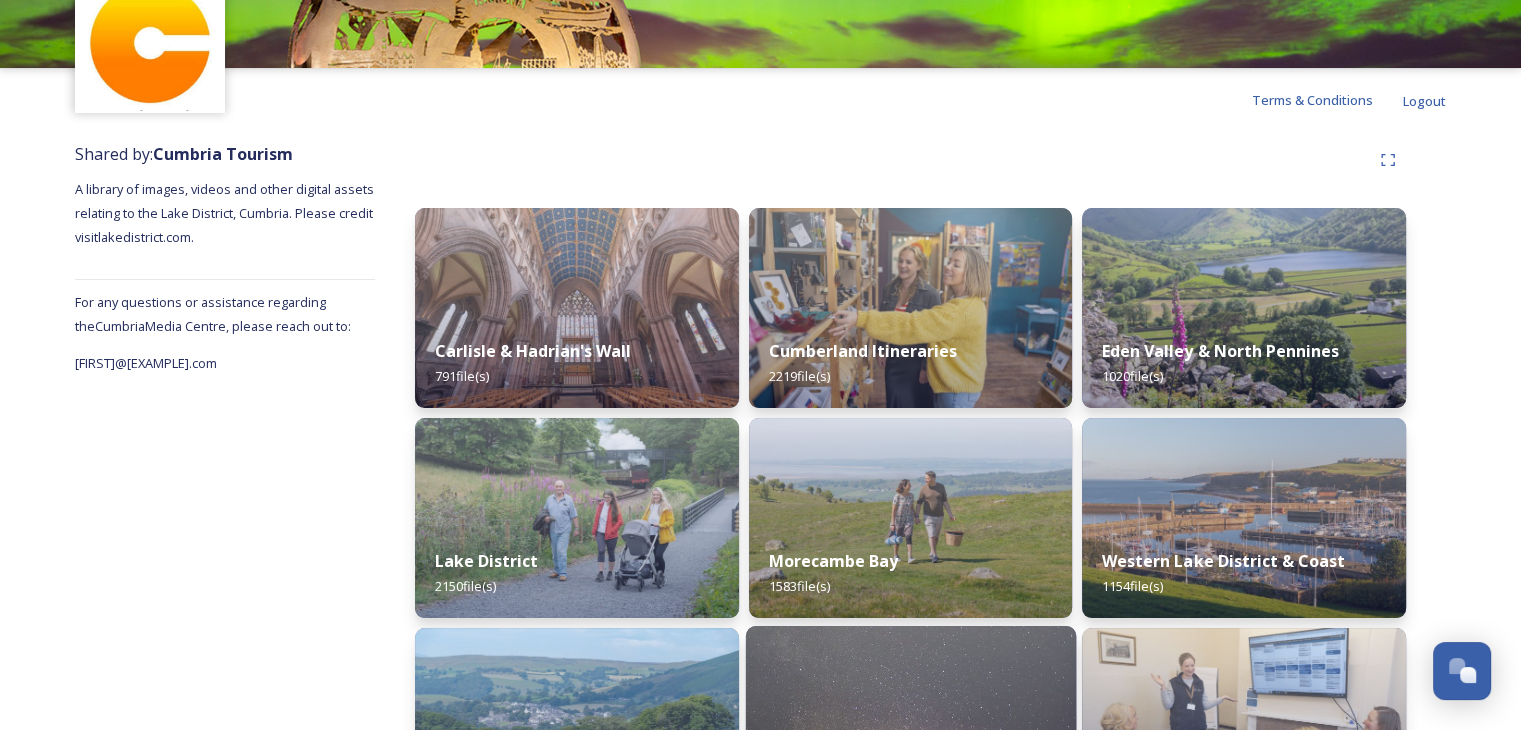 scroll, scrollTop: 200, scrollLeft: 0, axis: vertical 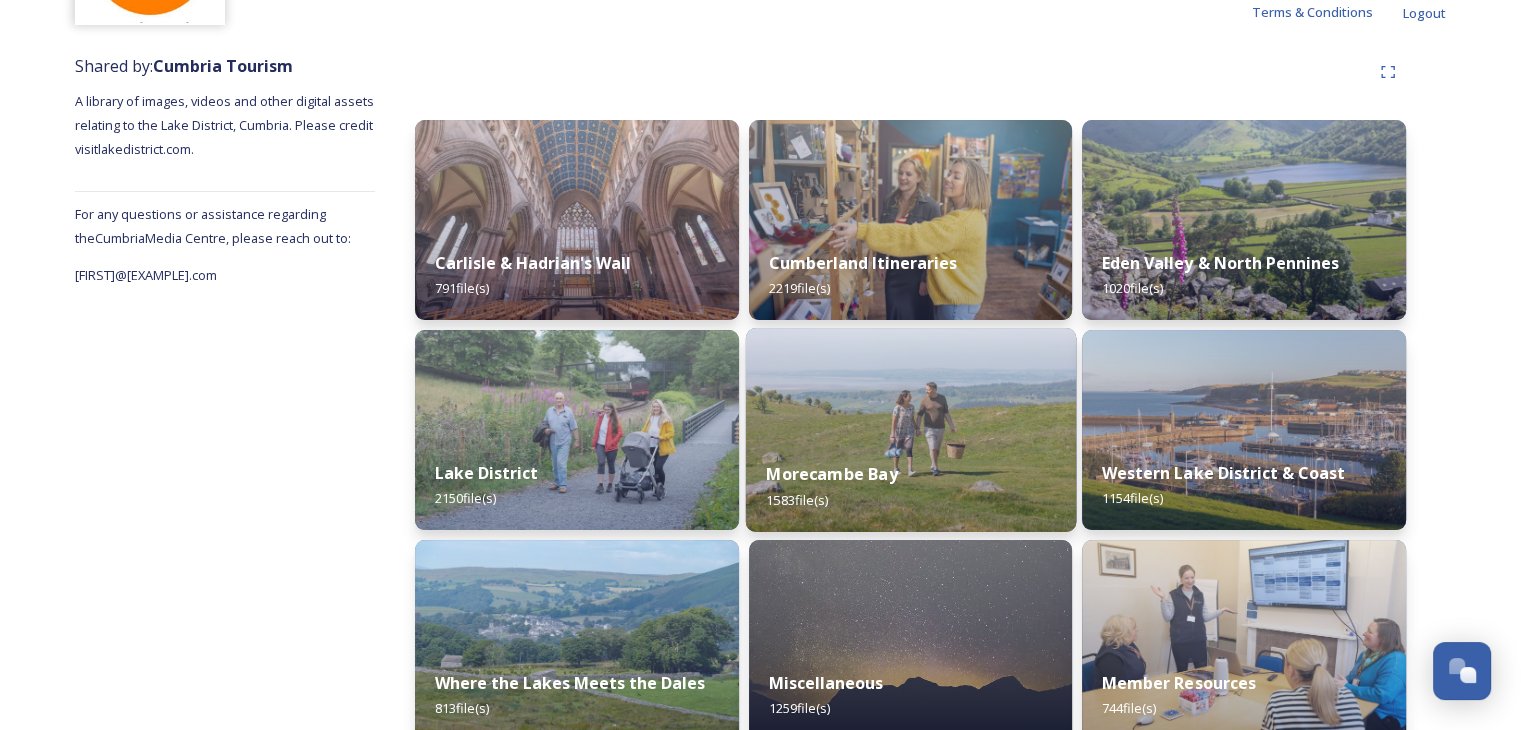 click on "Morecambe Bay 1583 file(s)" at bounding box center [910, 486] 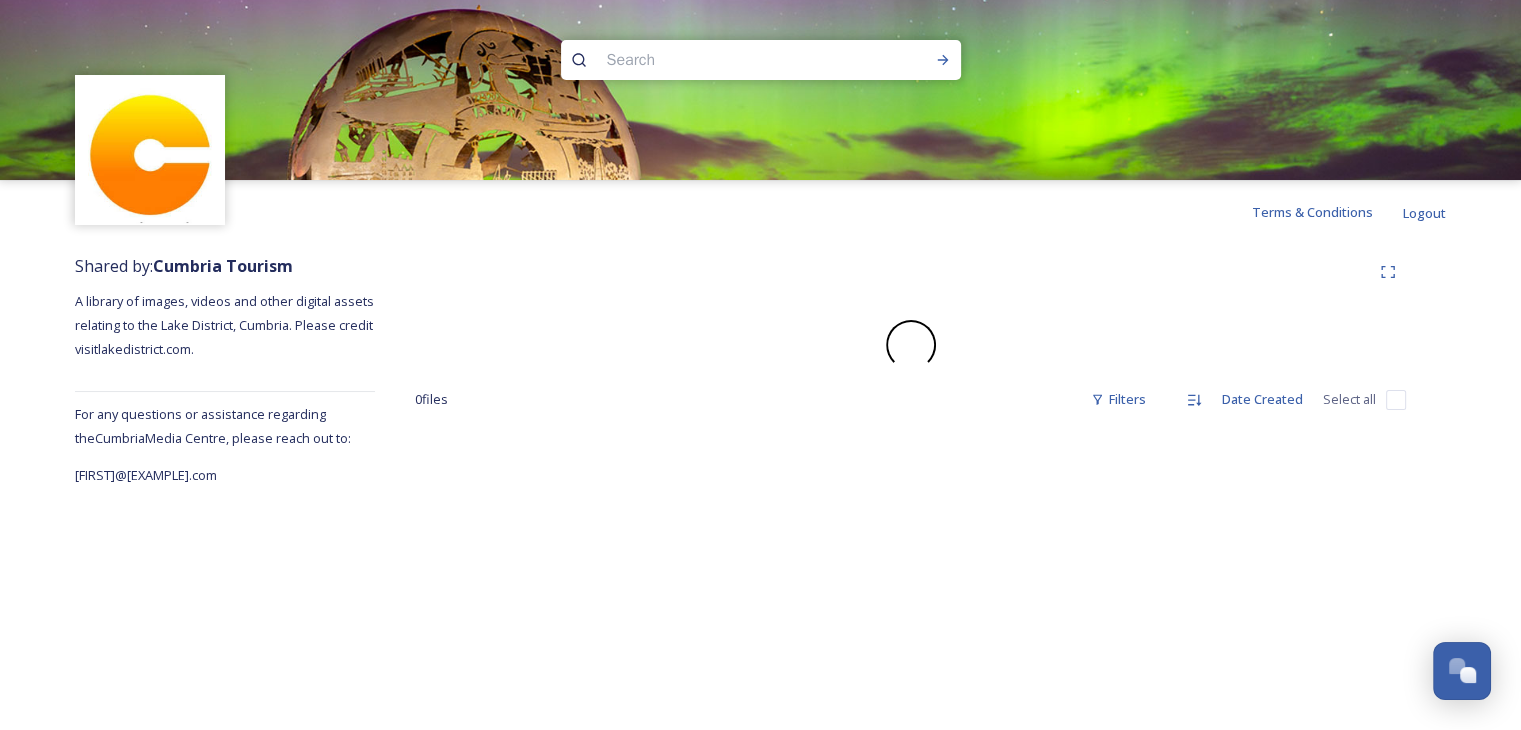 scroll, scrollTop: 0, scrollLeft: 0, axis: both 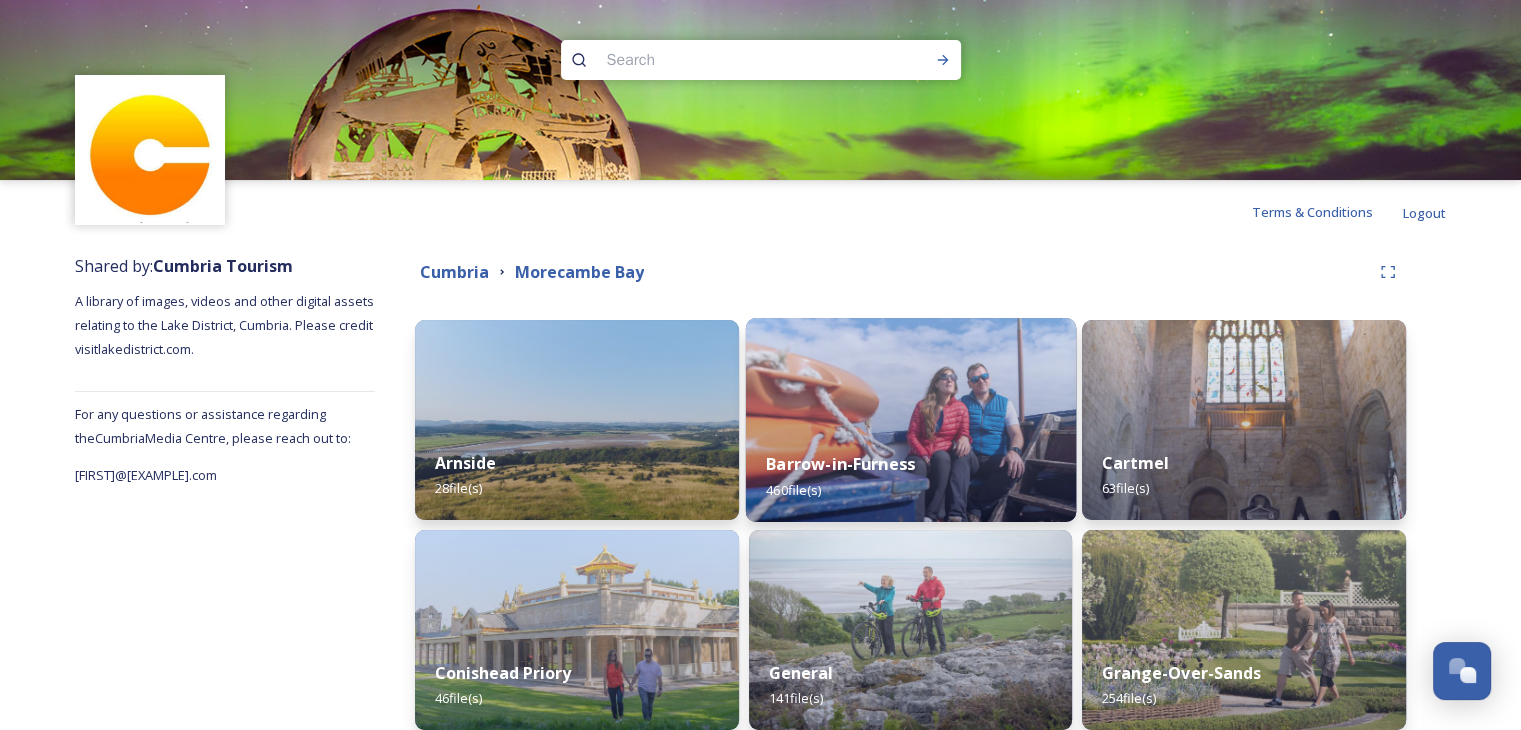 click on "Barrow-in-Furness" at bounding box center [840, 464] 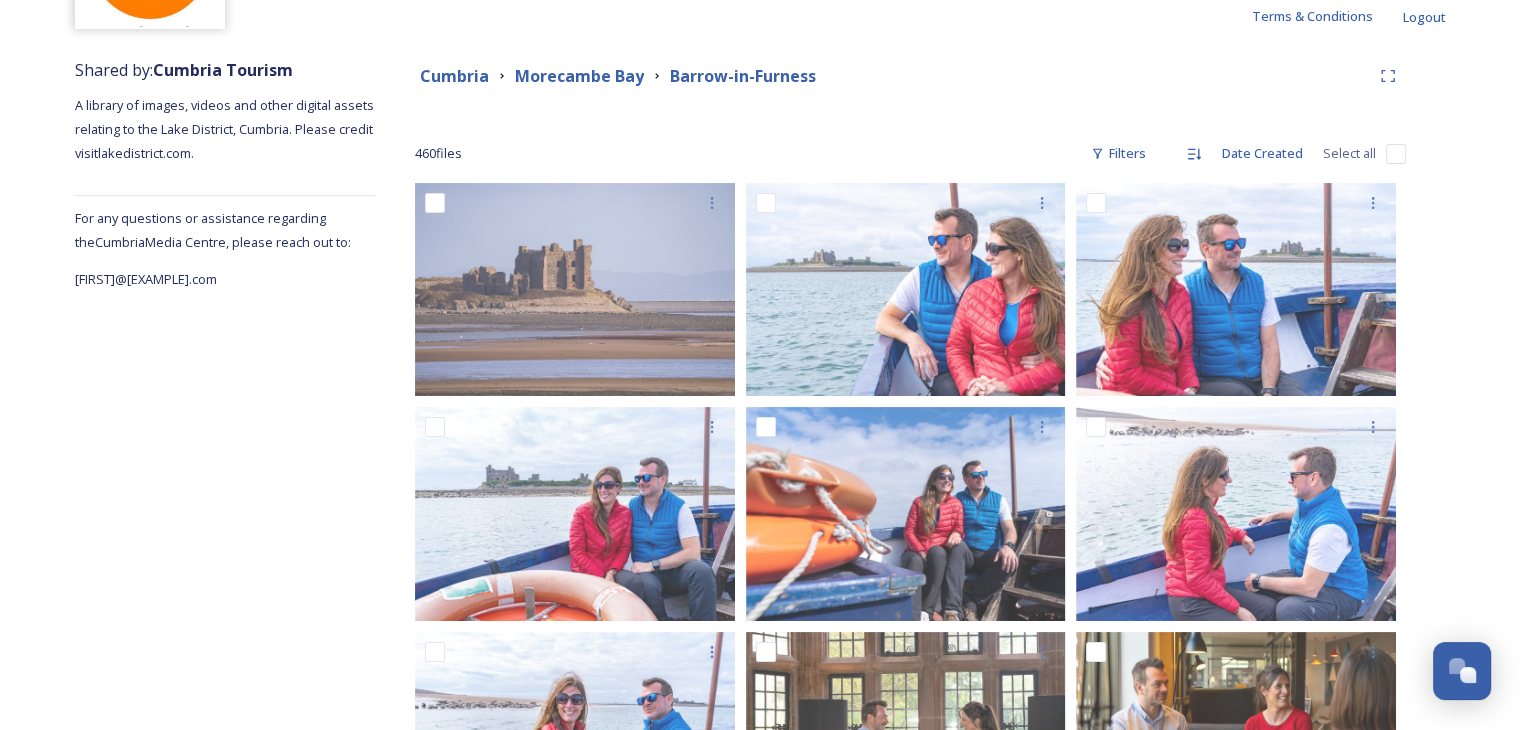 scroll, scrollTop: 200, scrollLeft: 0, axis: vertical 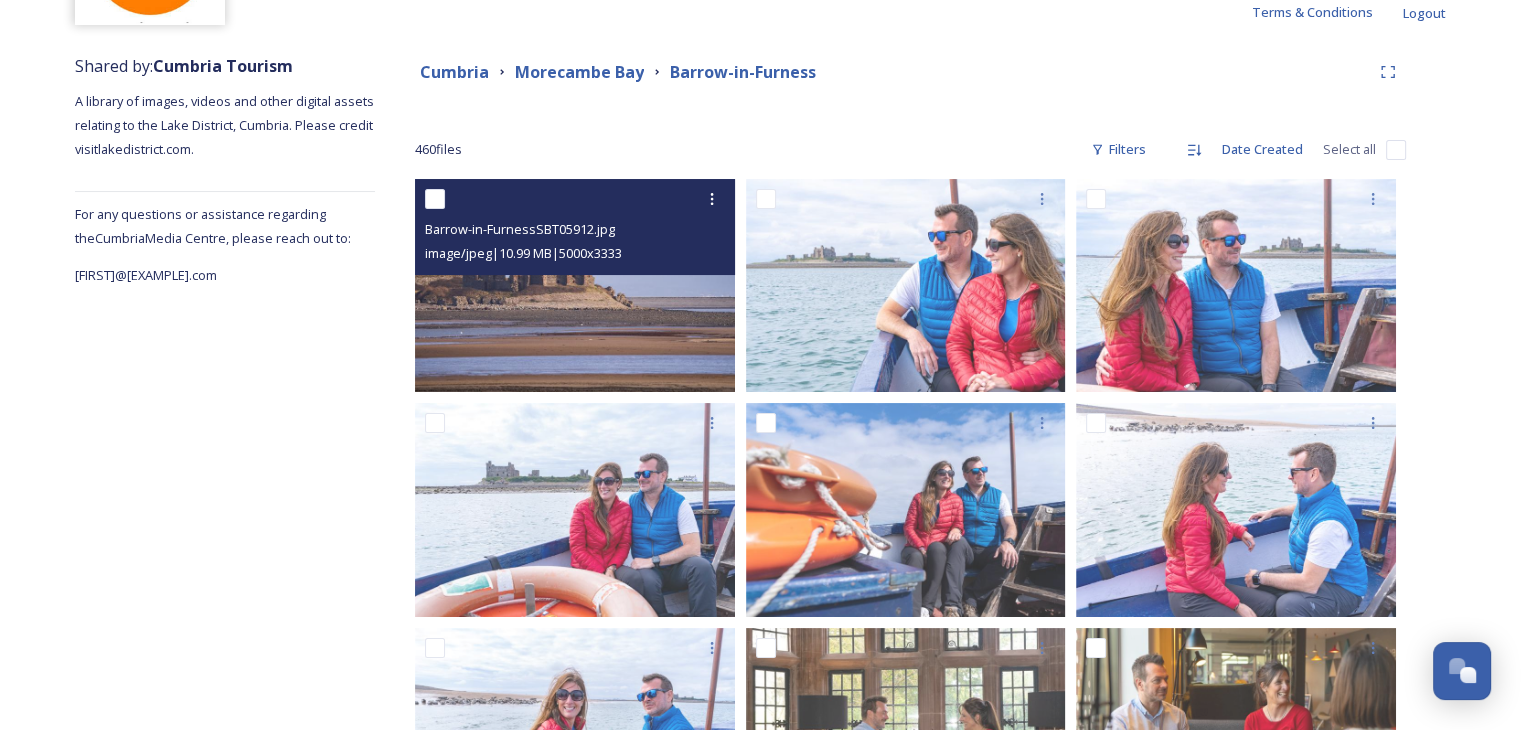 click at bounding box center (575, 285) 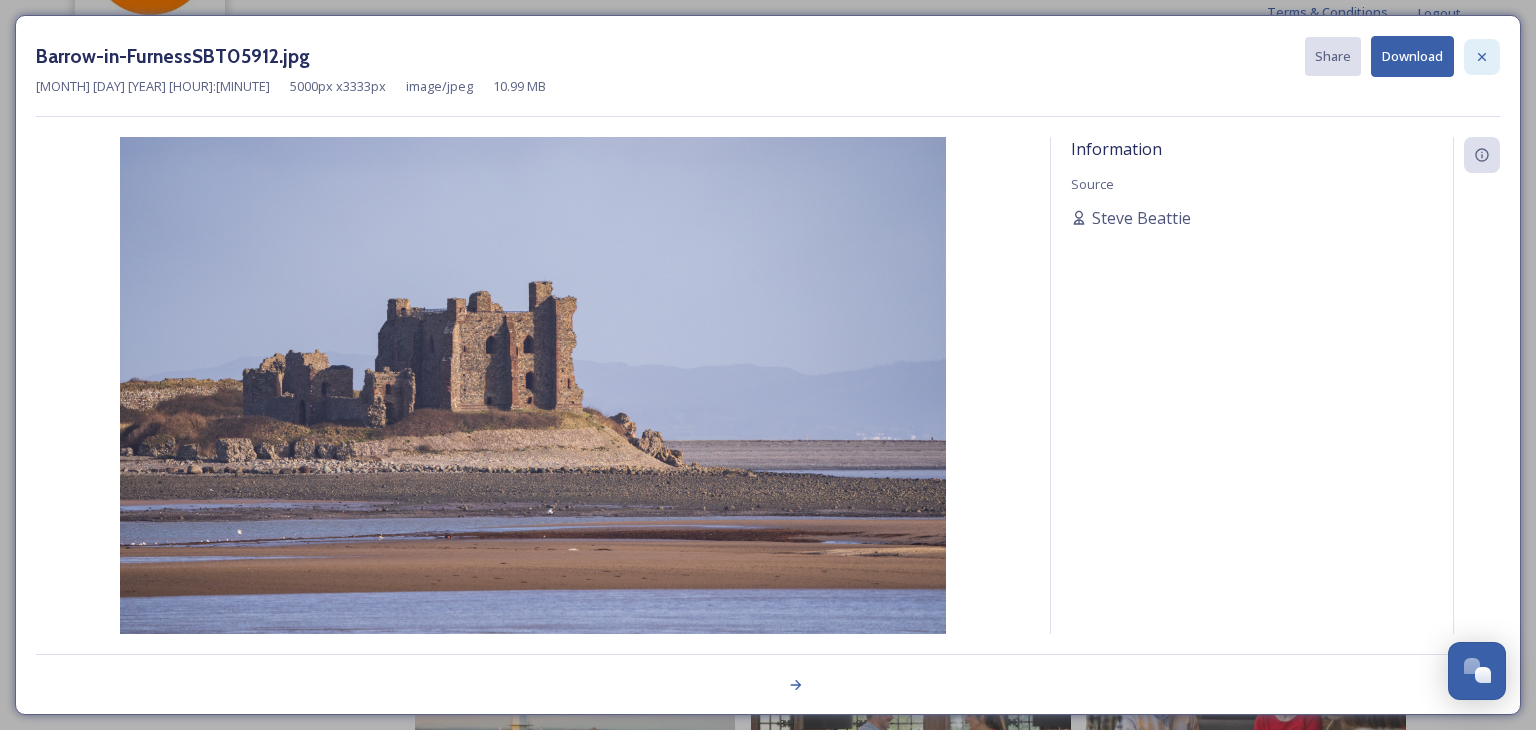 click 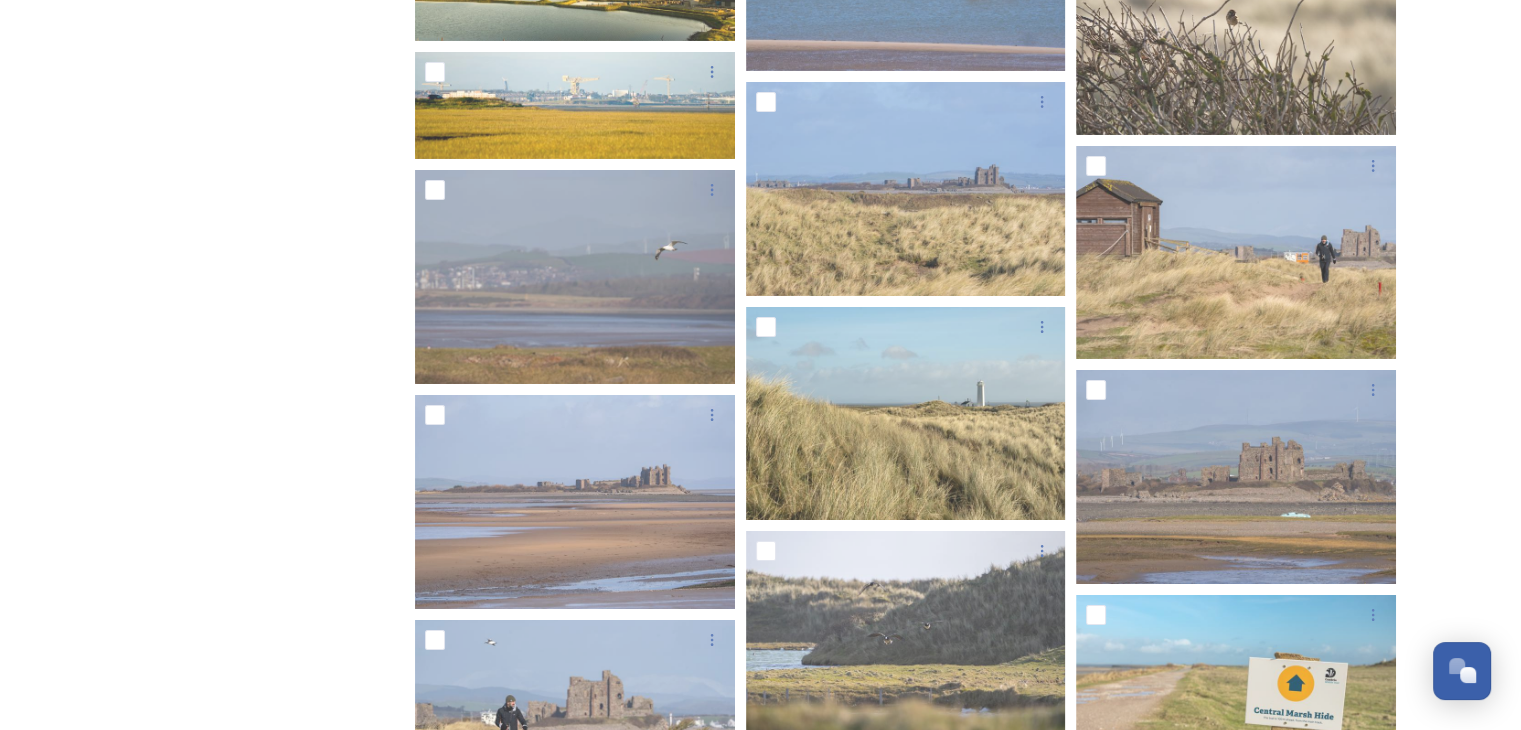 scroll, scrollTop: 14600, scrollLeft: 0, axis: vertical 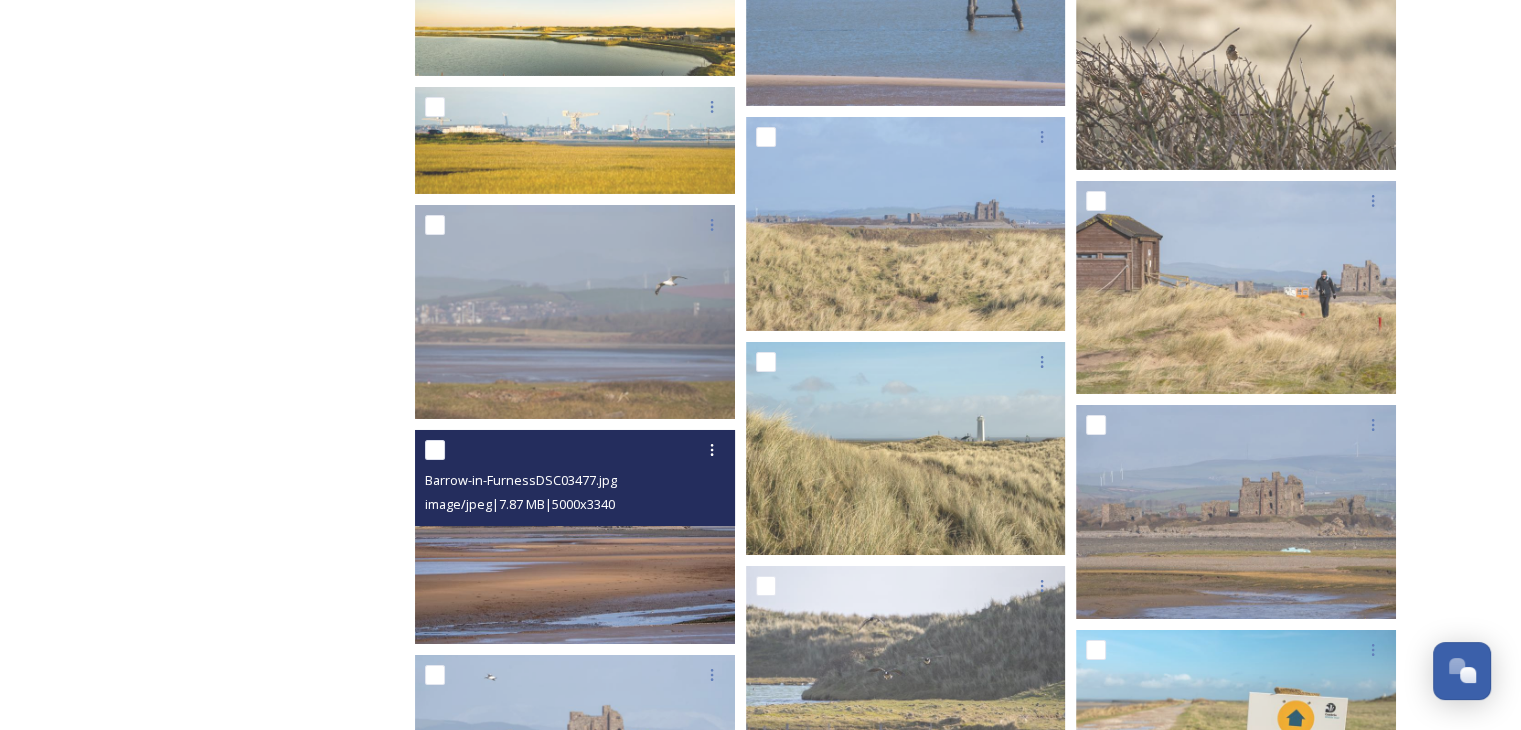 click at bounding box center (575, 537) 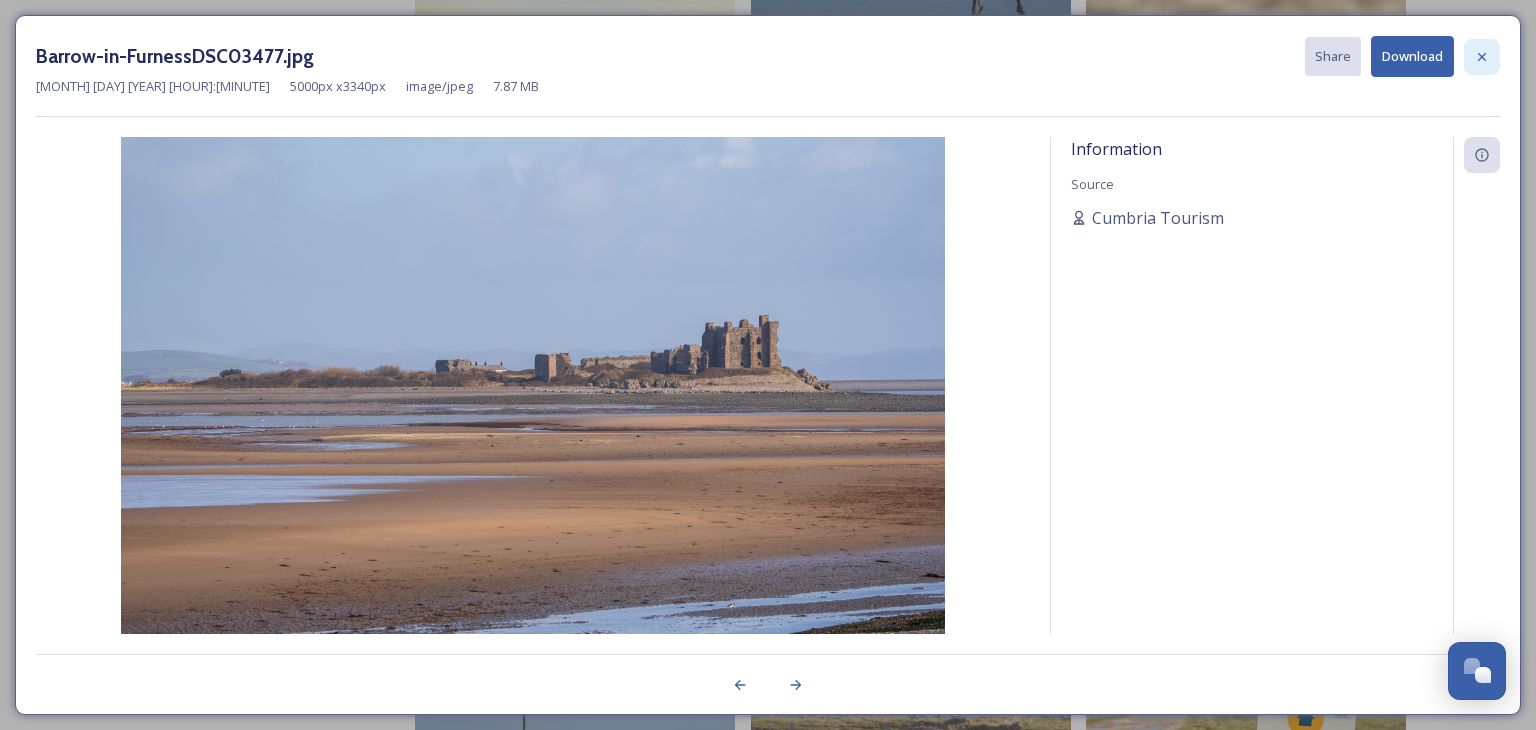 click at bounding box center [1482, 57] 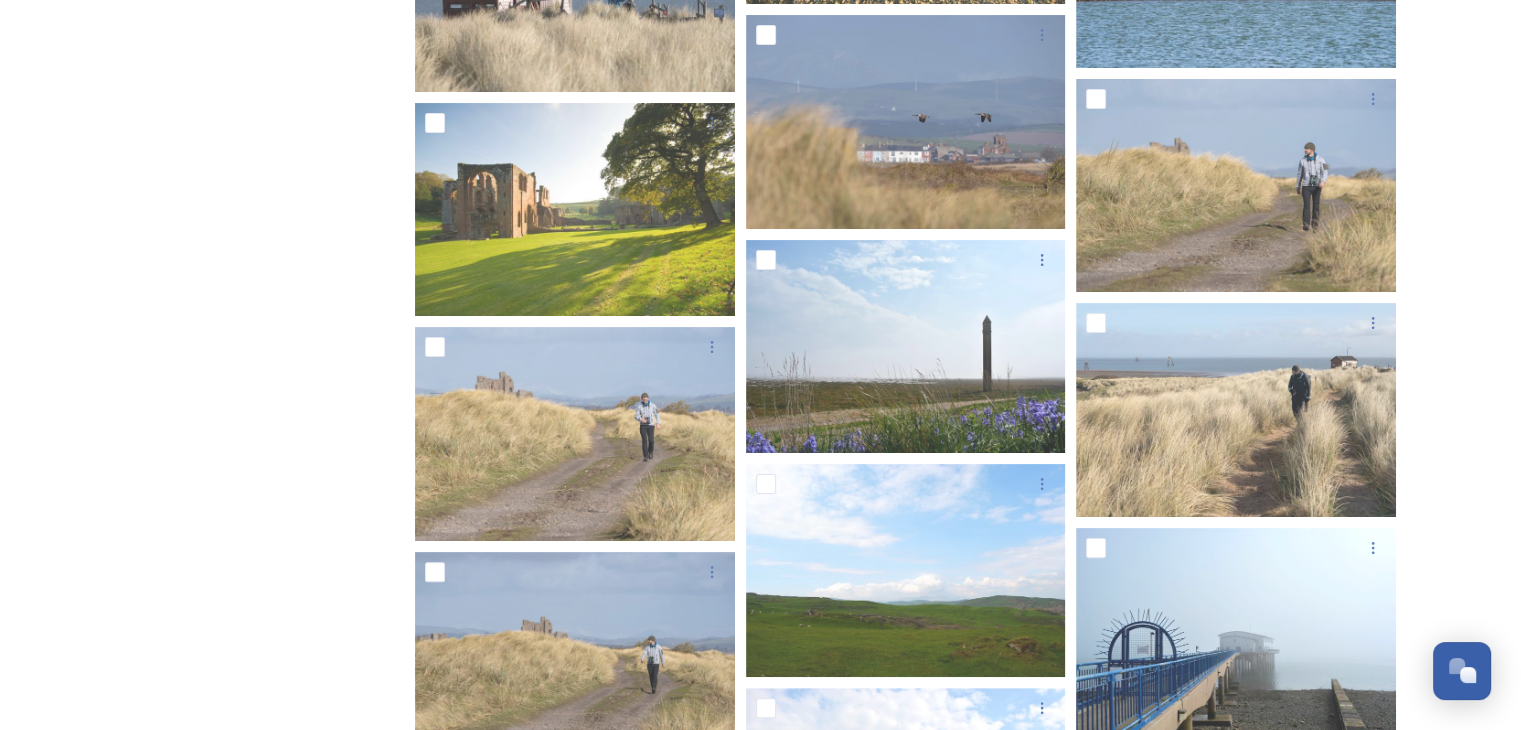 scroll, scrollTop: 15500, scrollLeft: 0, axis: vertical 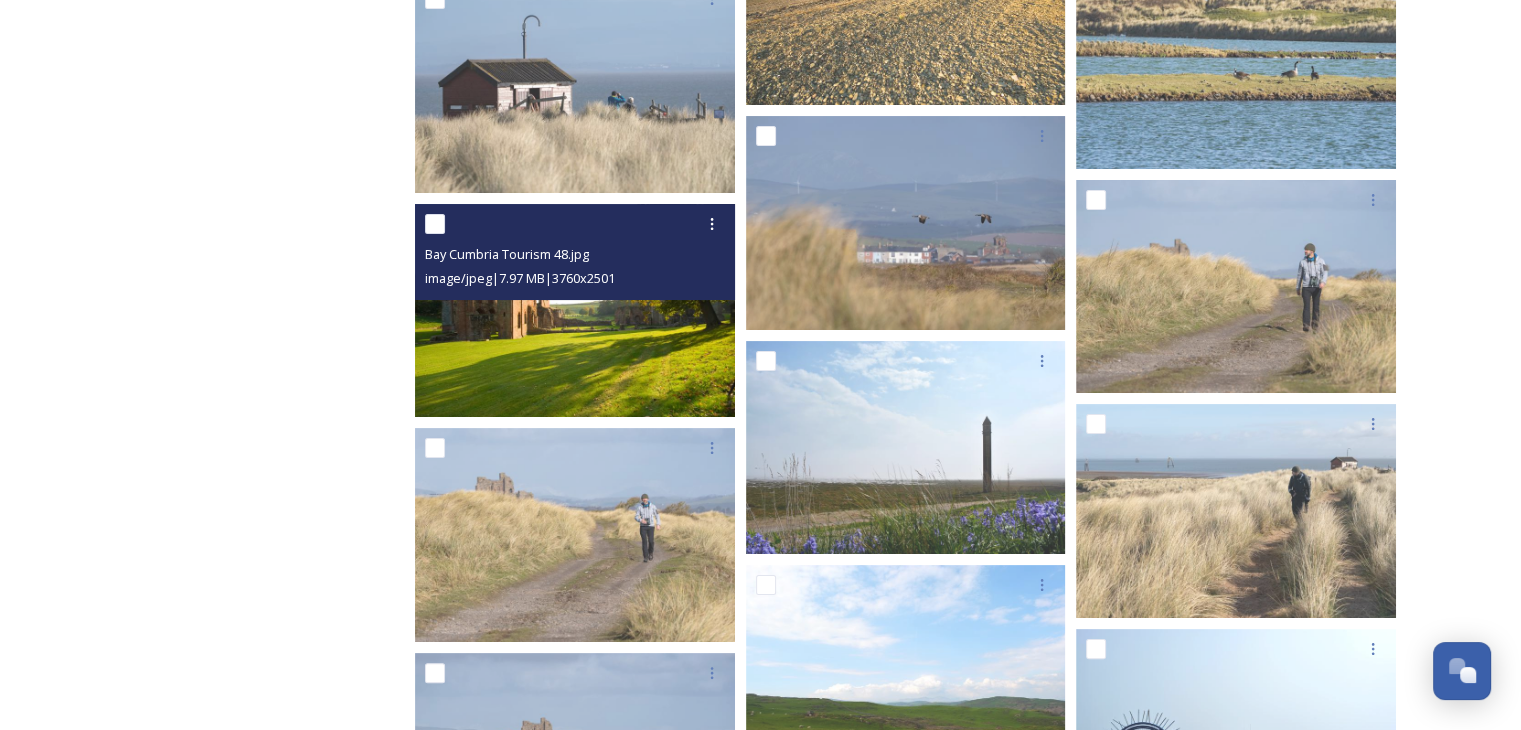 click at bounding box center (575, 310) 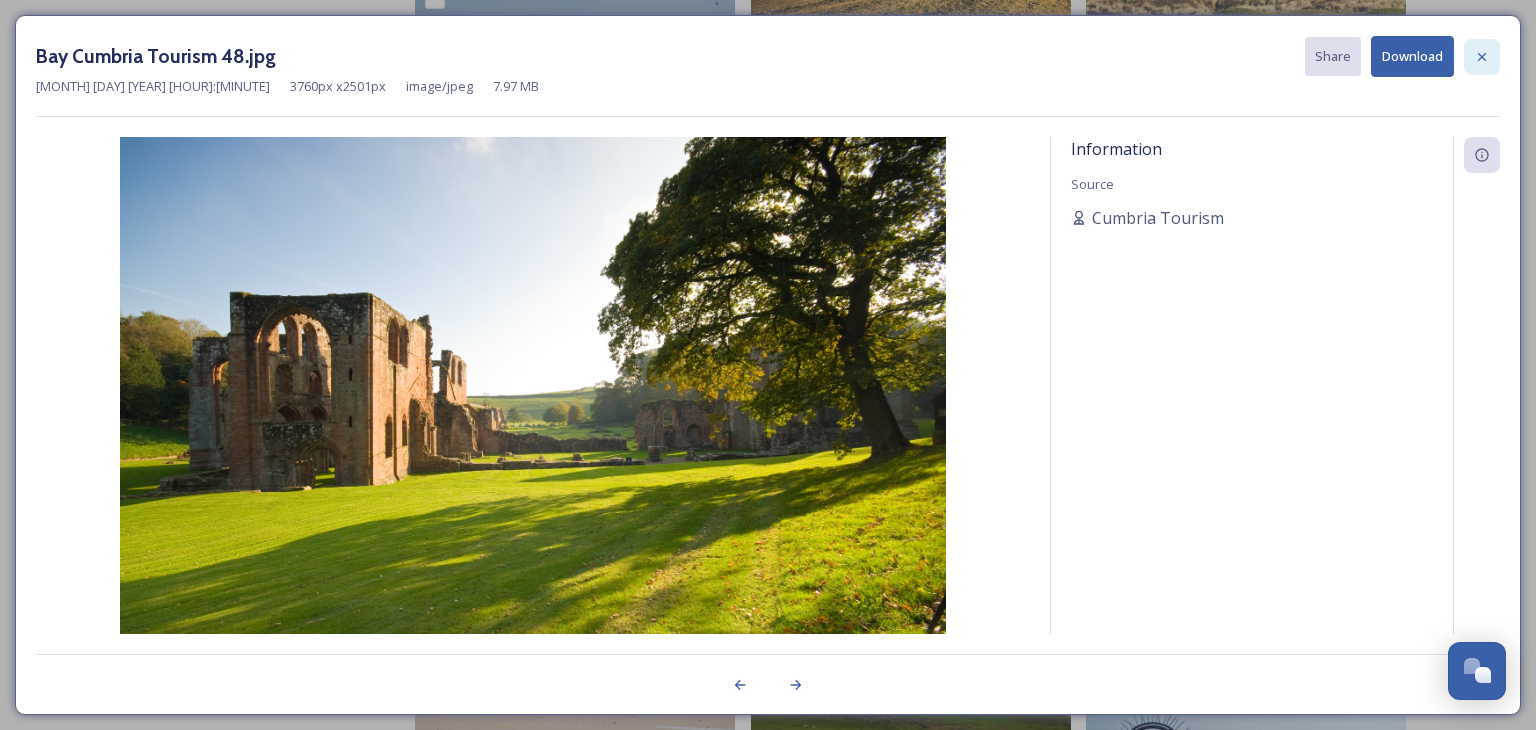 click 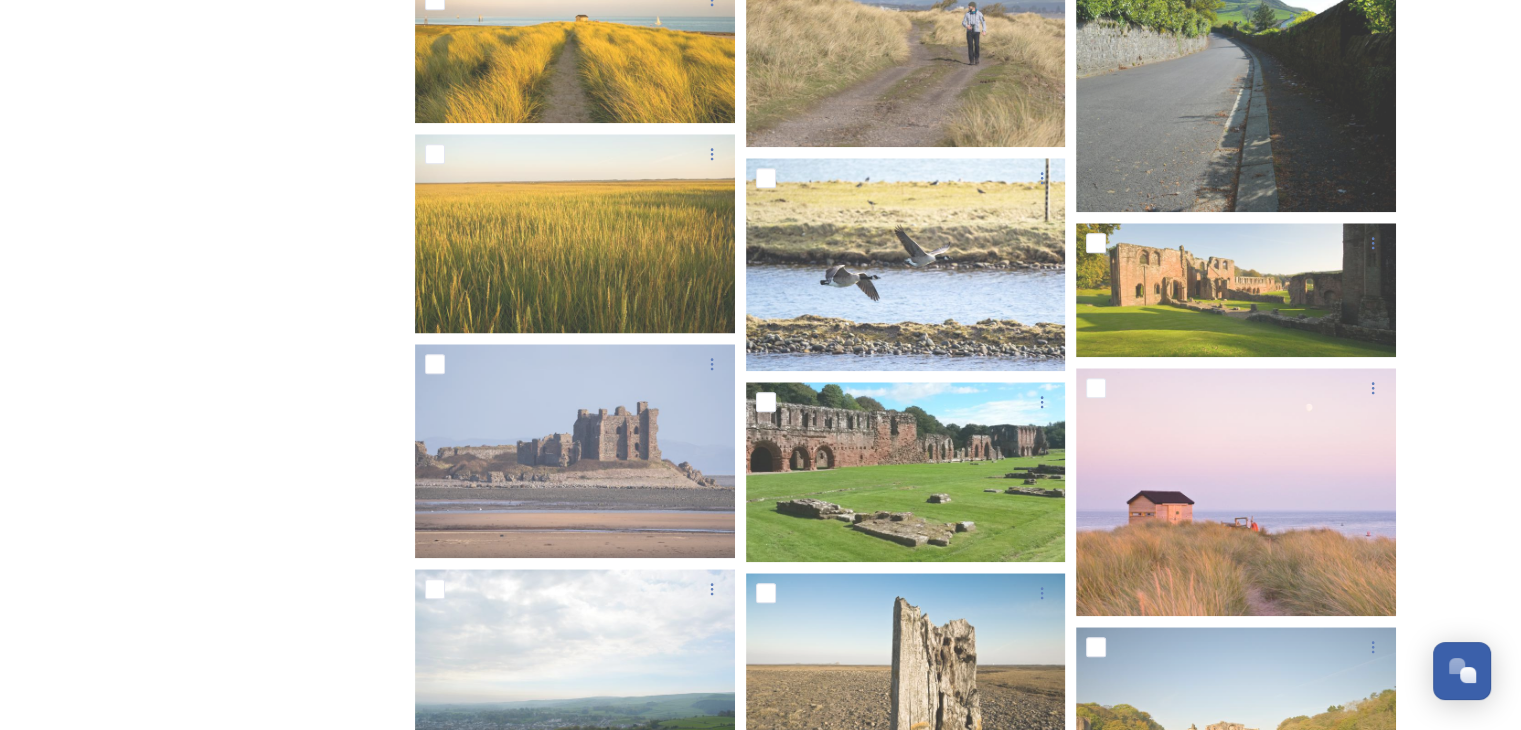 scroll, scrollTop: 17300, scrollLeft: 0, axis: vertical 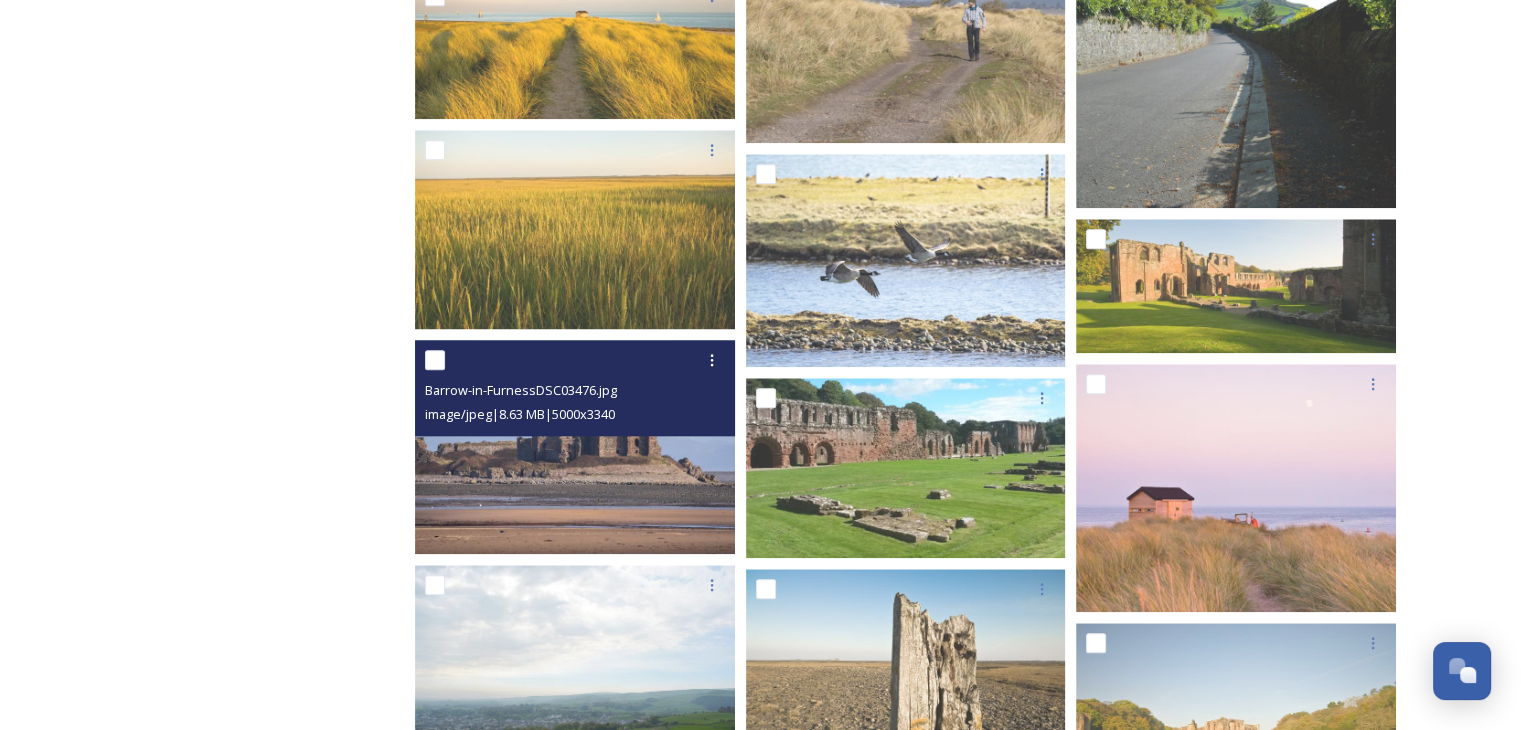click at bounding box center (575, 447) 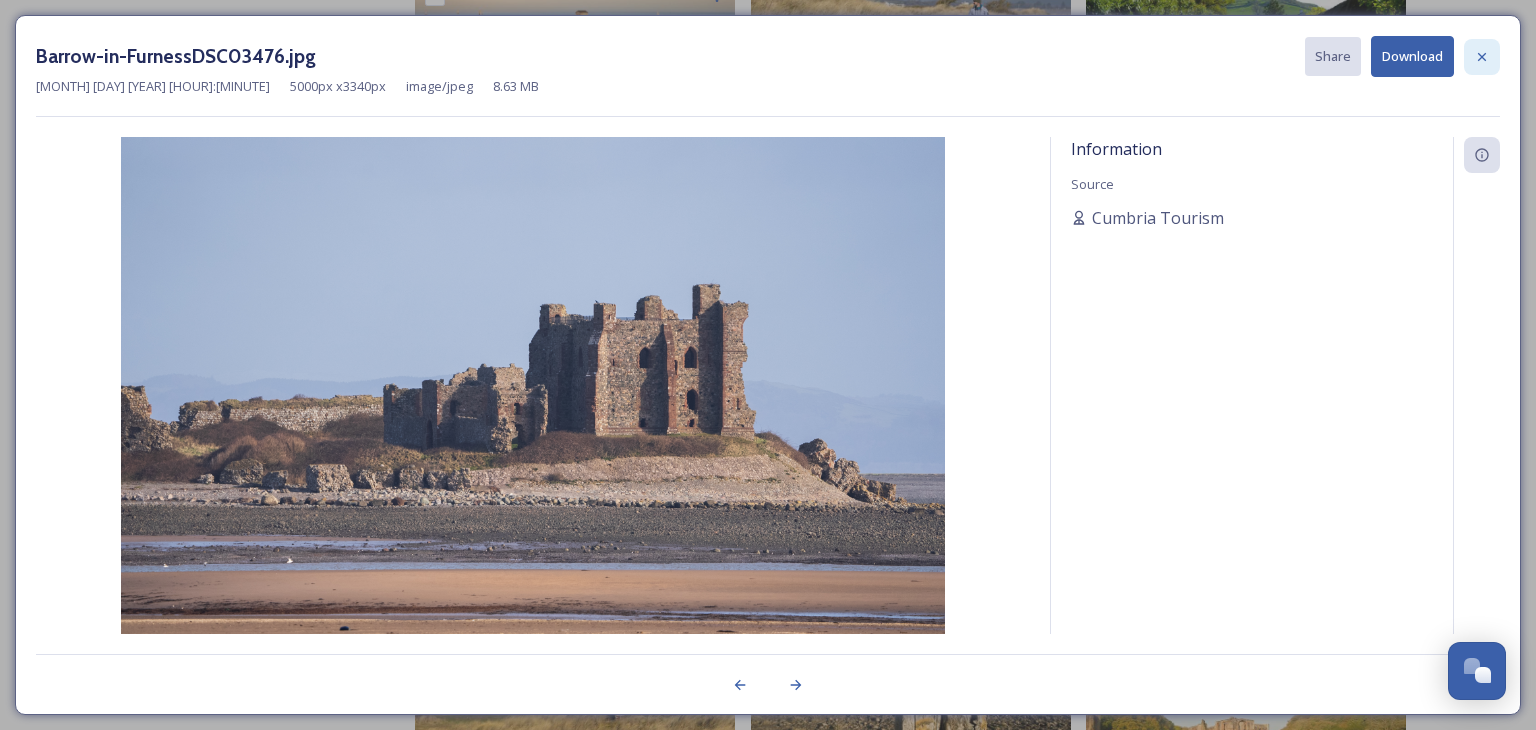 click at bounding box center (1482, 57) 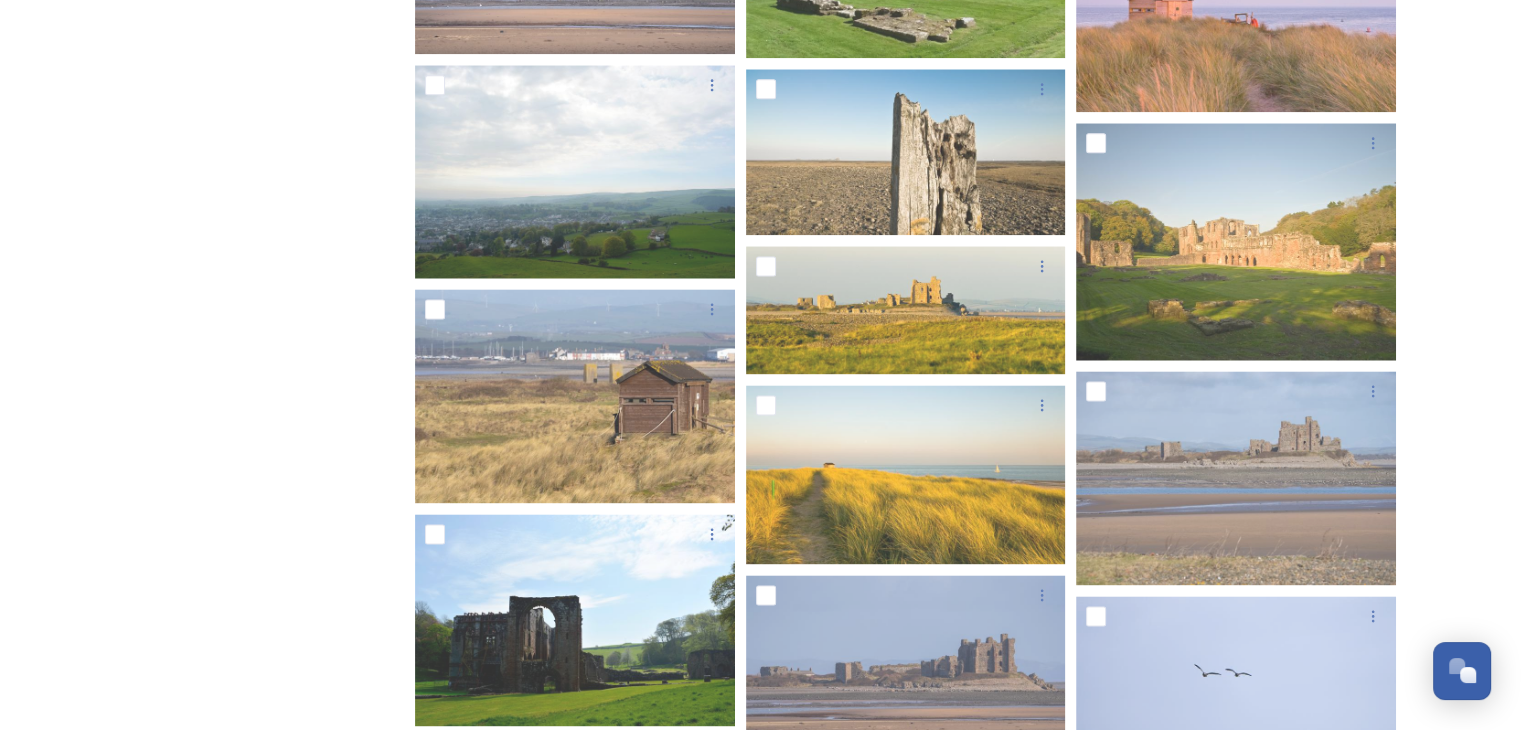 scroll, scrollTop: 18000, scrollLeft: 0, axis: vertical 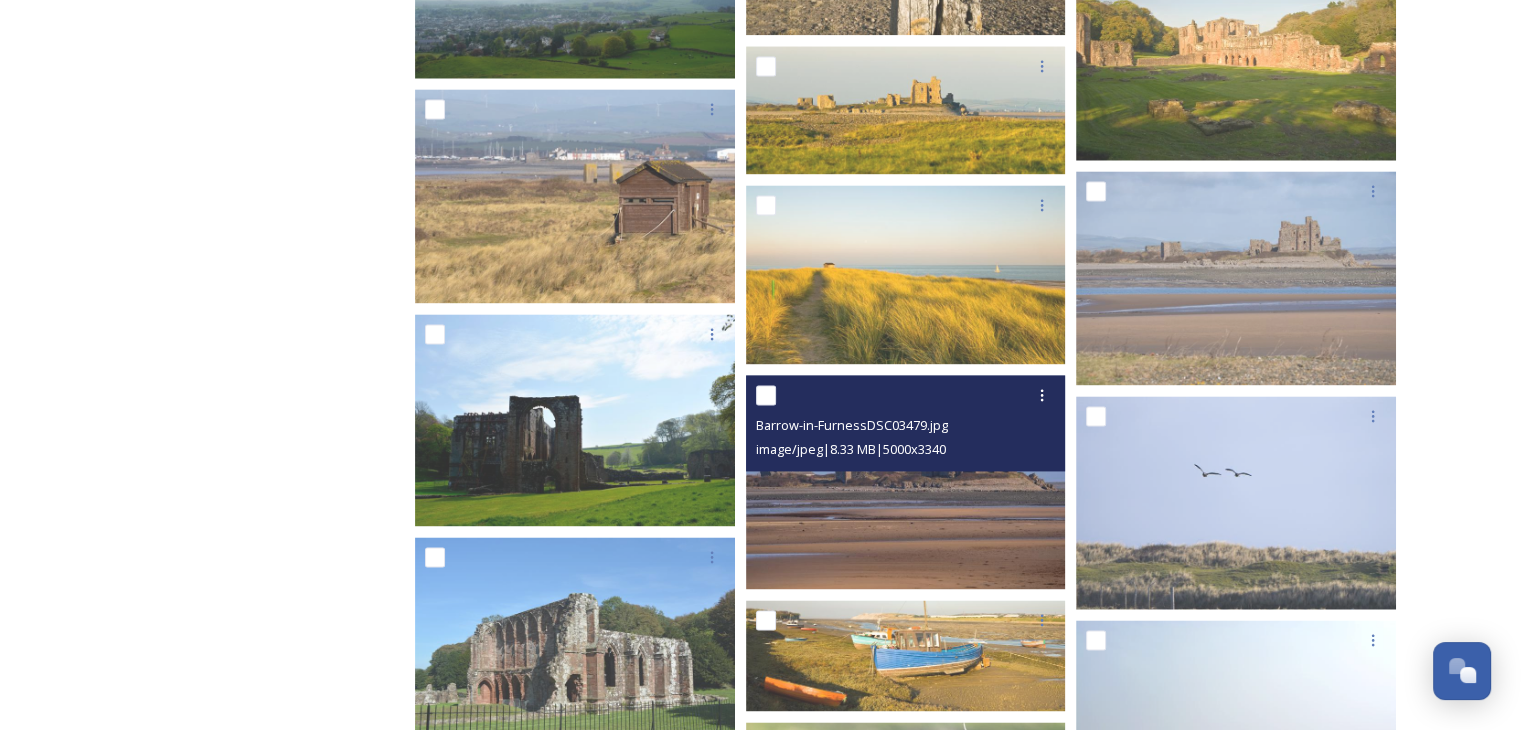 click at bounding box center [906, 482] 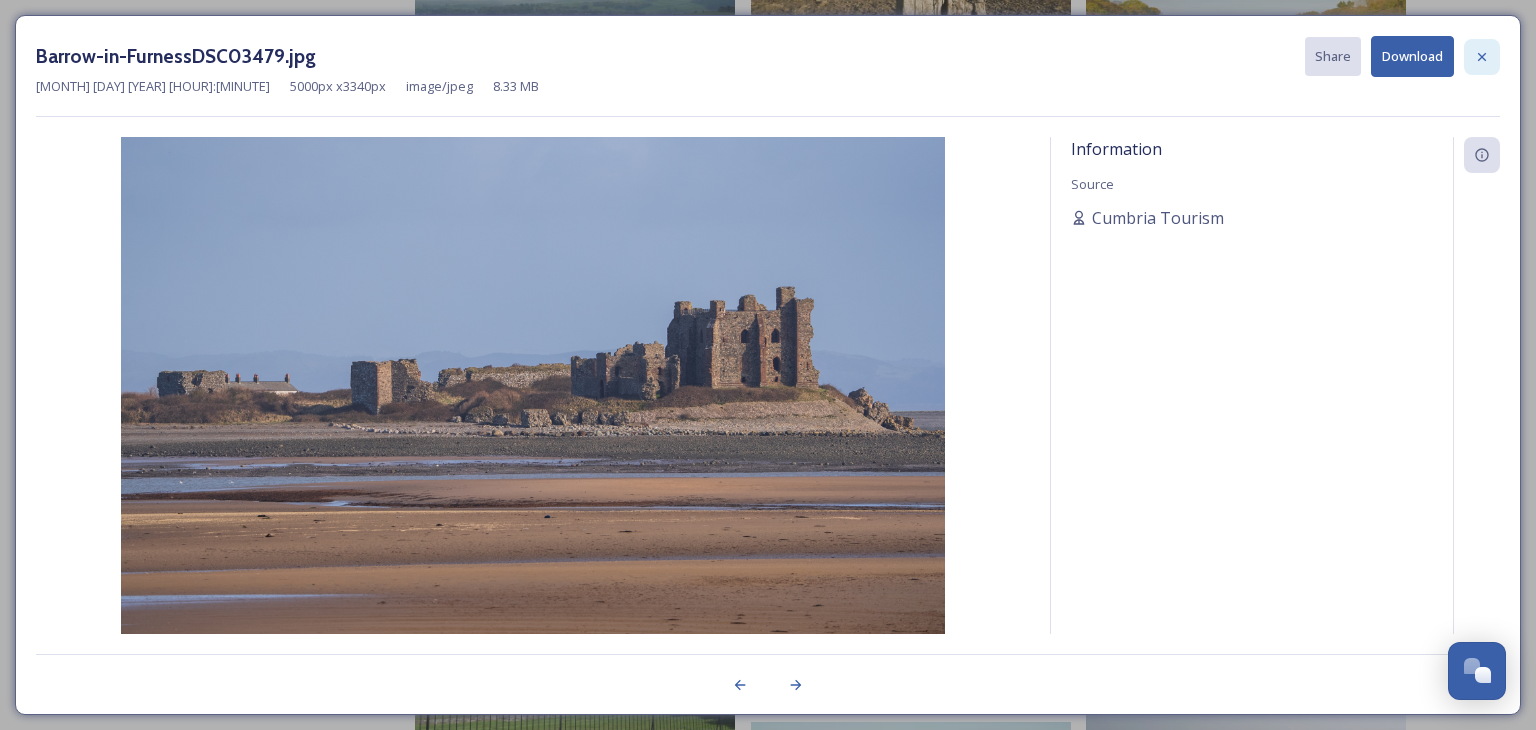 click 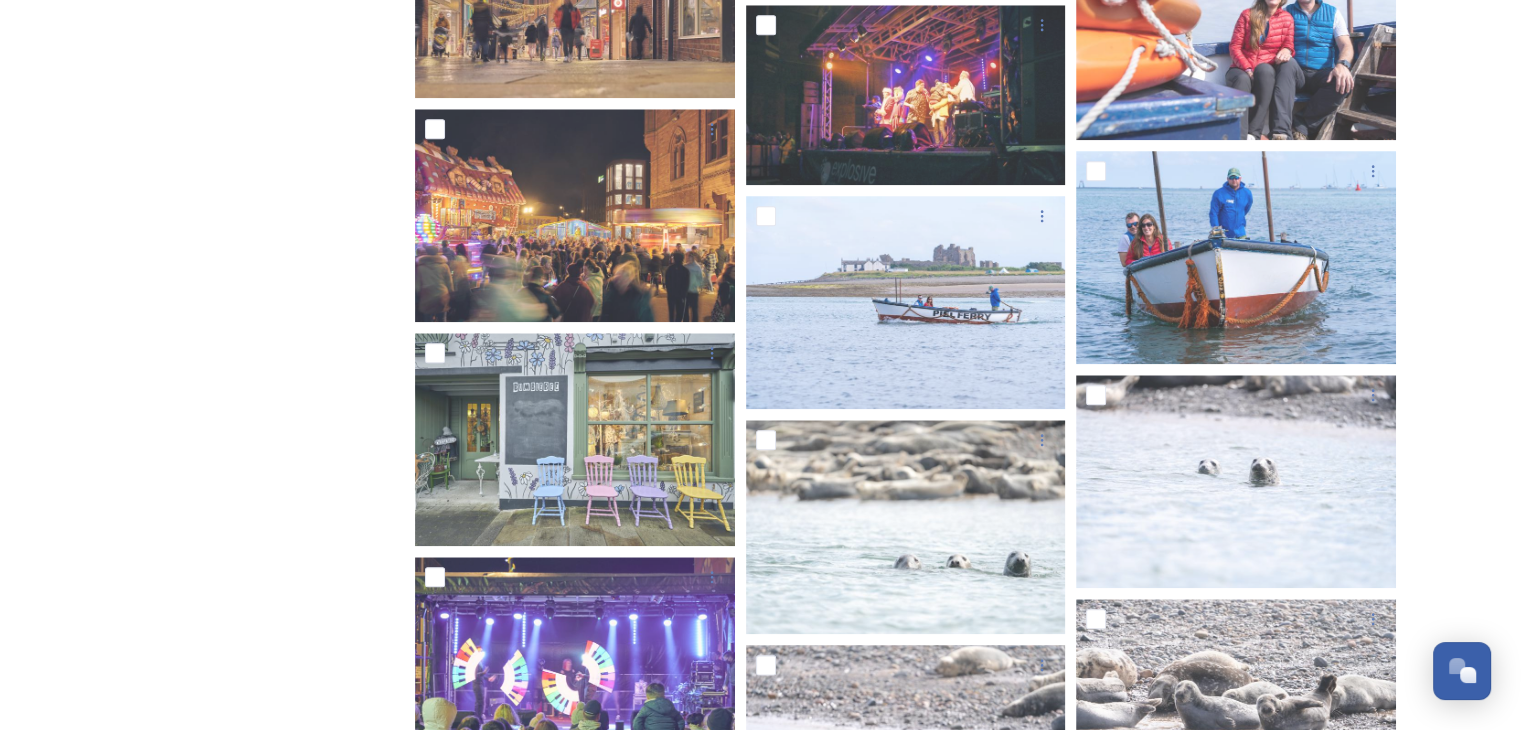 scroll, scrollTop: 32700, scrollLeft: 0, axis: vertical 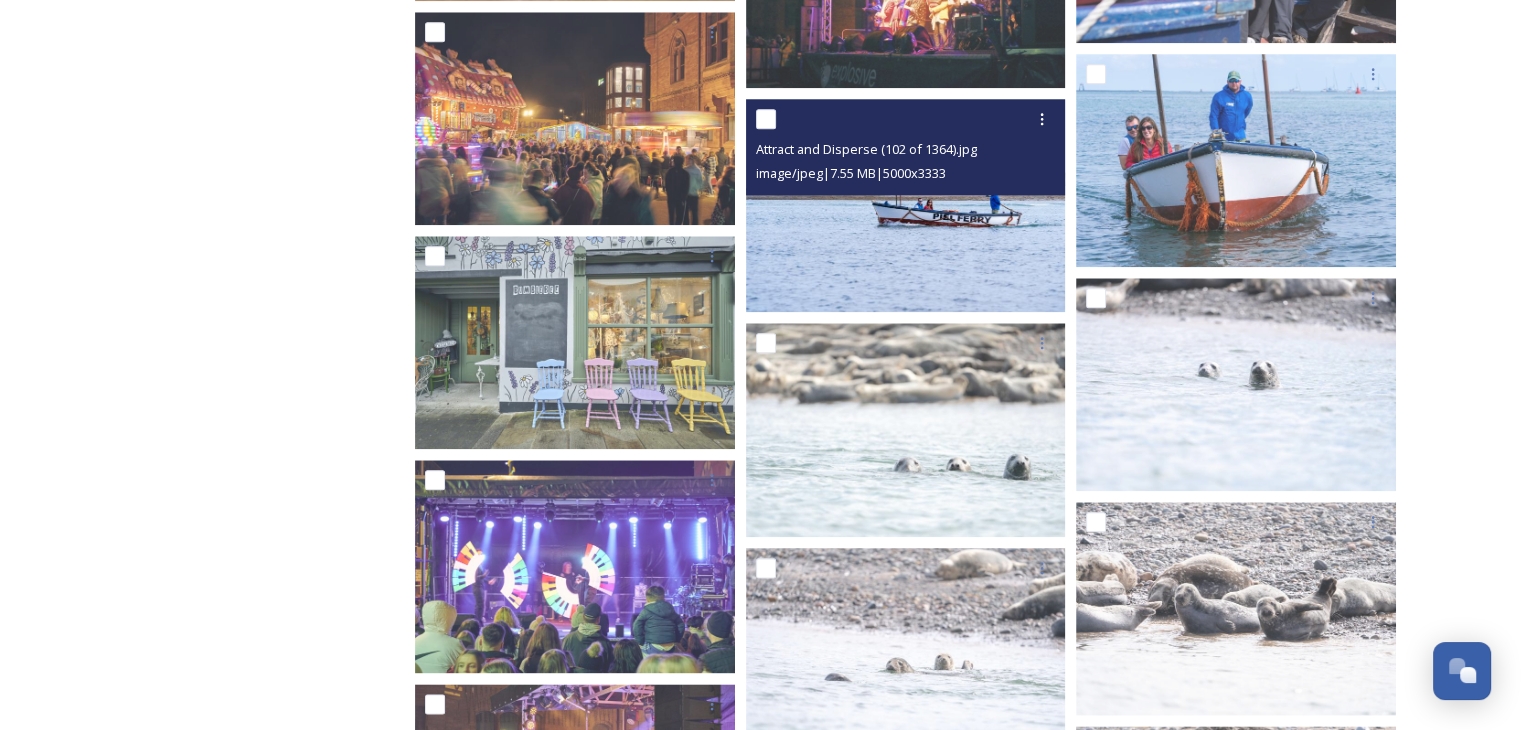 click at bounding box center (906, 204) 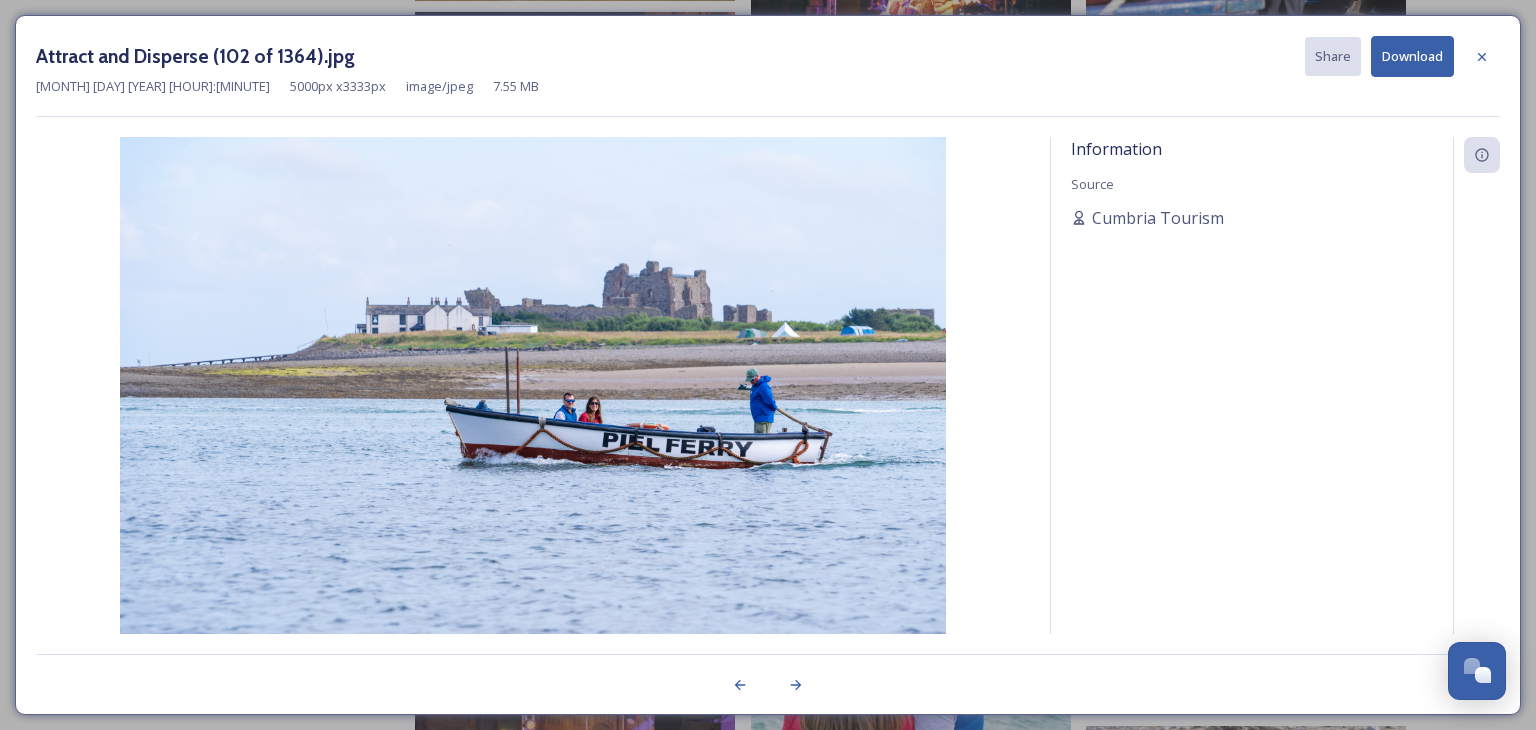 click on "Download" at bounding box center (1412, 56) 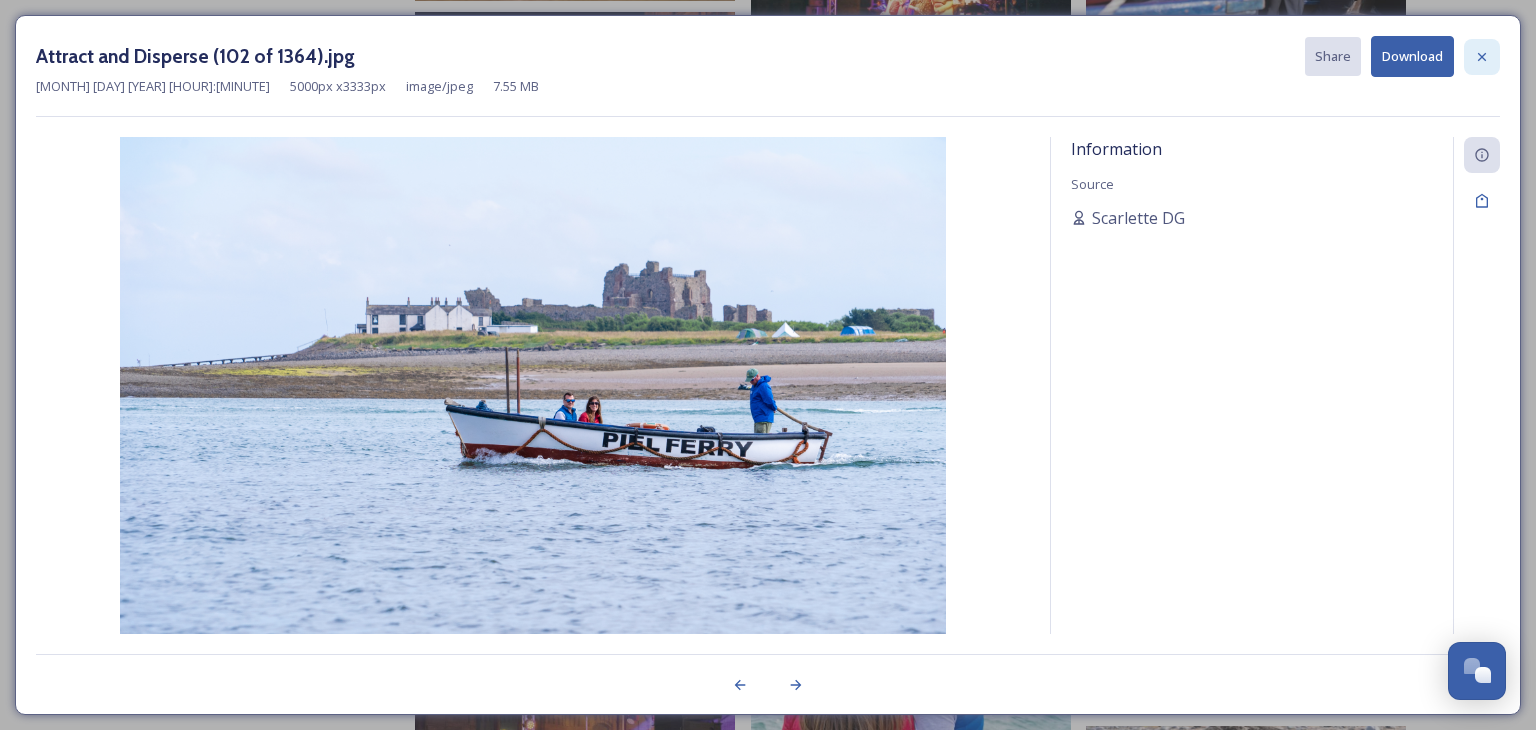 click at bounding box center (1482, 57) 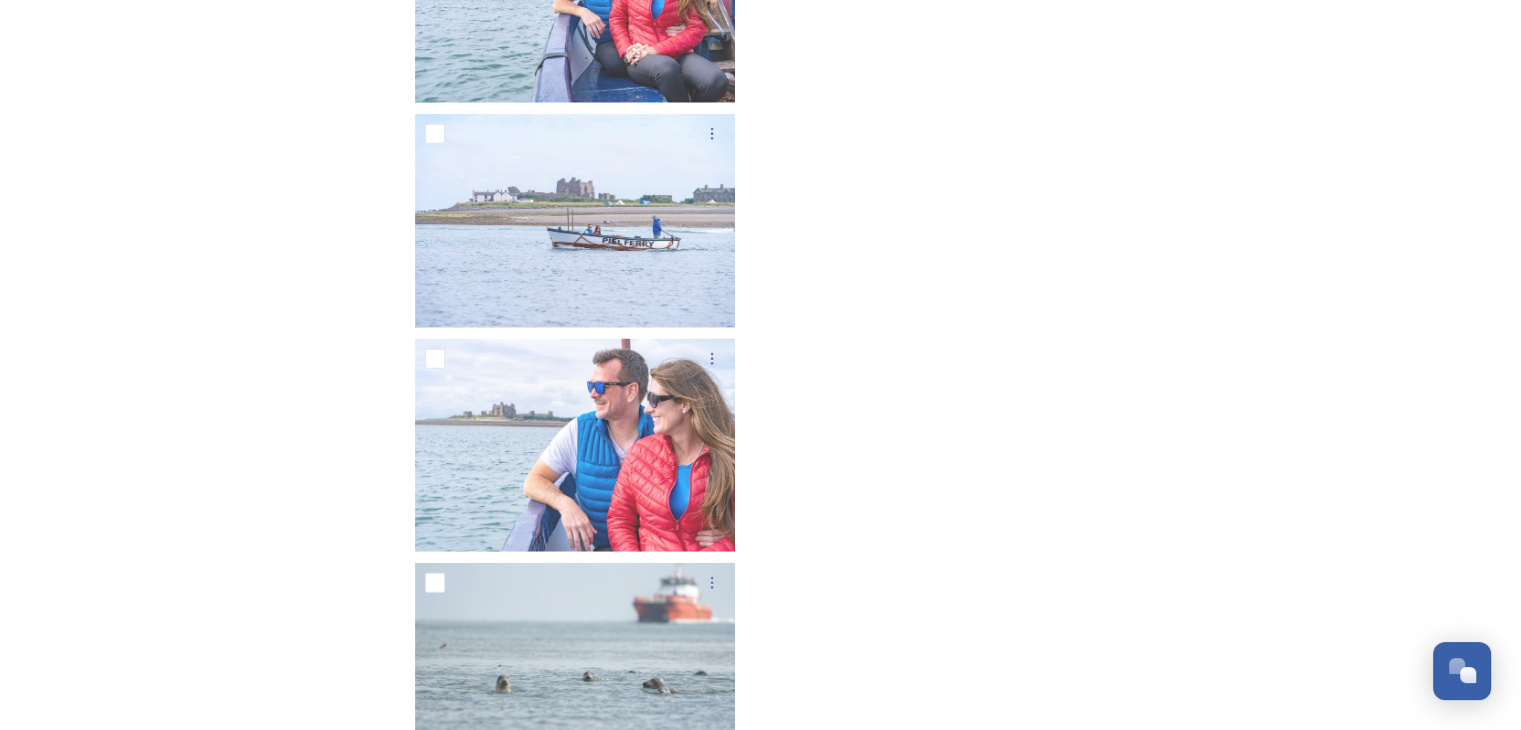 scroll, scrollTop: 35239, scrollLeft: 0, axis: vertical 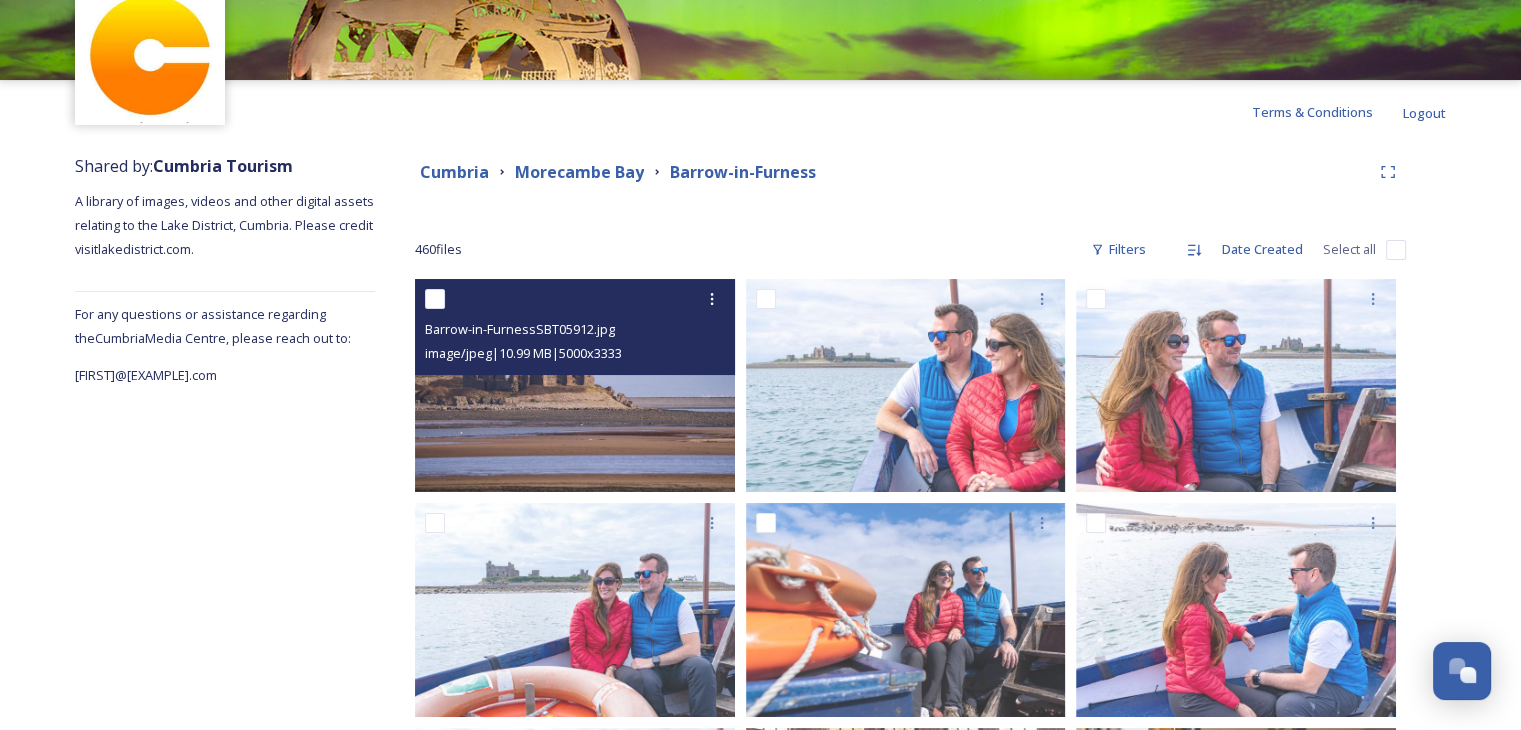 click at bounding box center (575, 385) 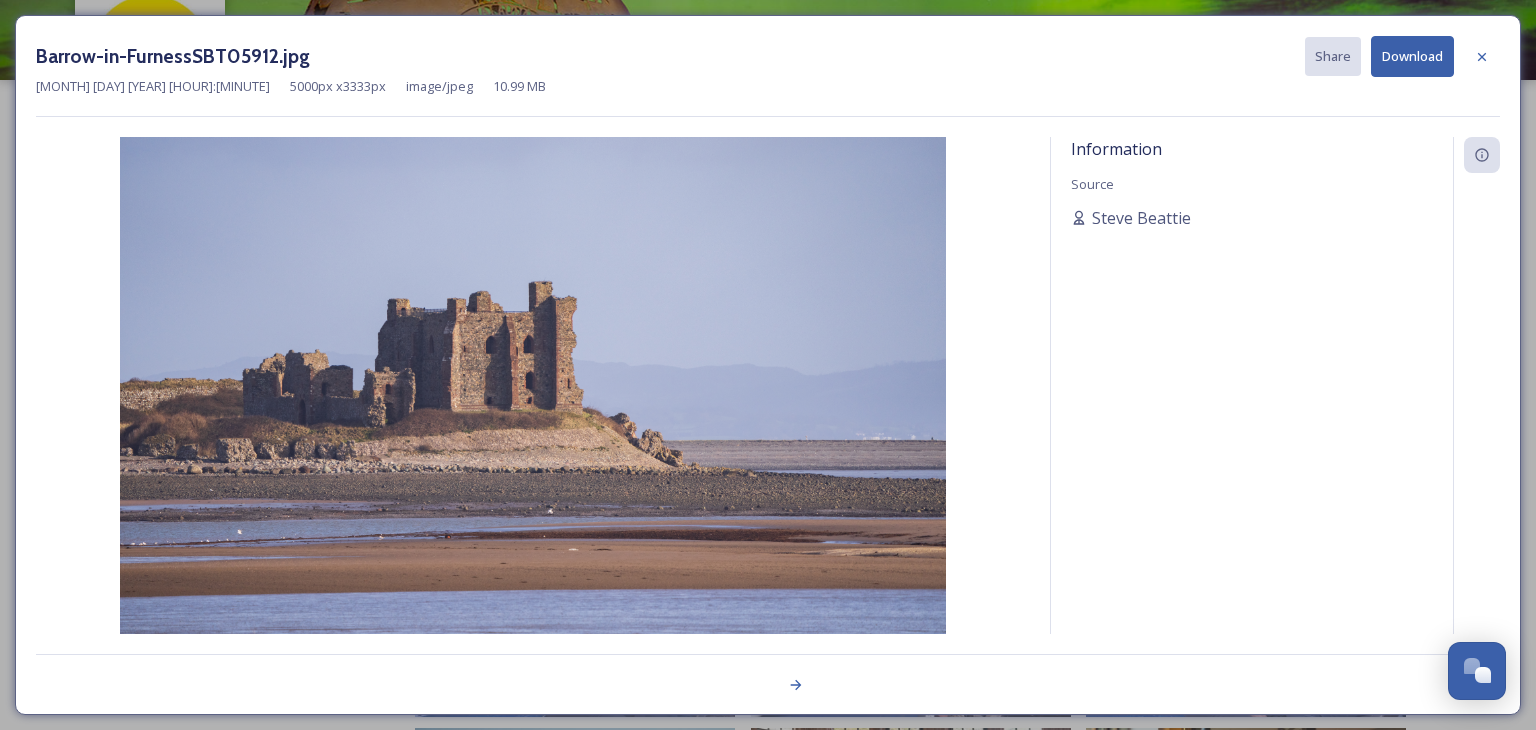 click on "Download" at bounding box center (1412, 56) 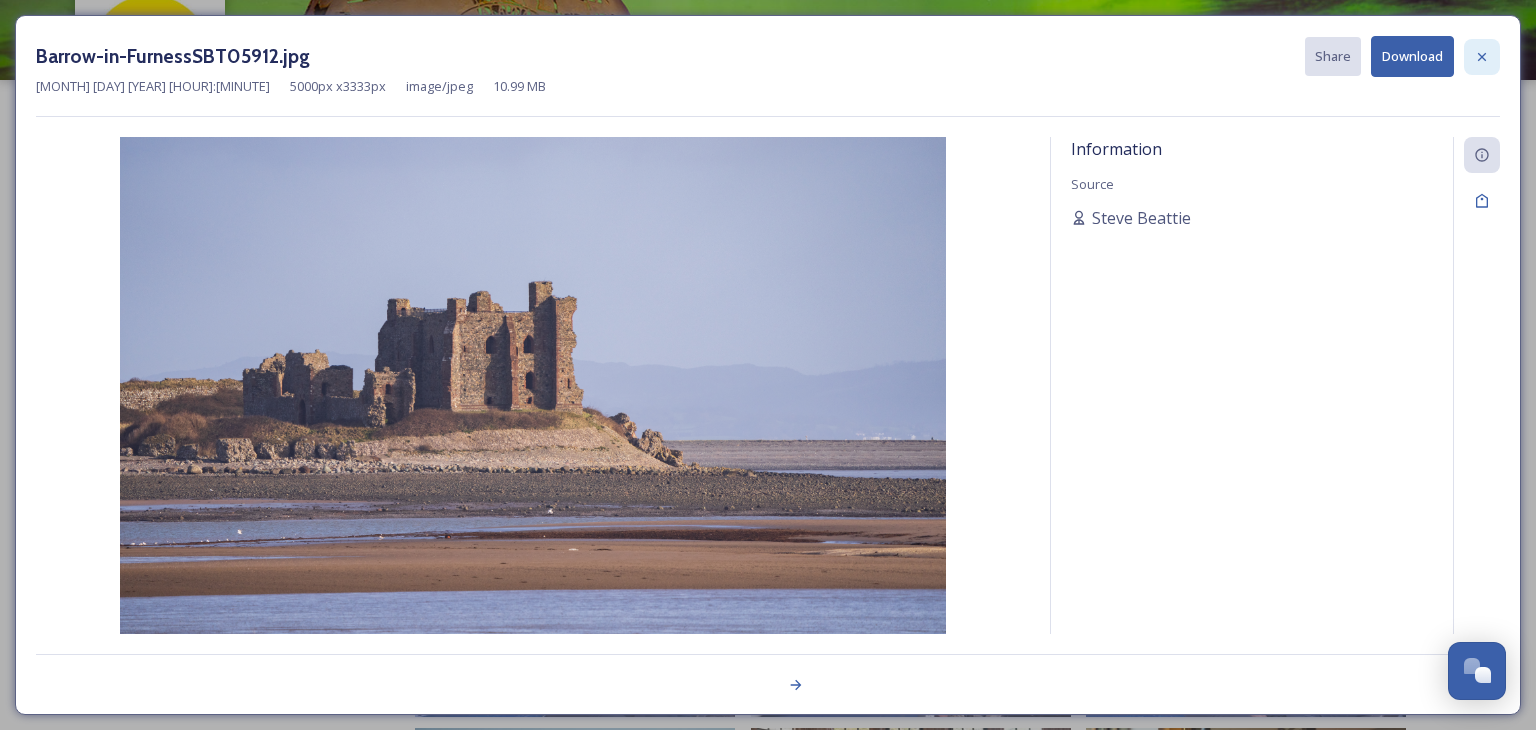 click 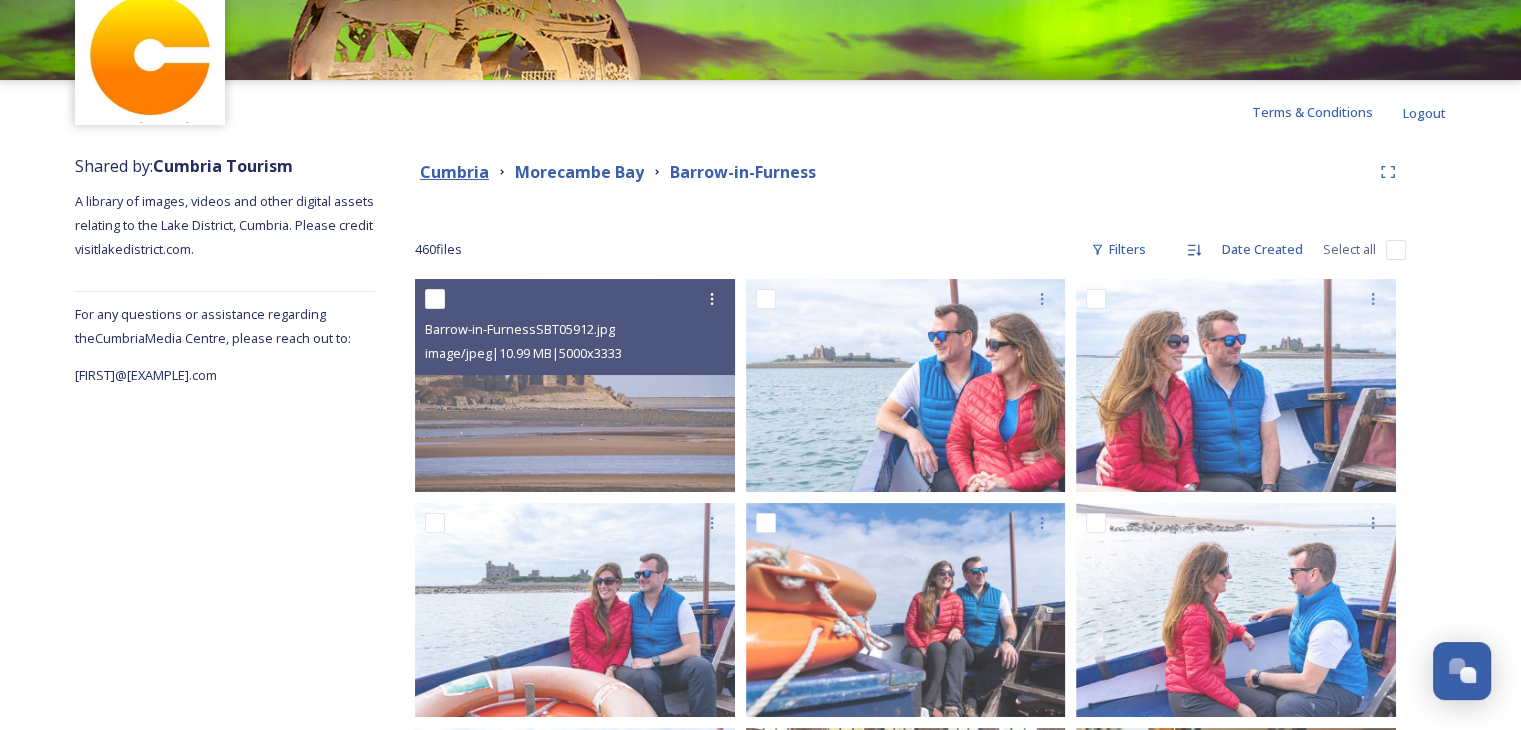 click on "Cumbria" at bounding box center [454, 172] 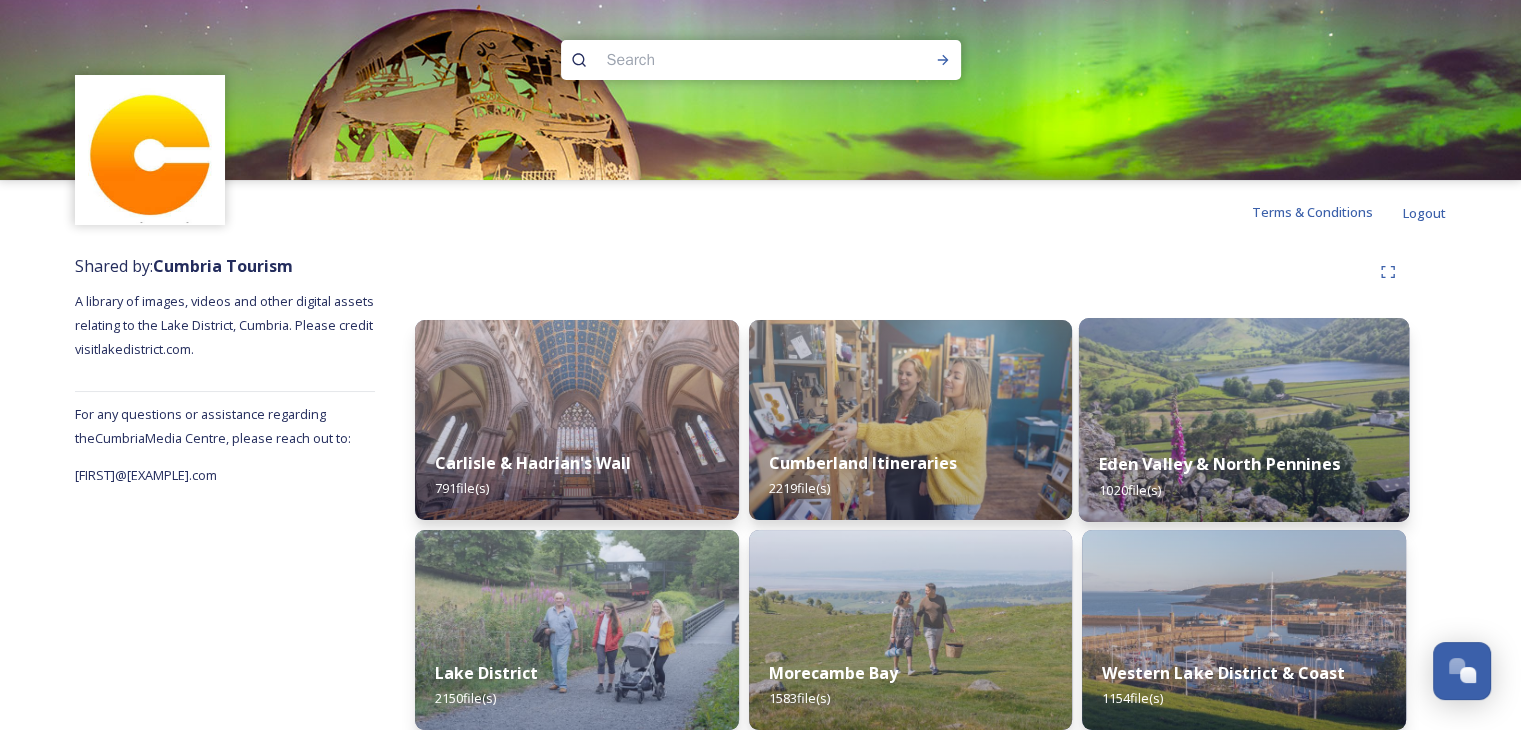 click on "Eden Valley & North Pennines" at bounding box center [1220, 464] 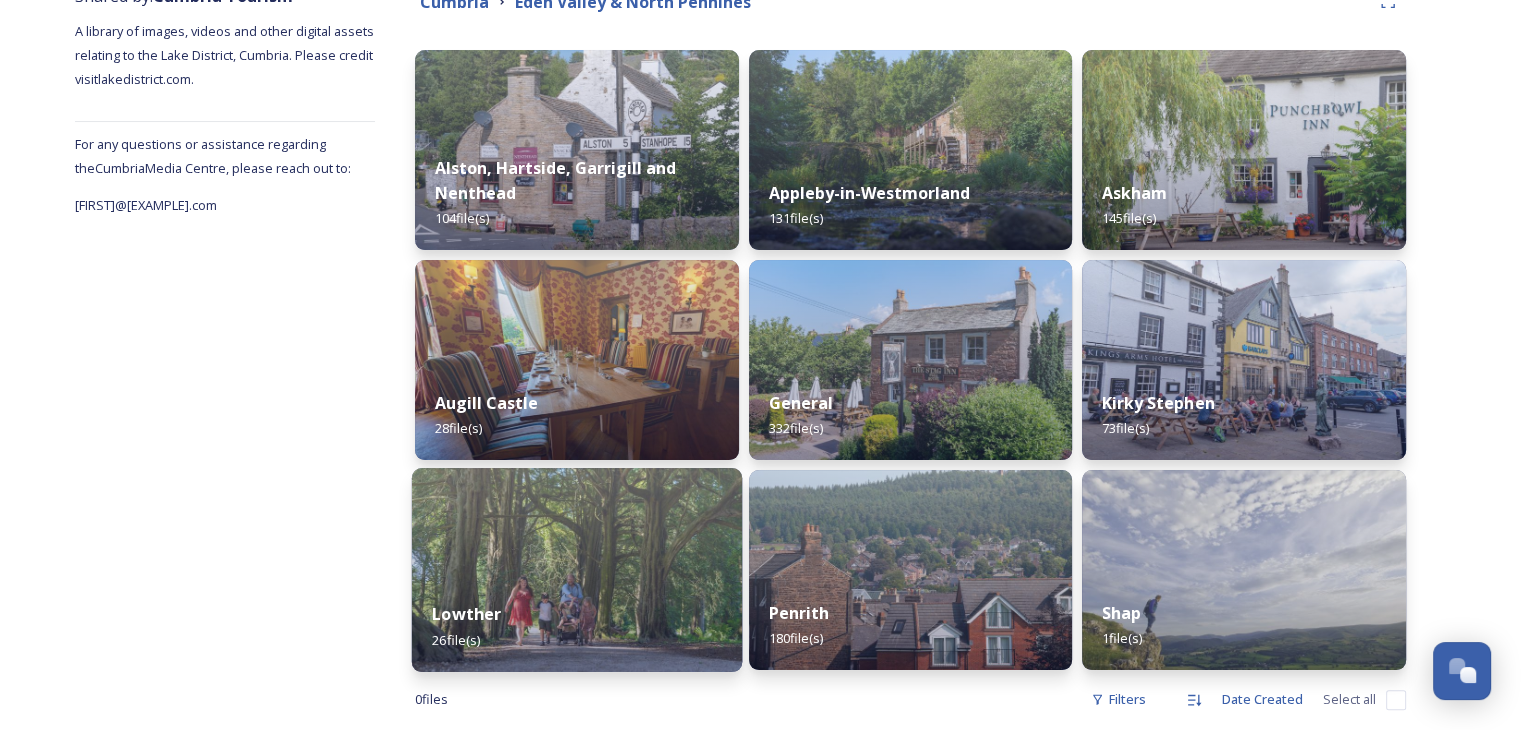 scroll, scrollTop: 304, scrollLeft: 0, axis: vertical 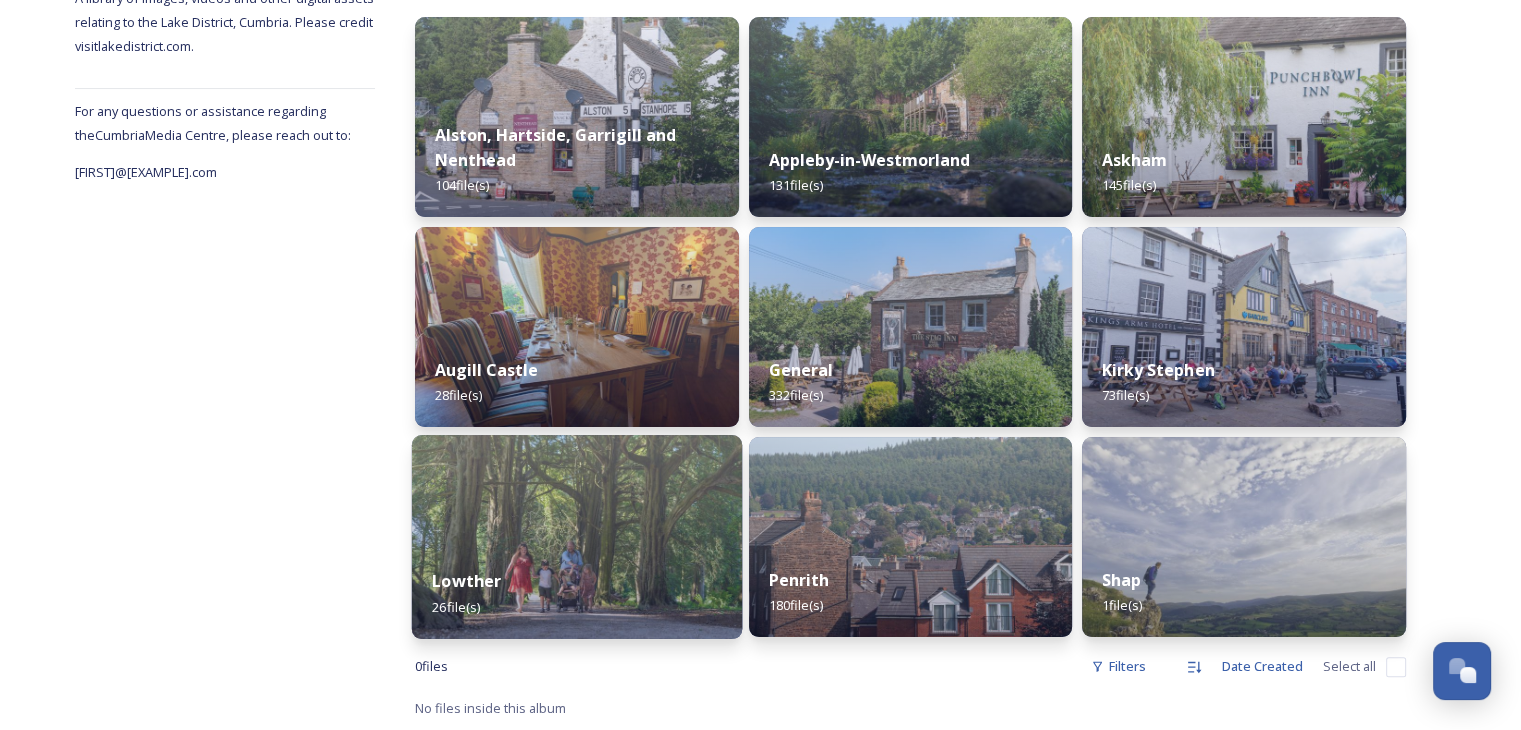click at bounding box center (577, 537) 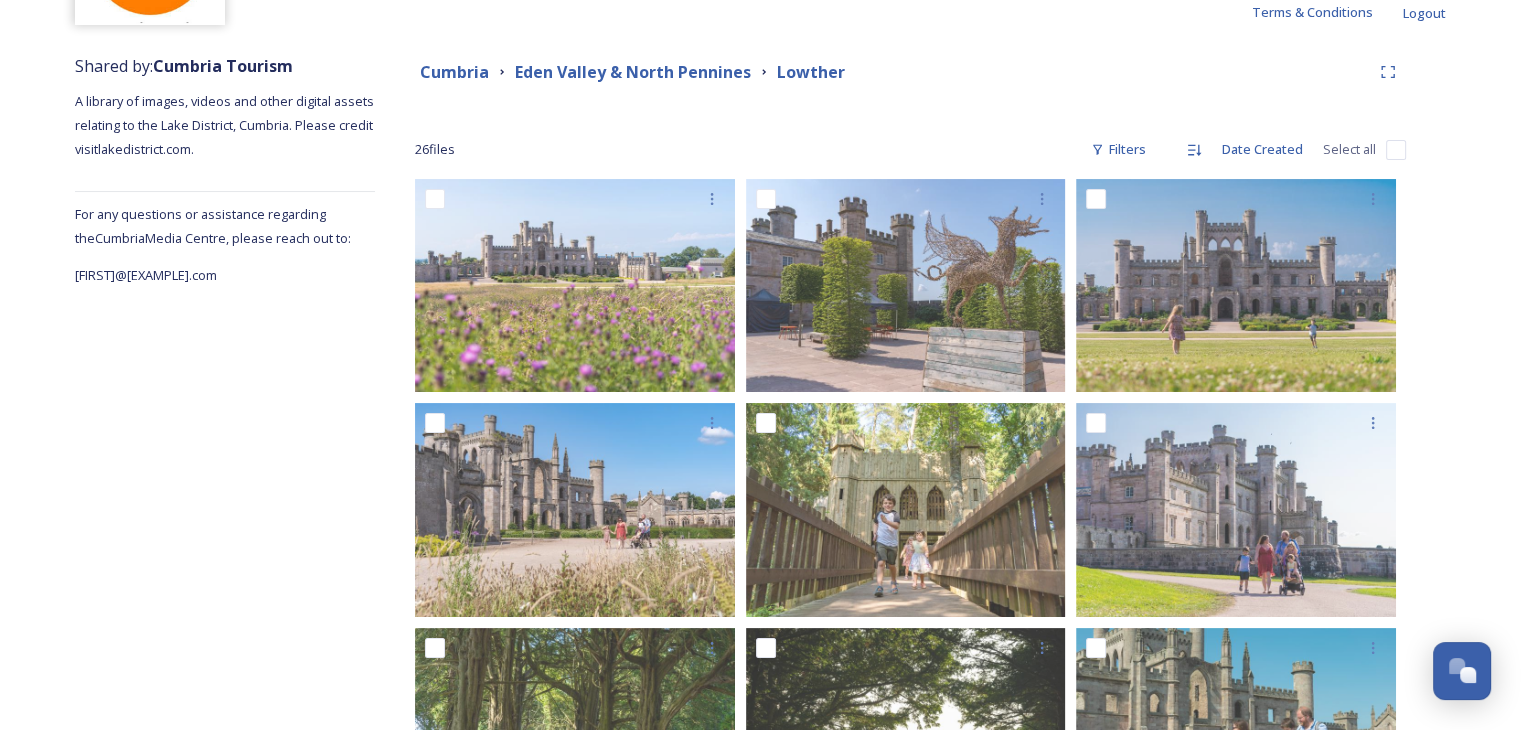 scroll, scrollTop: 0, scrollLeft: 0, axis: both 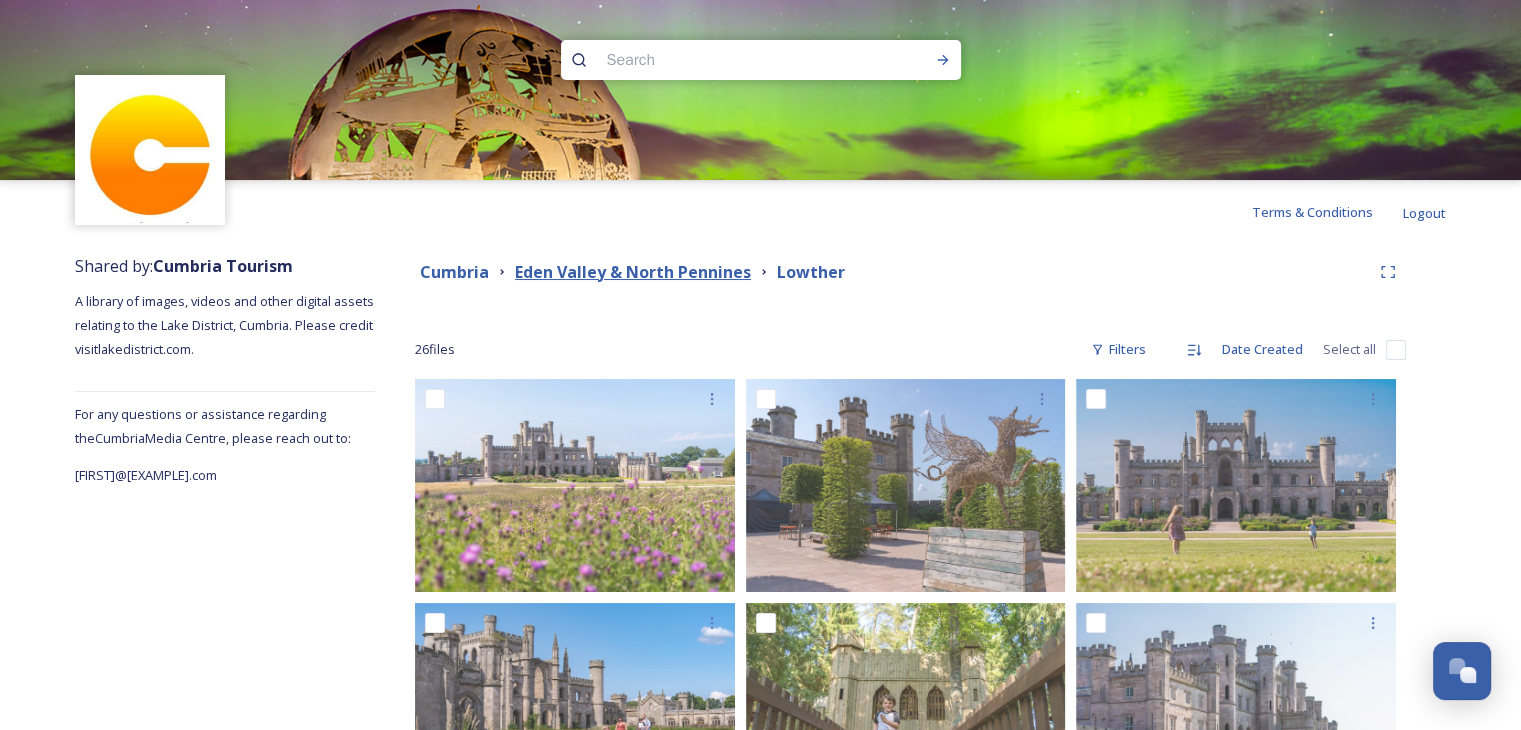 click on "Eden Valley & North Pennines" at bounding box center [633, 272] 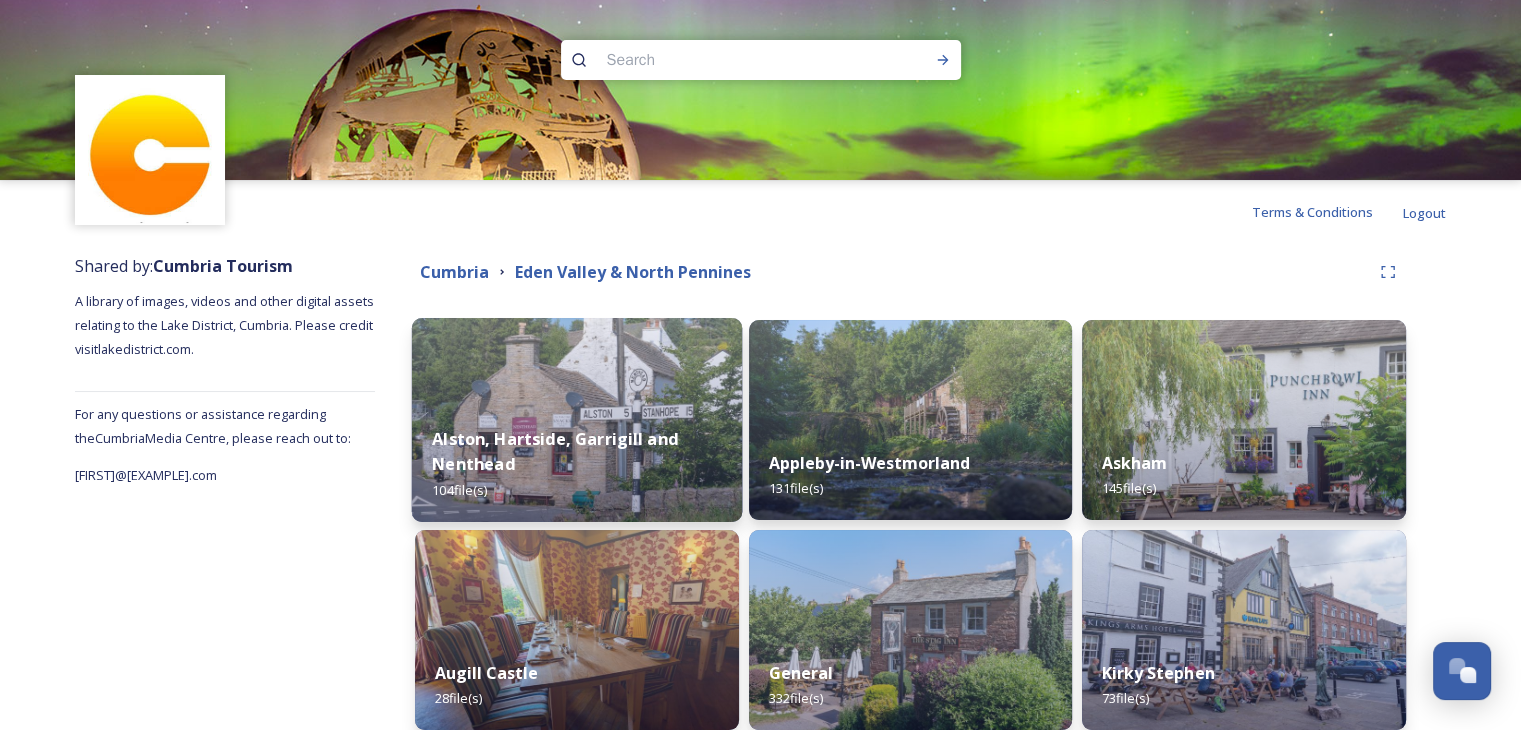 click on "Alston, Hartside, Garrigill and Nenthead" at bounding box center (555, 451) 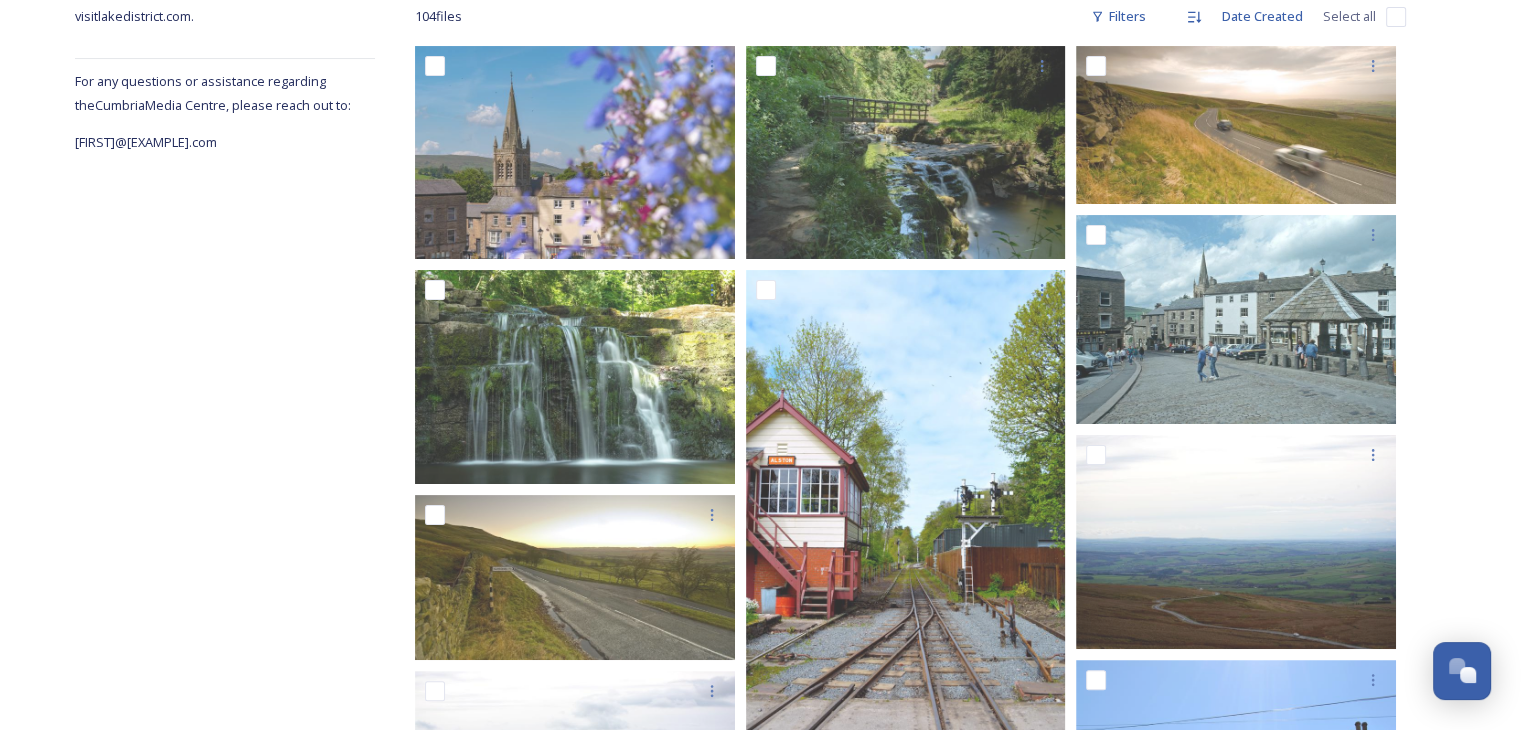 scroll, scrollTop: 300, scrollLeft: 0, axis: vertical 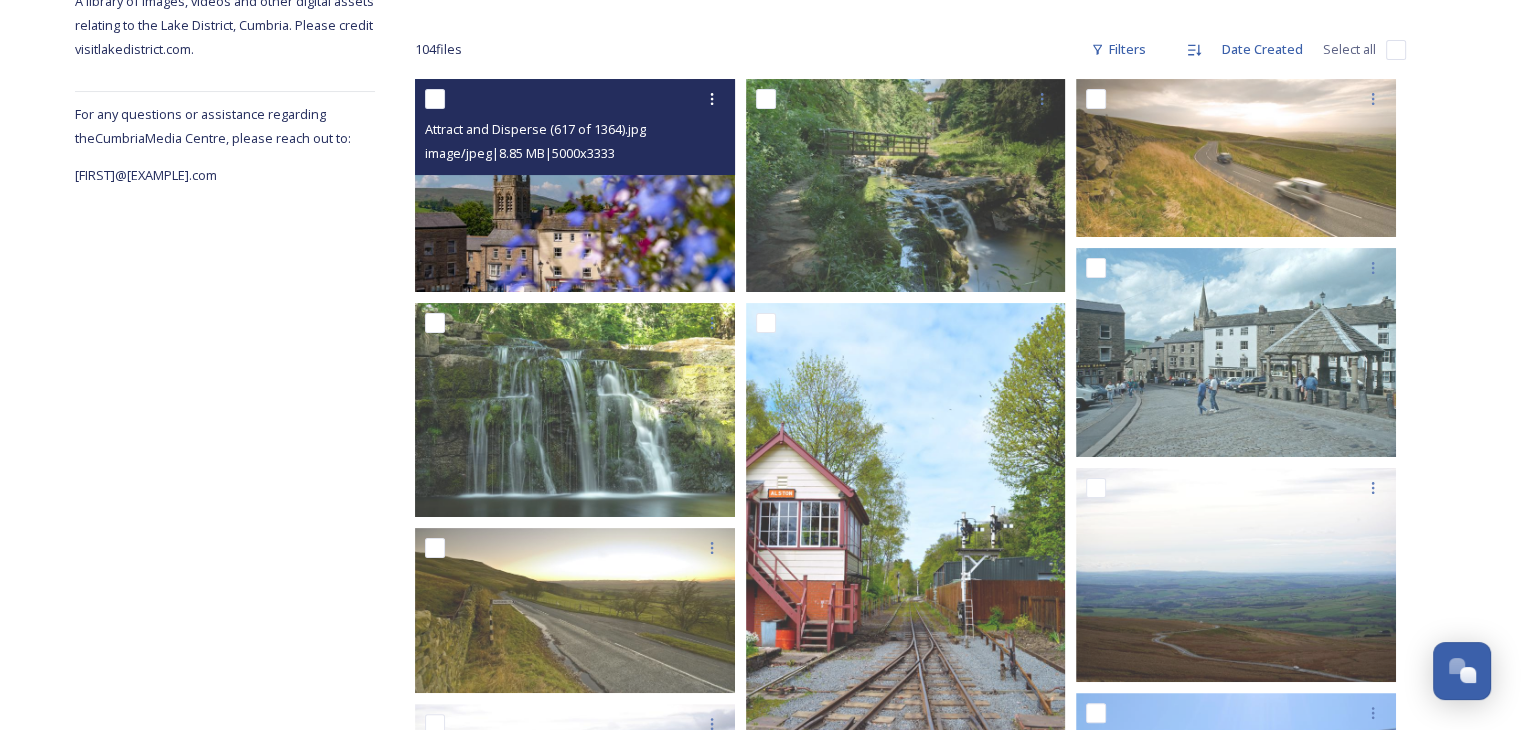 click at bounding box center (575, 185) 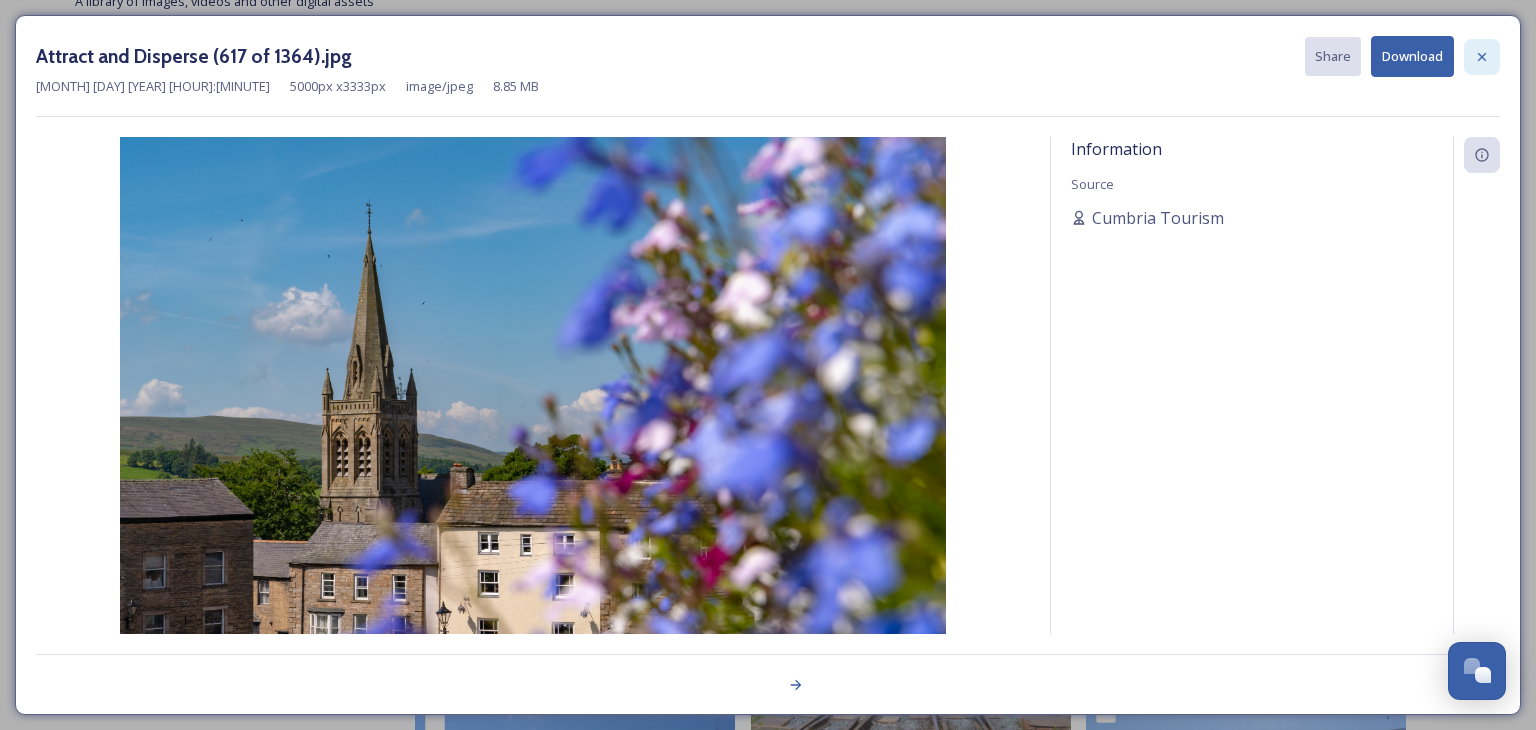 click 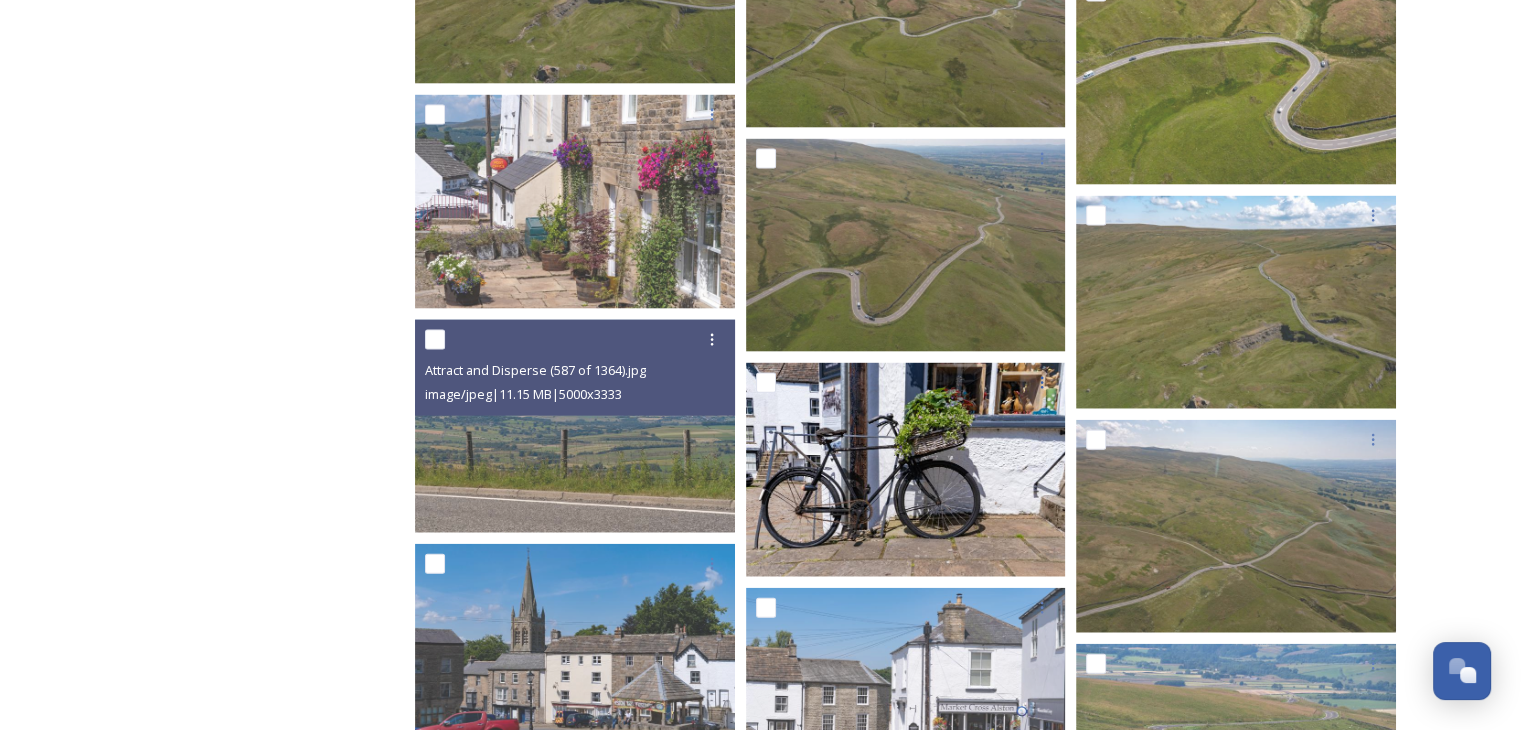 scroll, scrollTop: 4245, scrollLeft: 0, axis: vertical 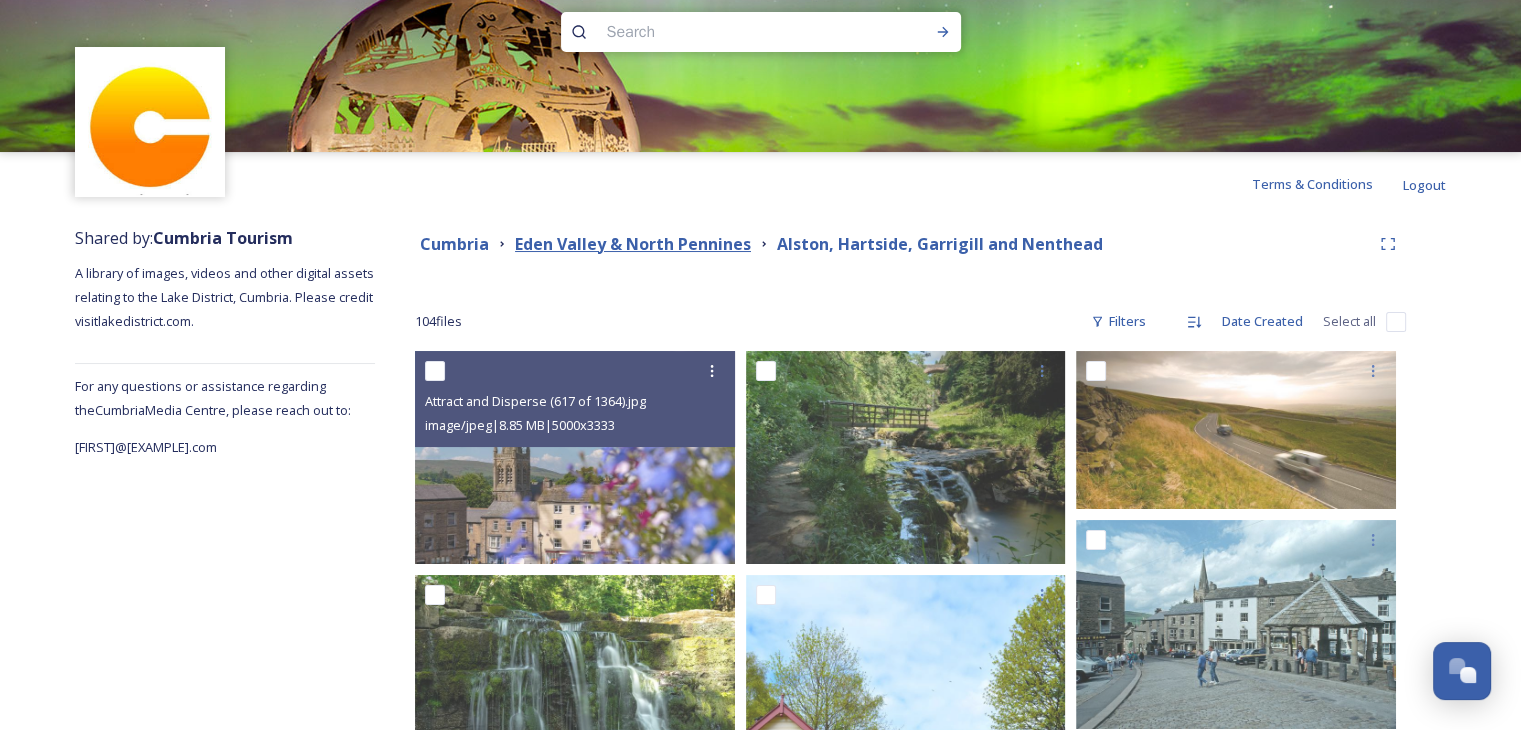 click on "Eden Valley & North Pennines" at bounding box center (633, 244) 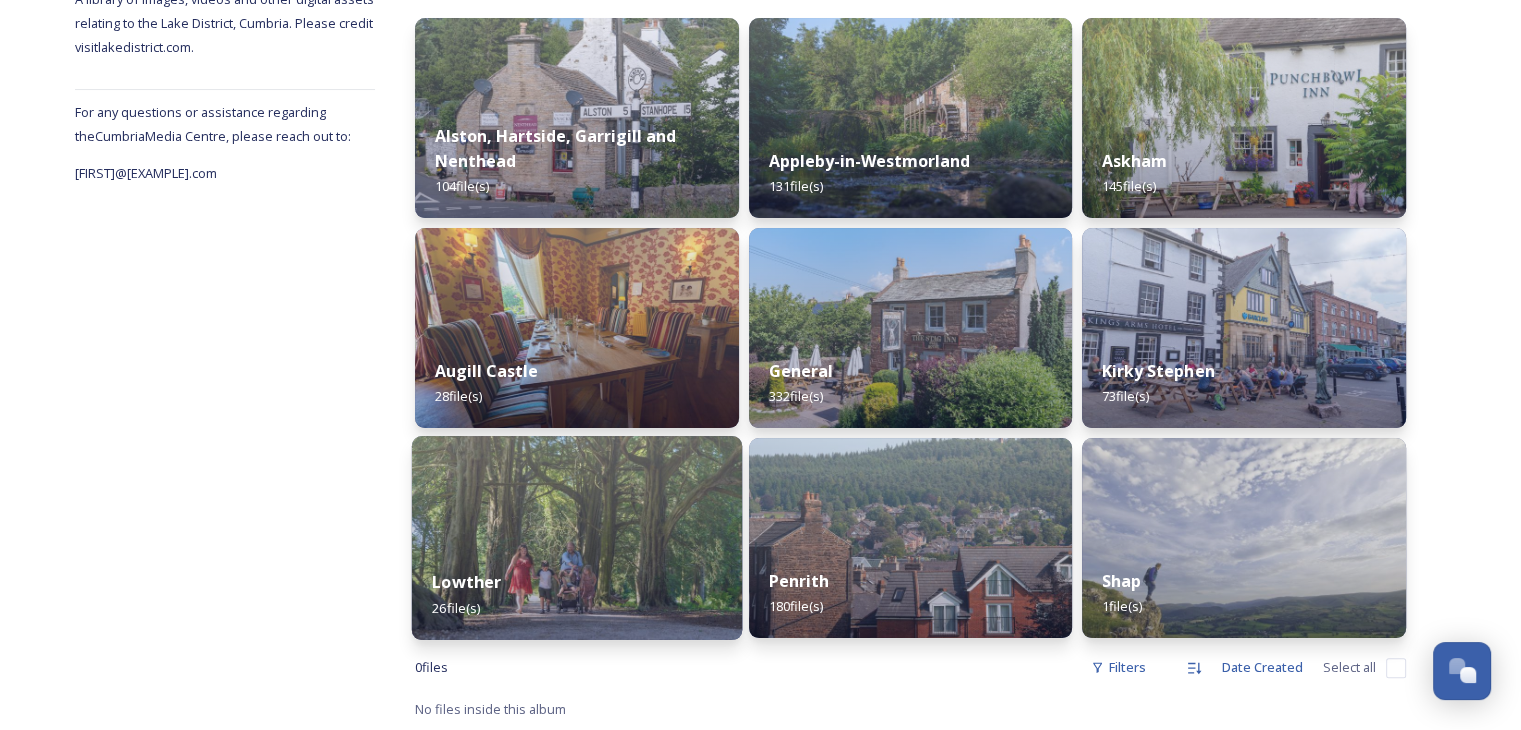 scroll, scrollTop: 304, scrollLeft: 0, axis: vertical 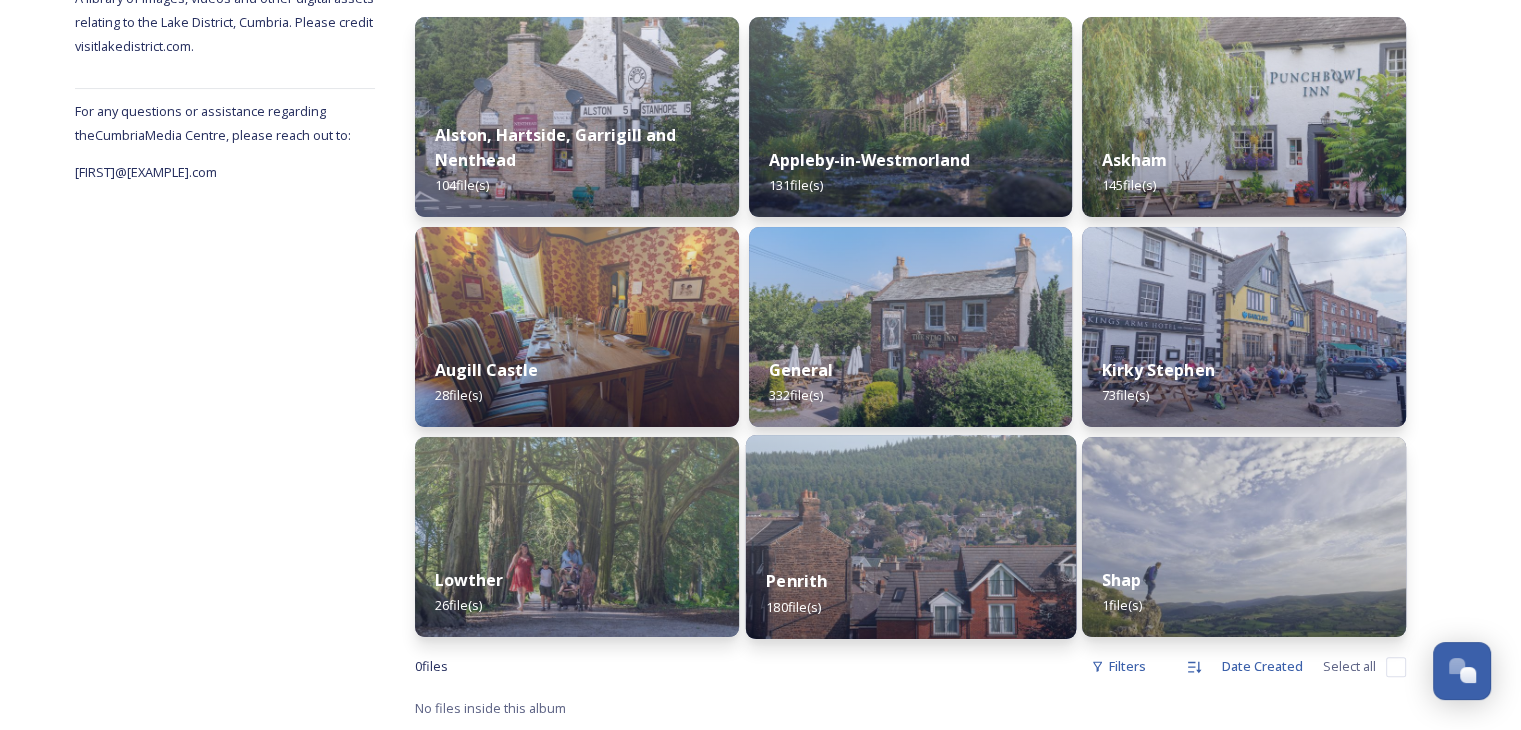 click at bounding box center [910, 537] 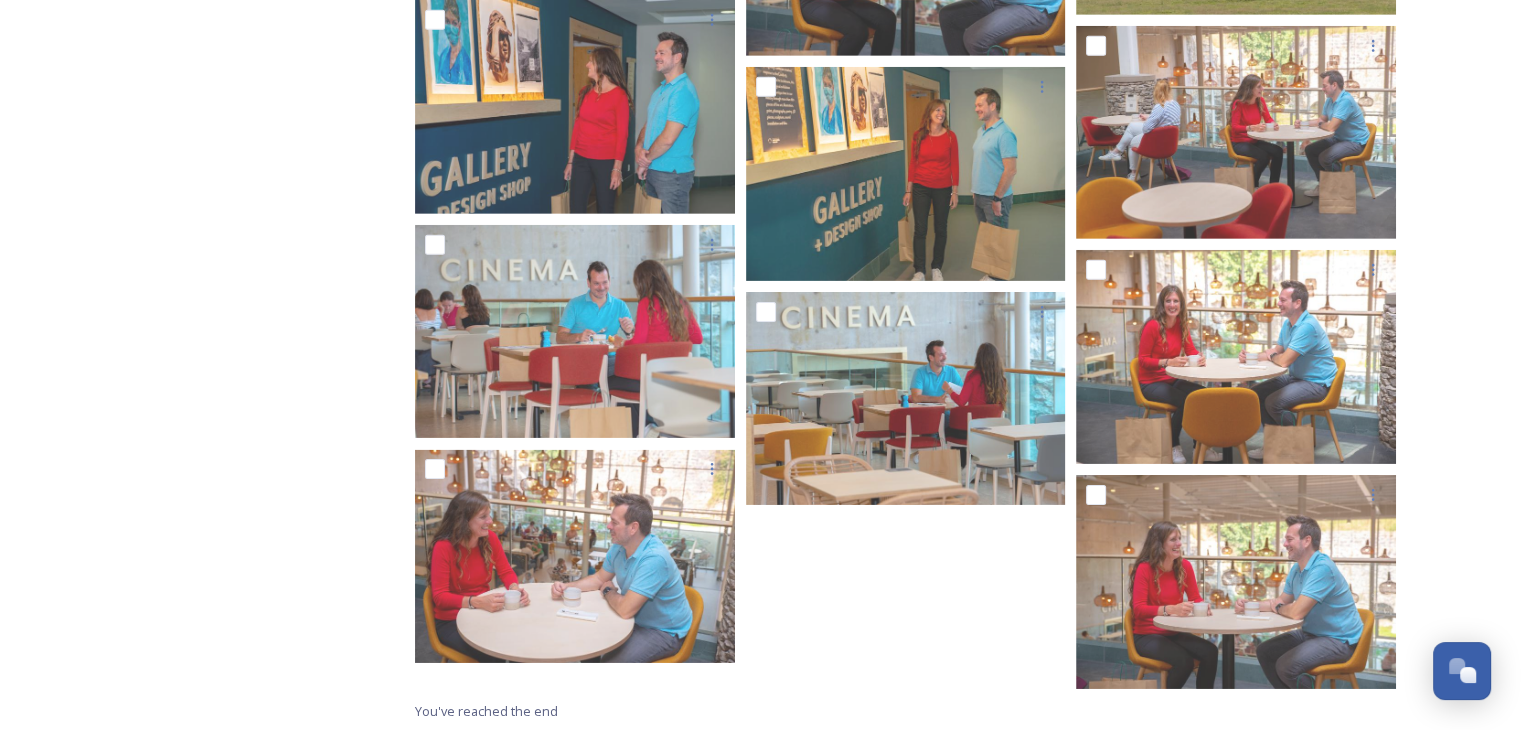 scroll, scrollTop: 13979, scrollLeft: 0, axis: vertical 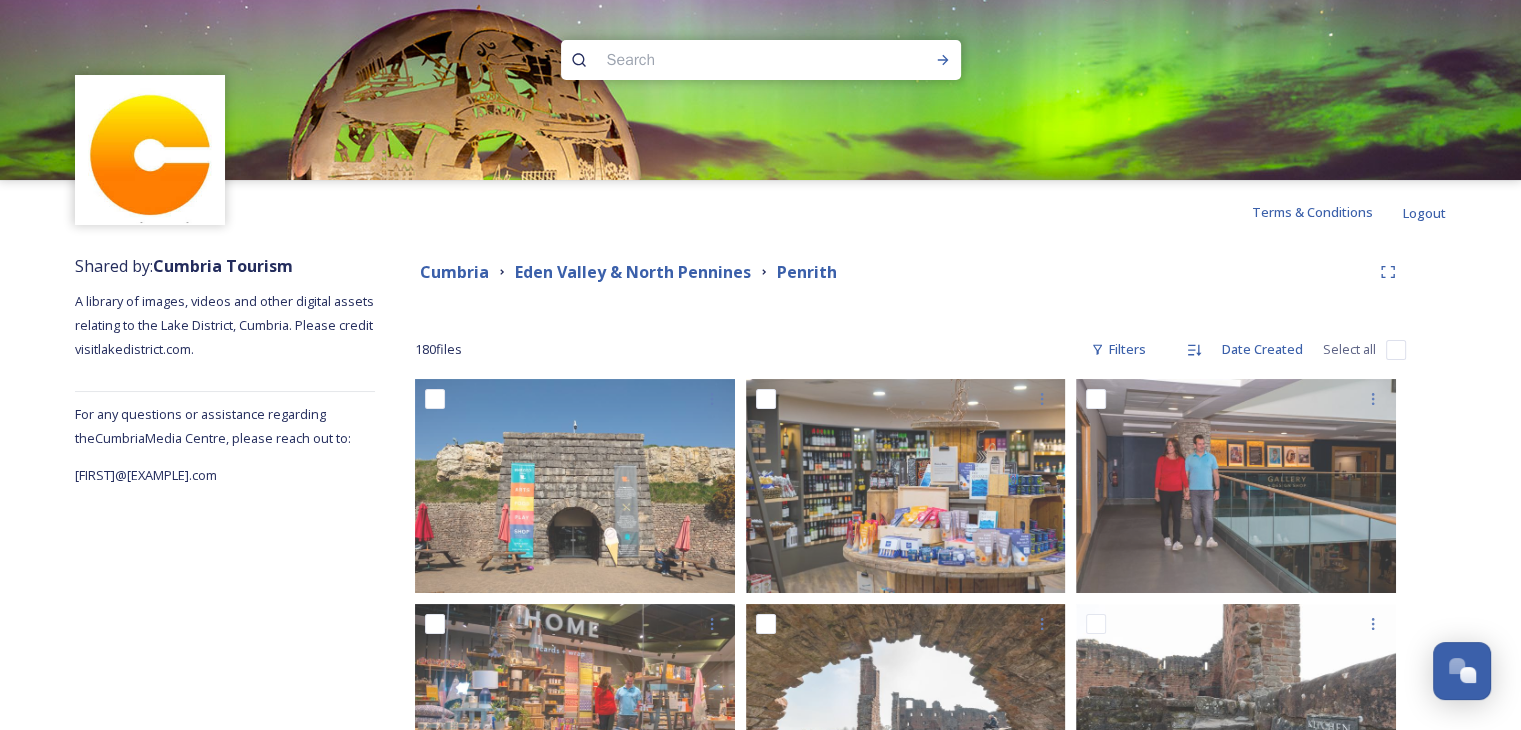 click at bounding box center [722, 60] 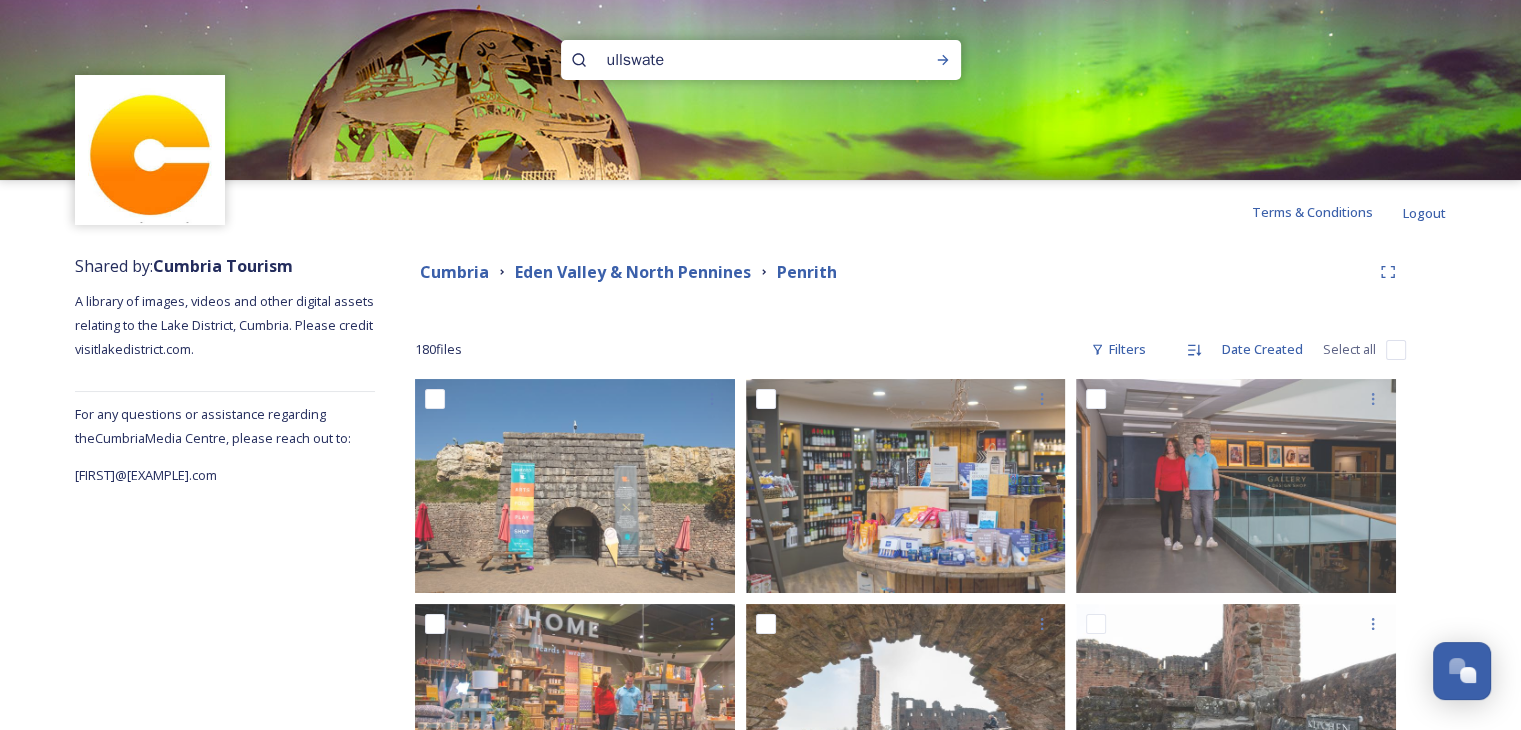 type on "ullswater" 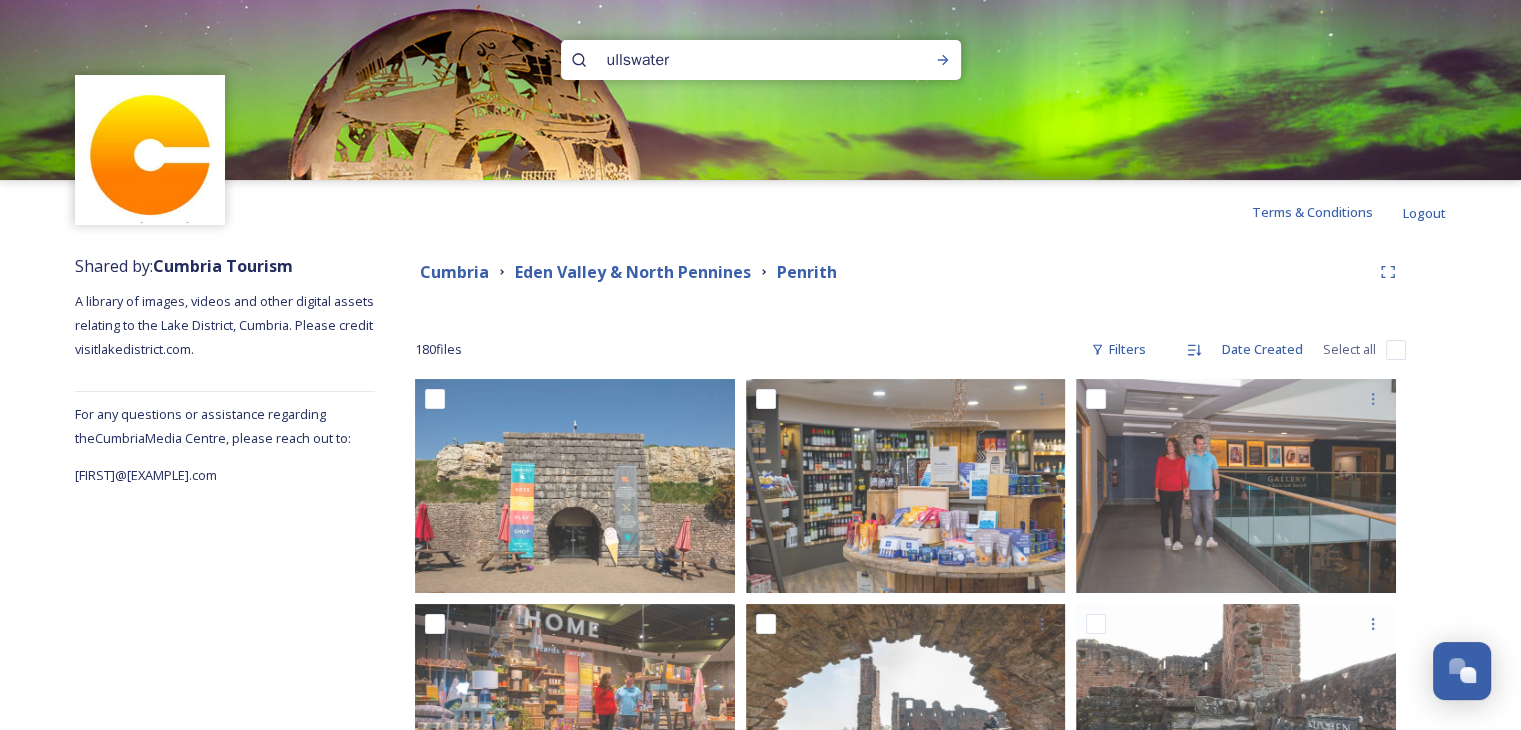 type 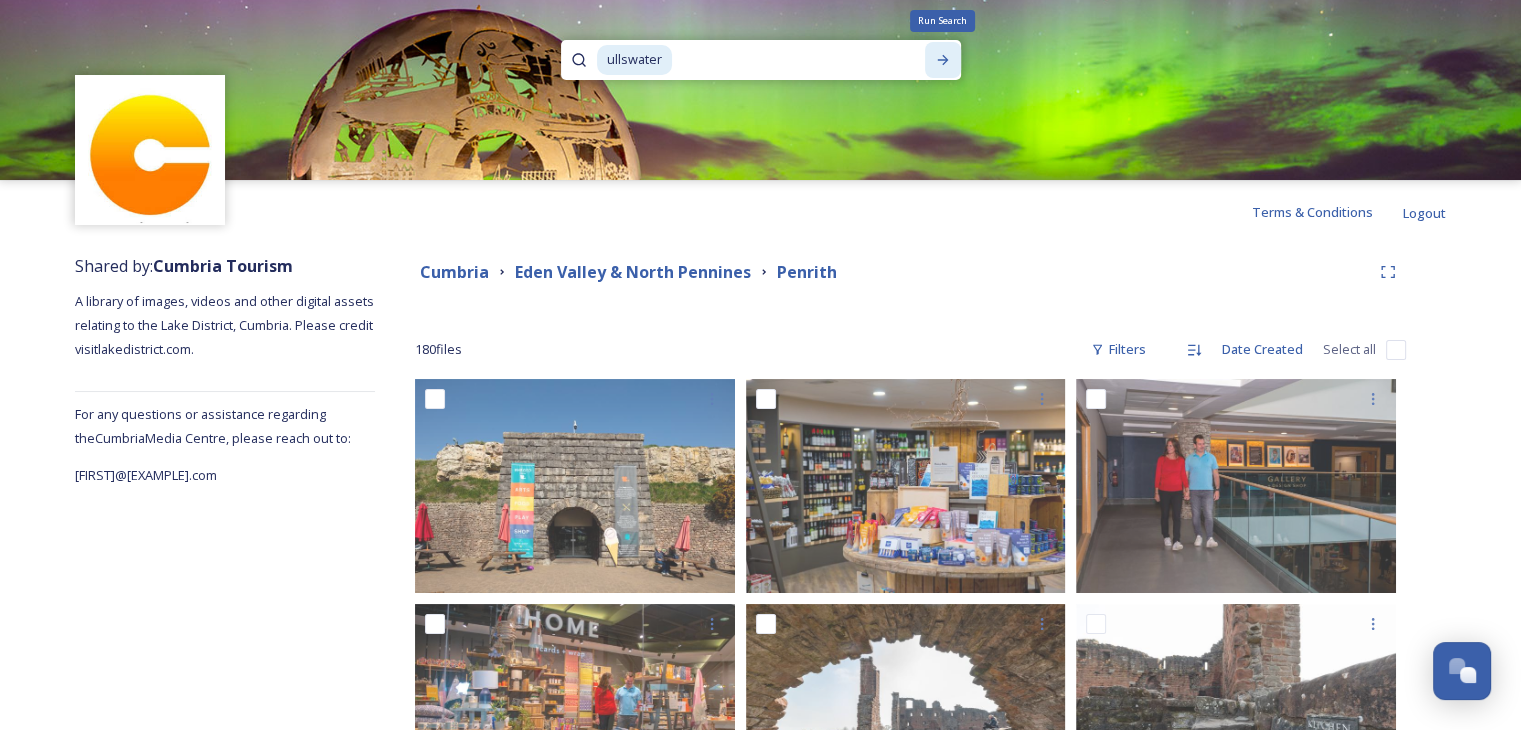 click 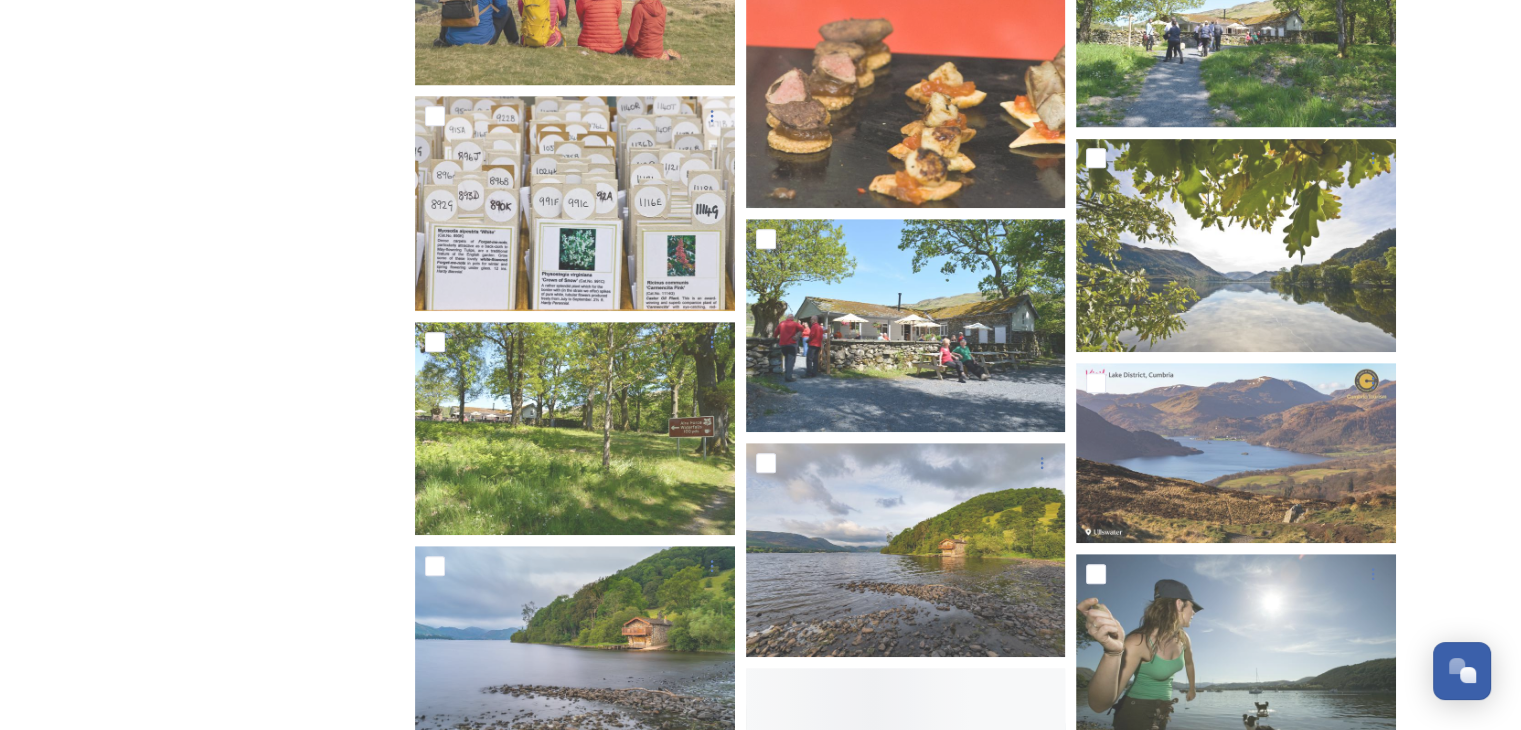 scroll, scrollTop: 1000, scrollLeft: 0, axis: vertical 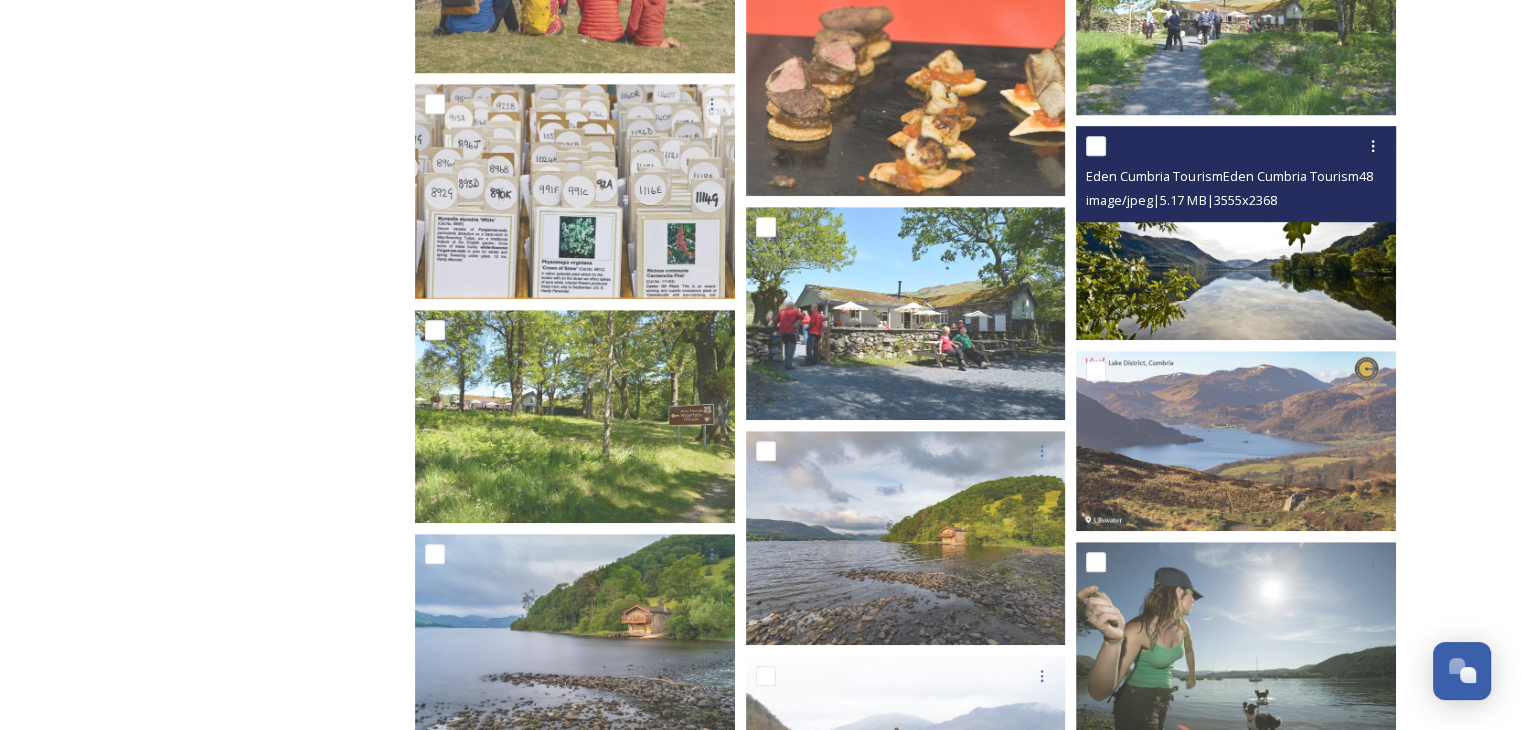 click at bounding box center (1236, 233) 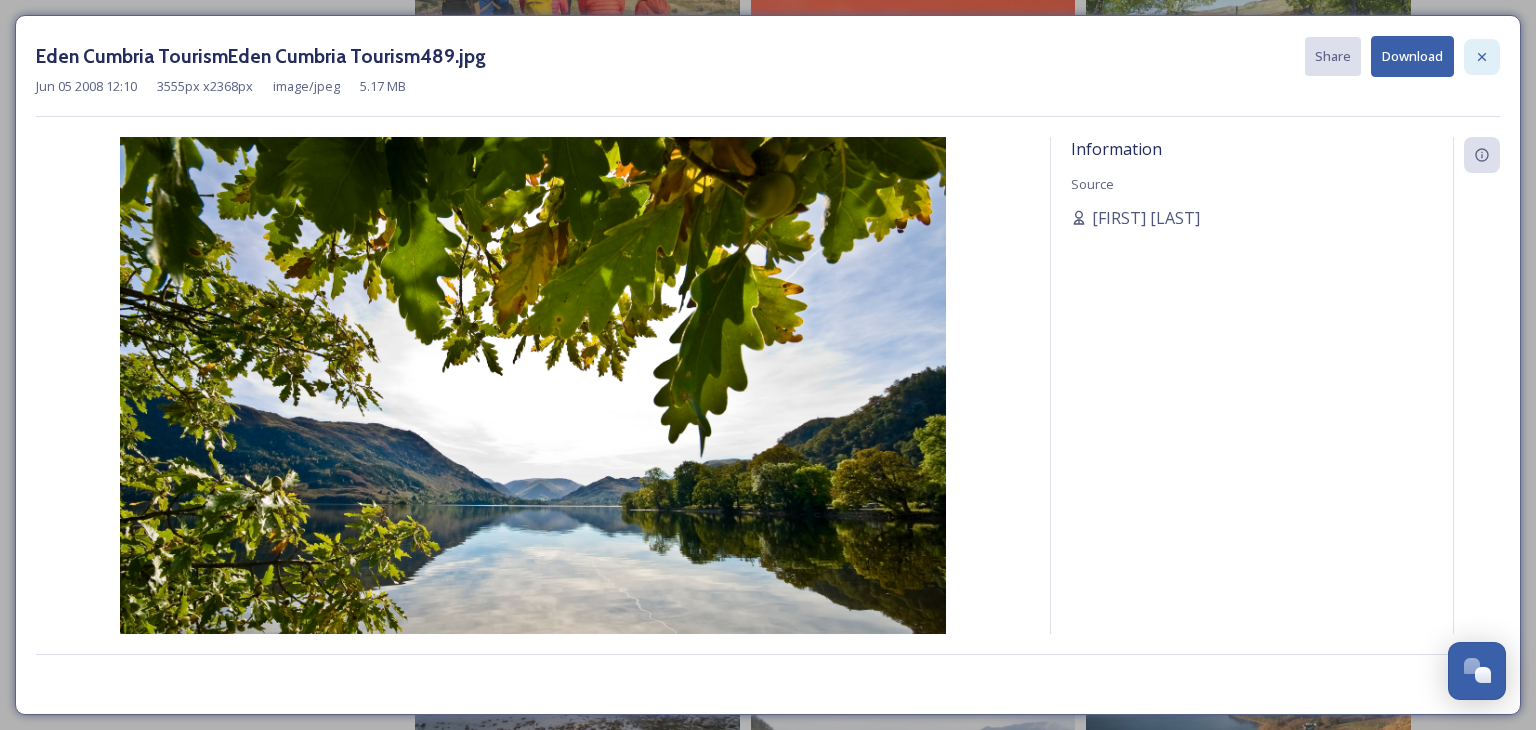 click 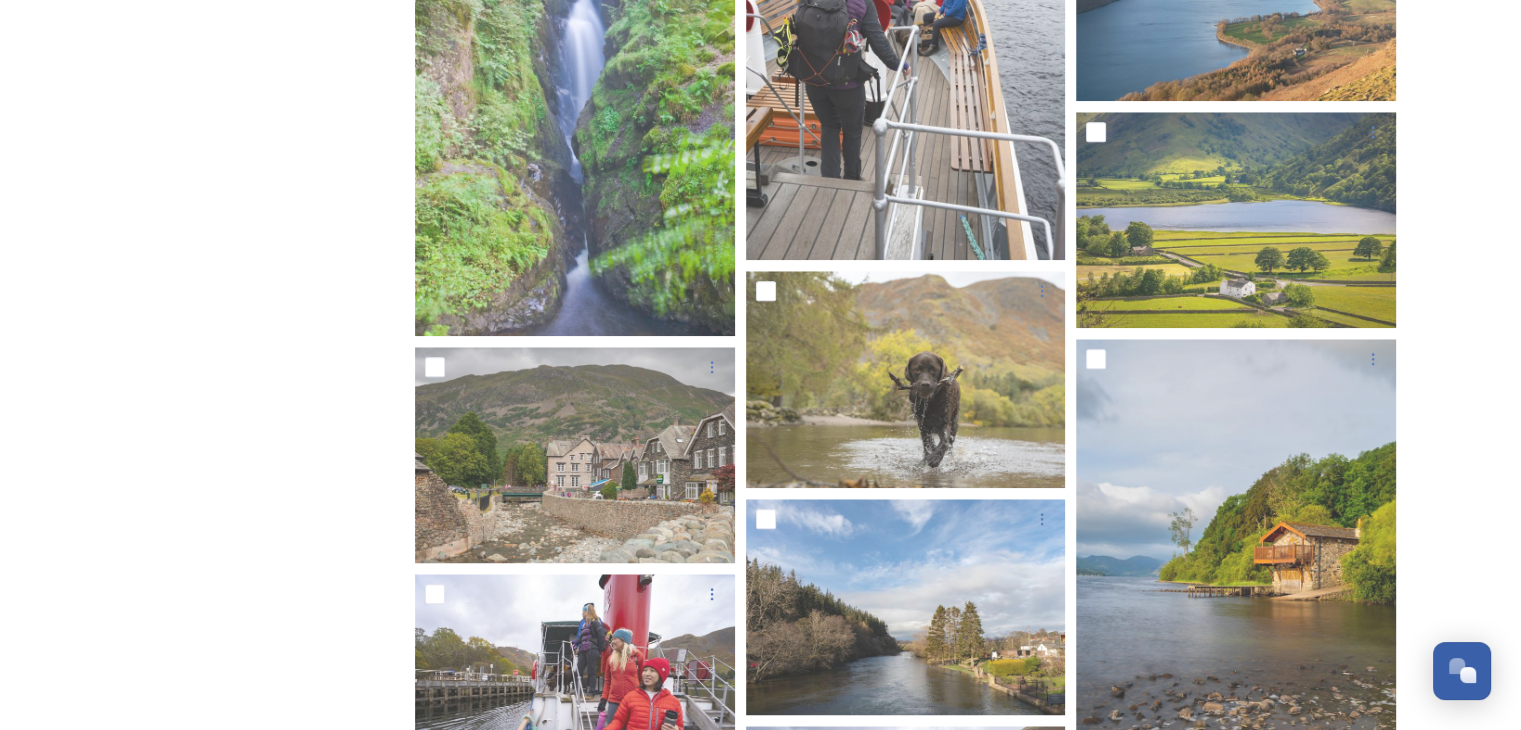scroll, scrollTop: 1900, scrollLeft: 0, axis: vertical 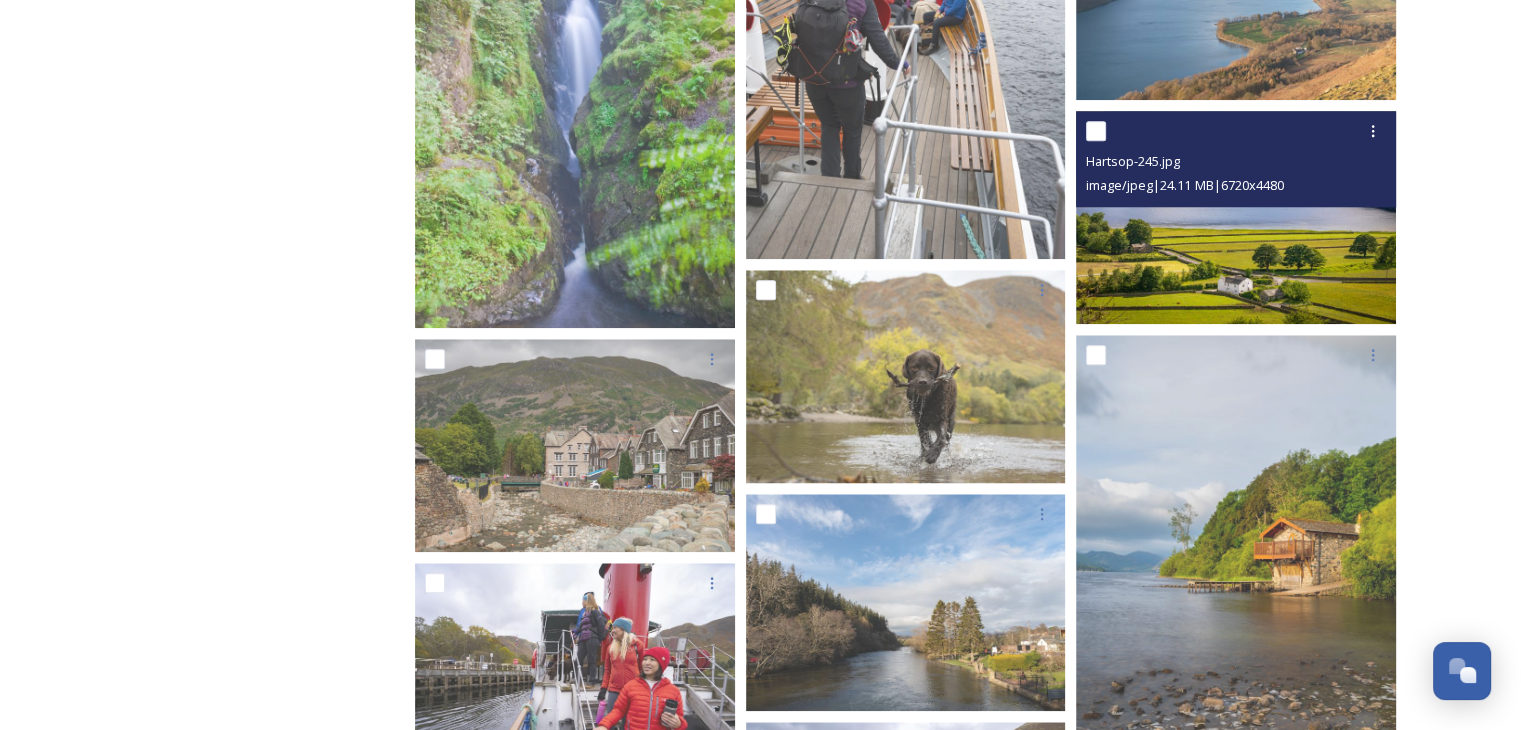 click at bounding box center [1236, 217] 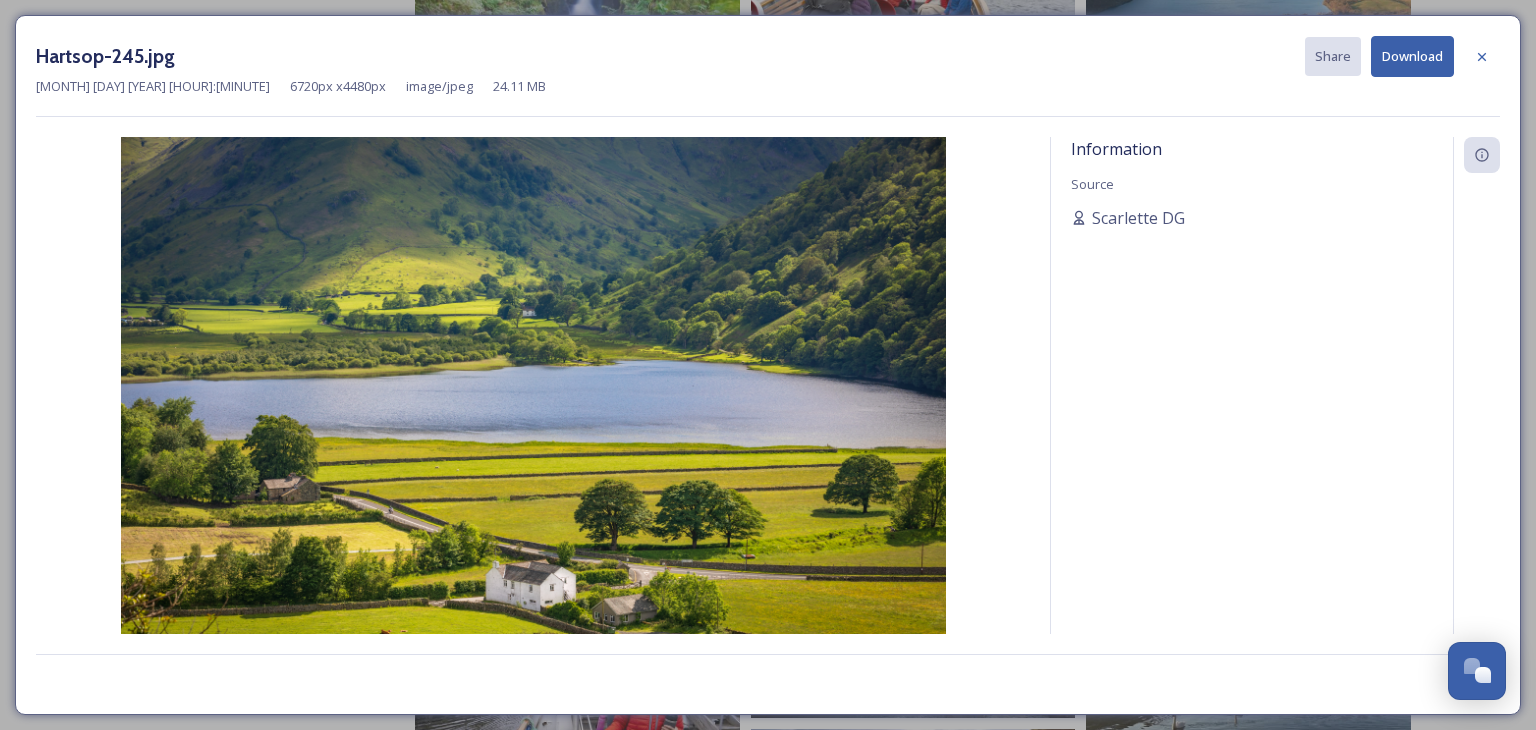 click on "Download" at bounding box center (1412, 56) 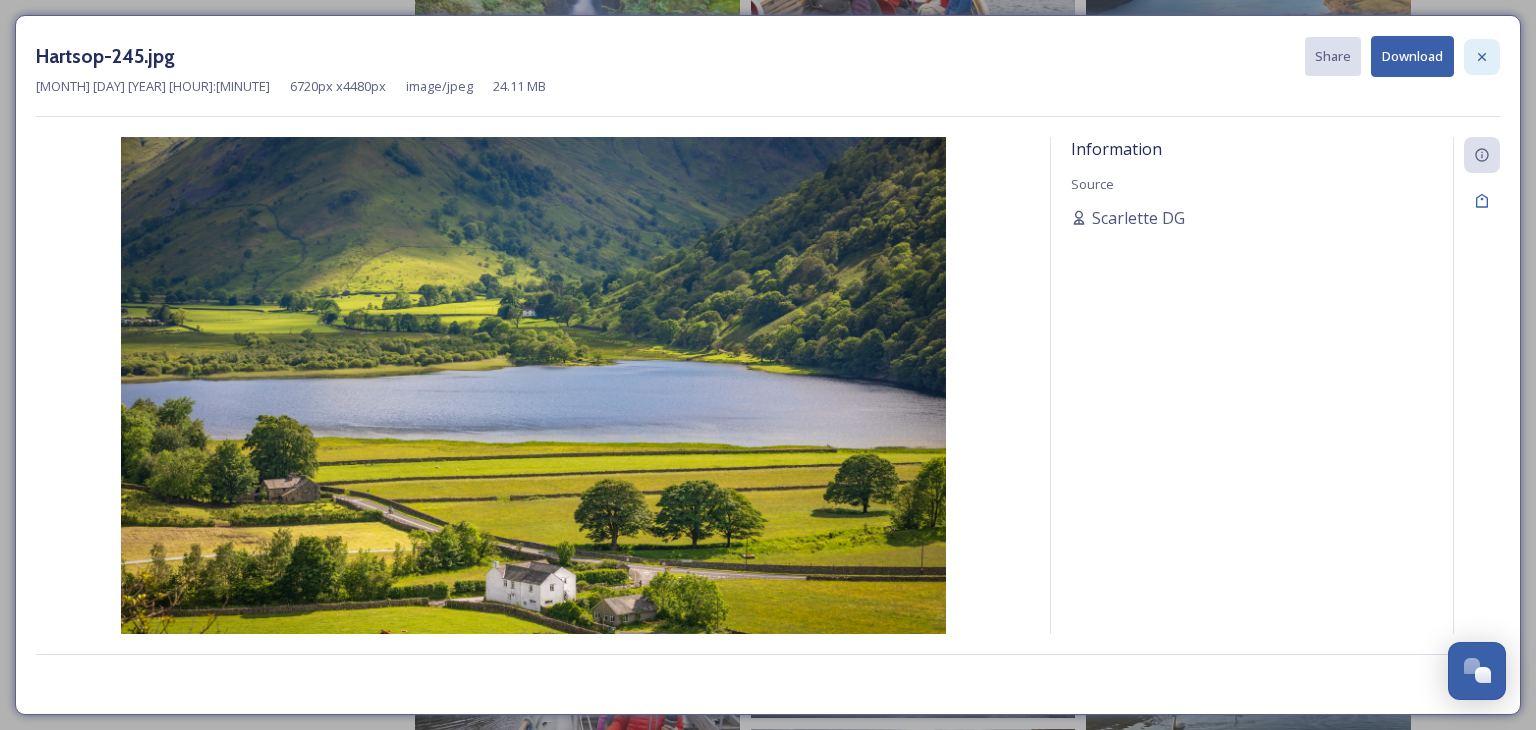 click 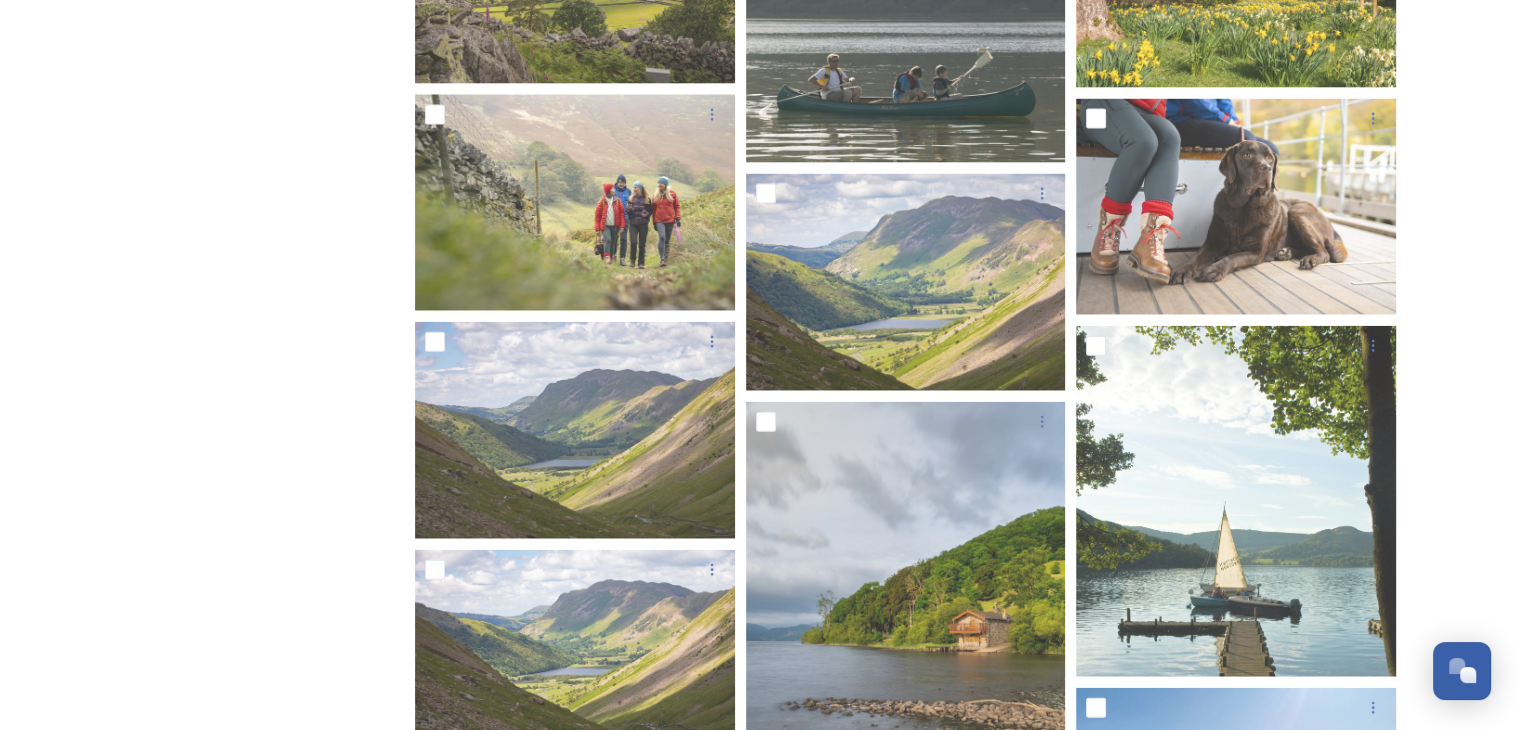 scroll, scrollTop: 4700, scrollLeft: 0, axis: vertical 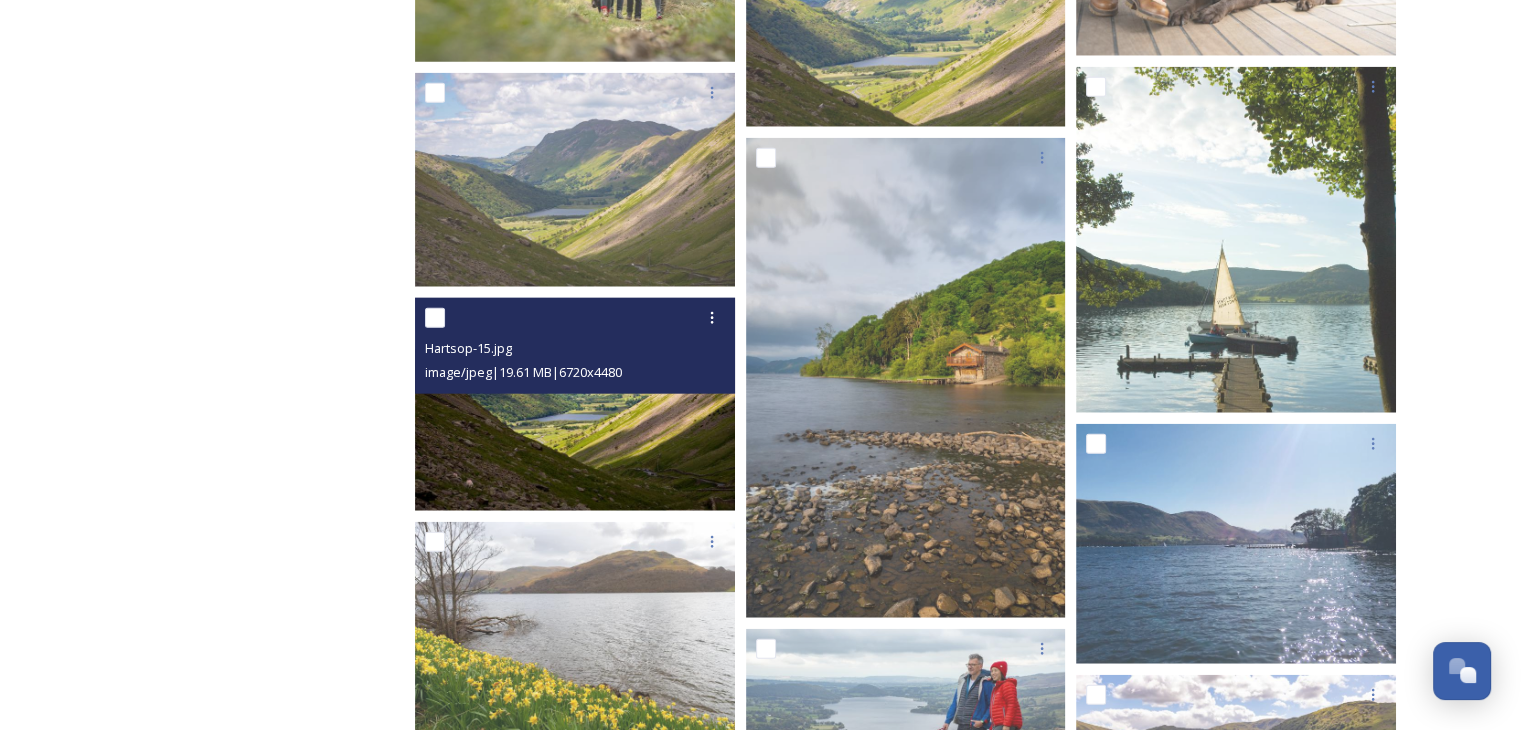 click at bounding box center (575, 404) 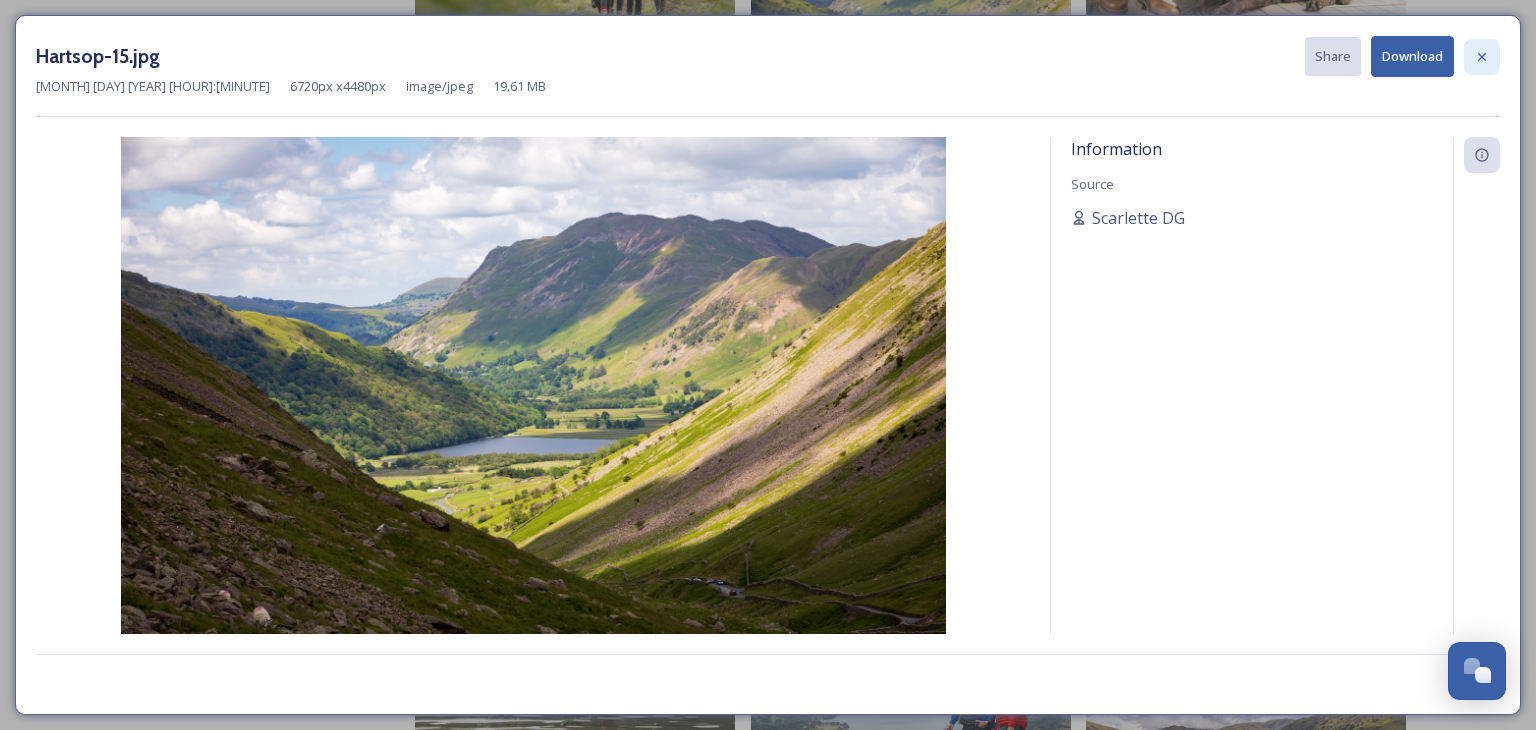 click at bounding box center (1482, 57) 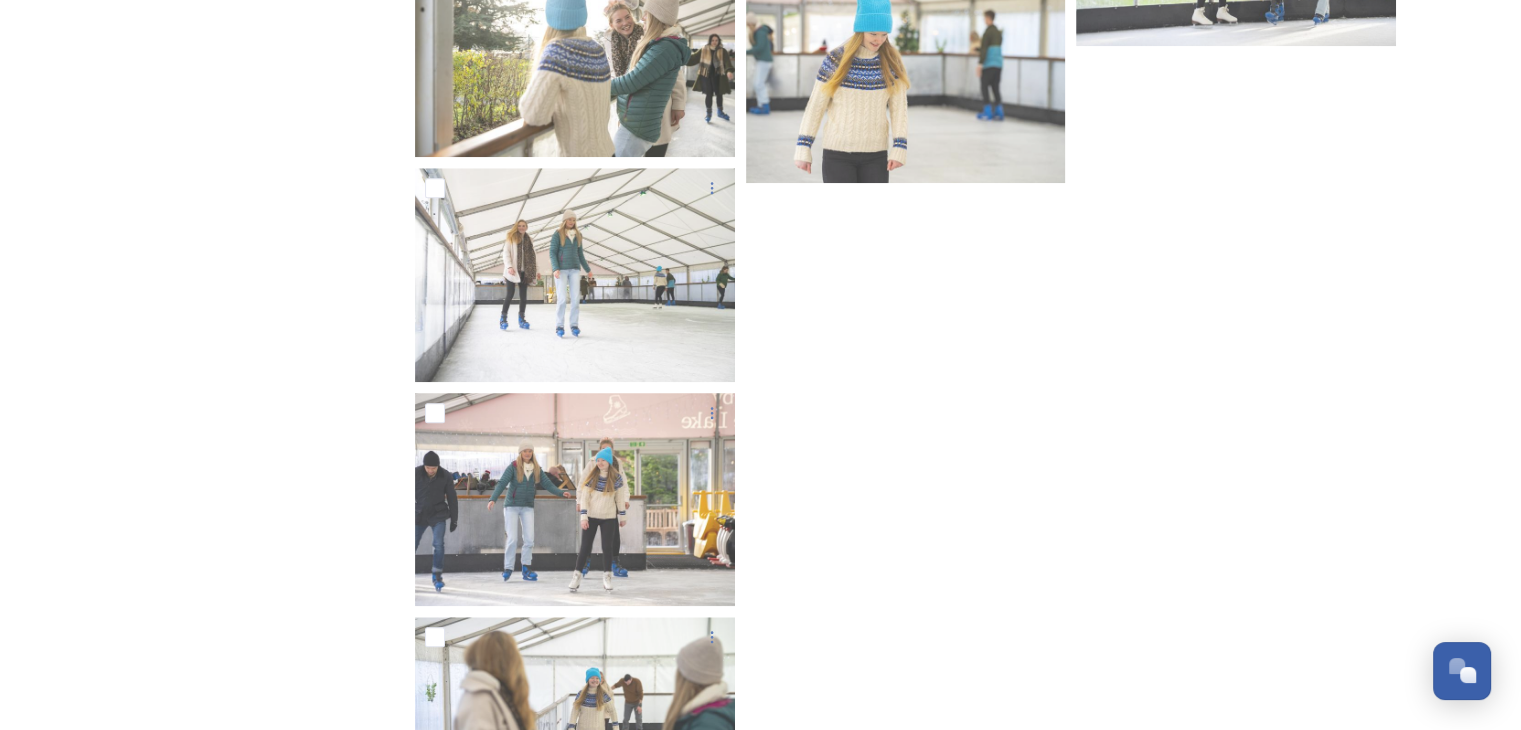 scroll, scrollTop: 17098, scrollLeft: 0, axis: vertical 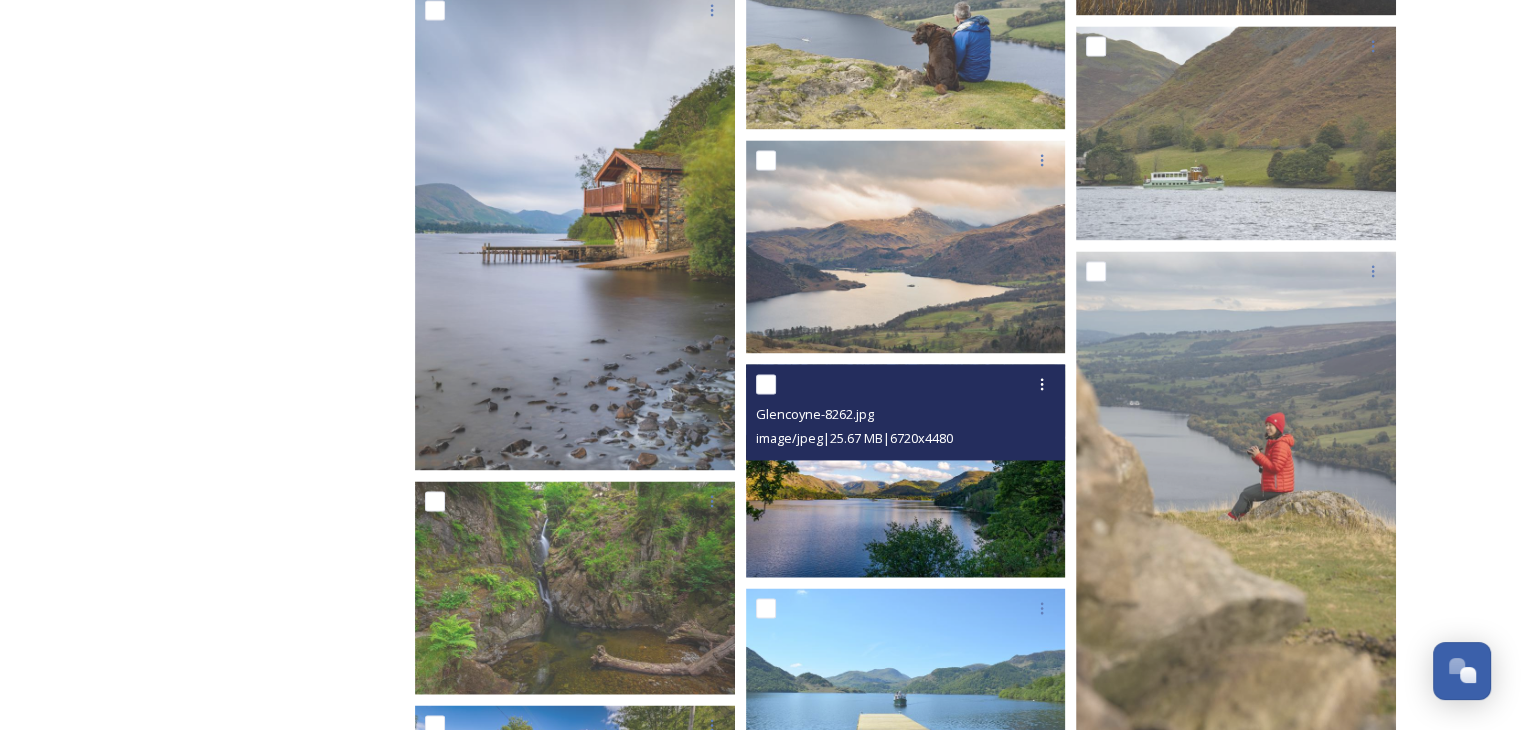 click at bounding box center (906, 470) 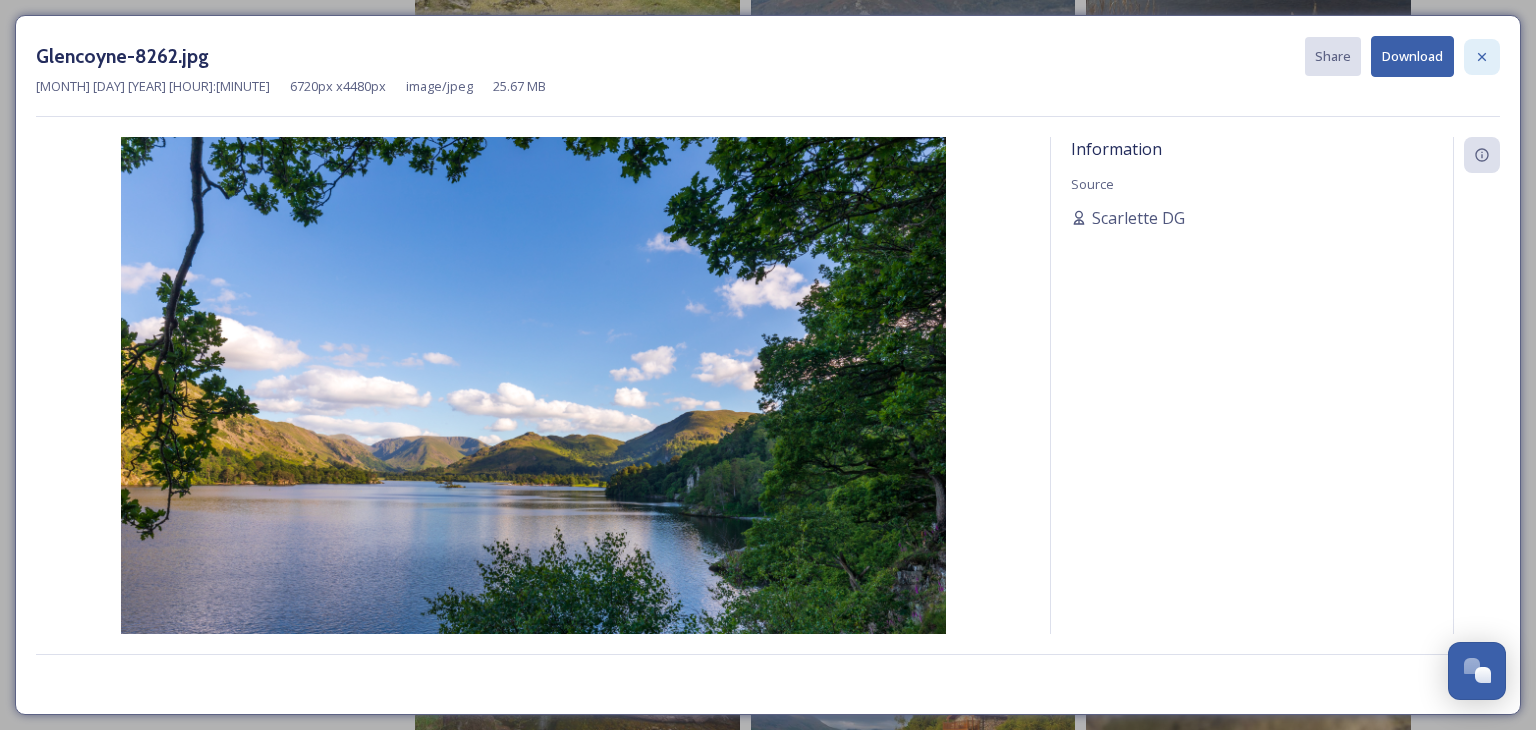click at bounding box center [1482, 57] 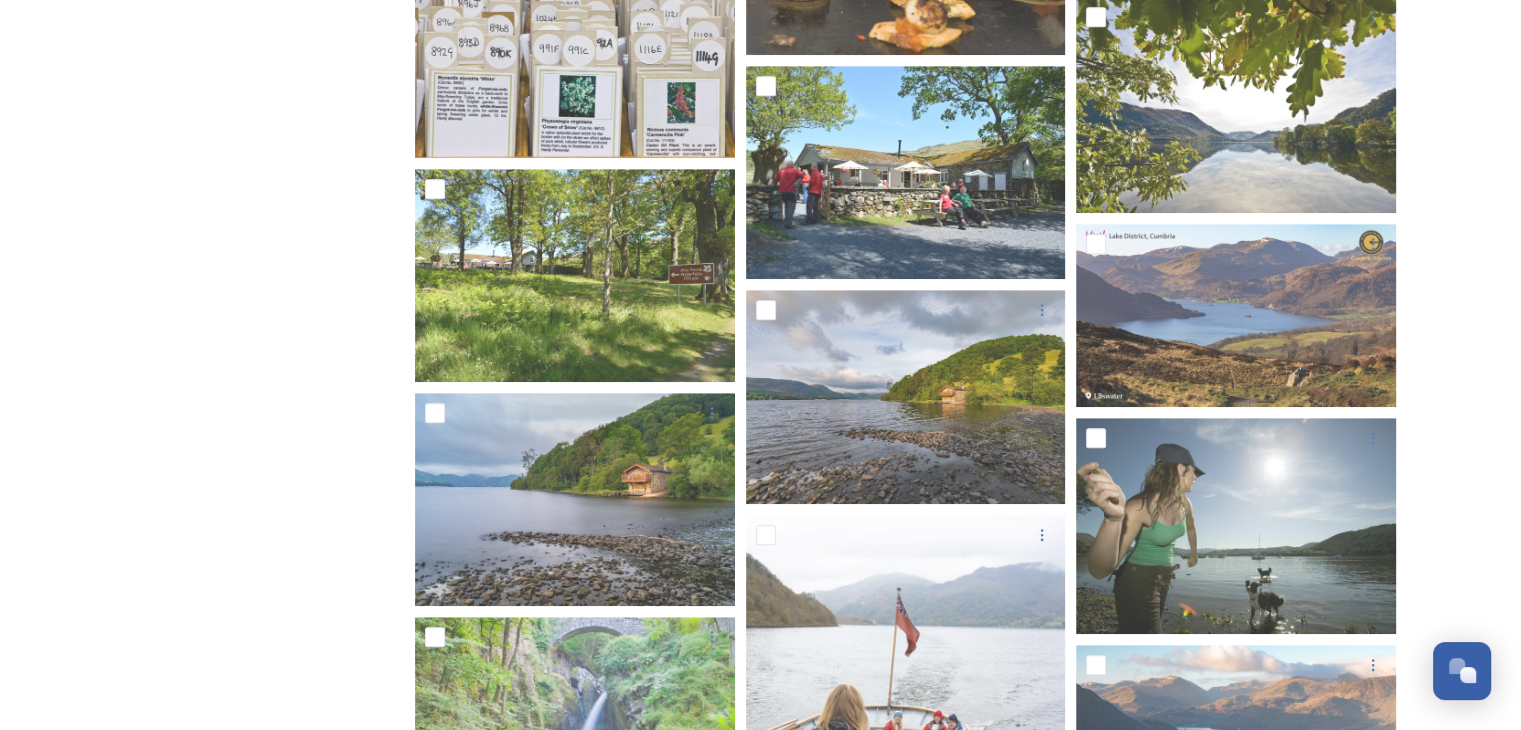 scroll, scrollTop: 1204, scrollLeft: 0, axis: vertical 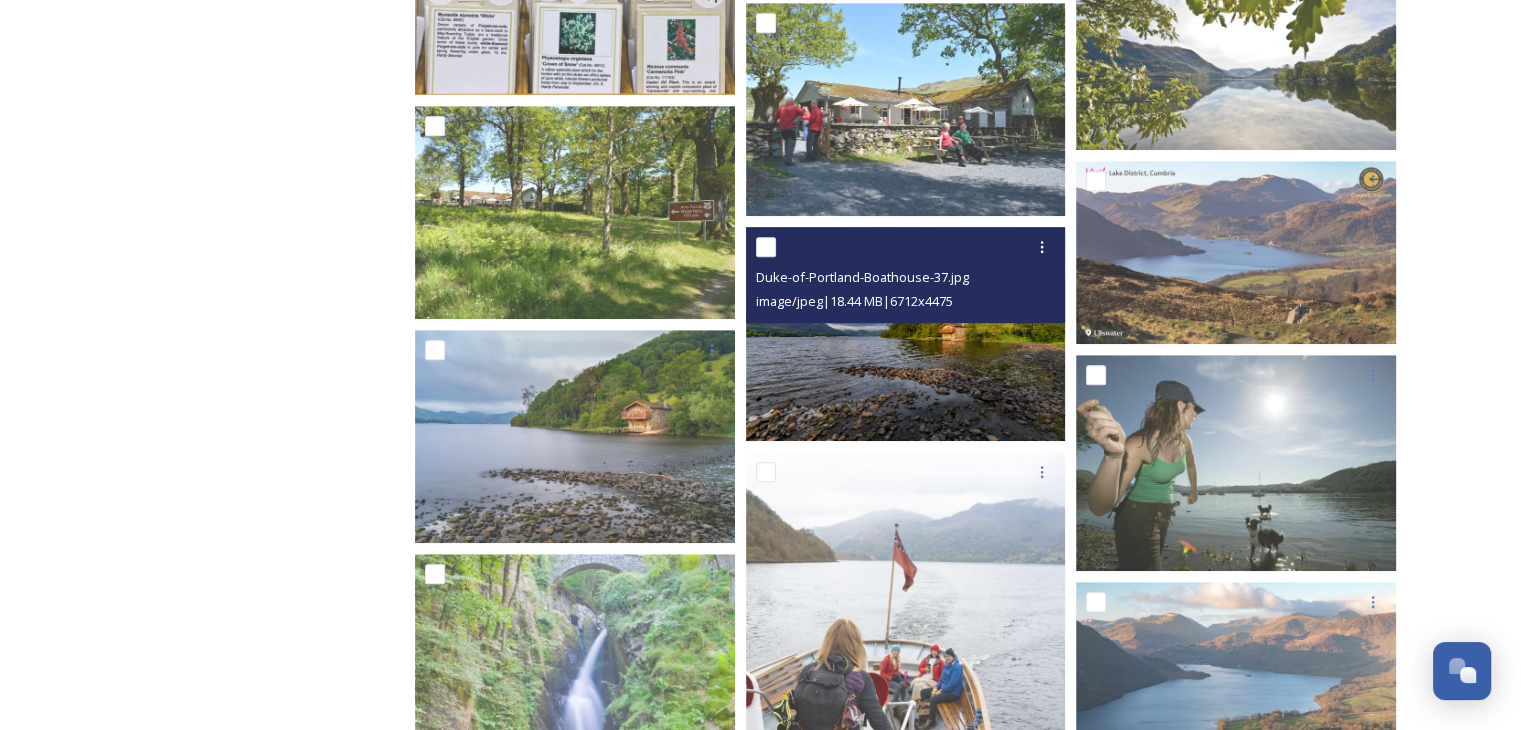click at bounding box center [906, 333] 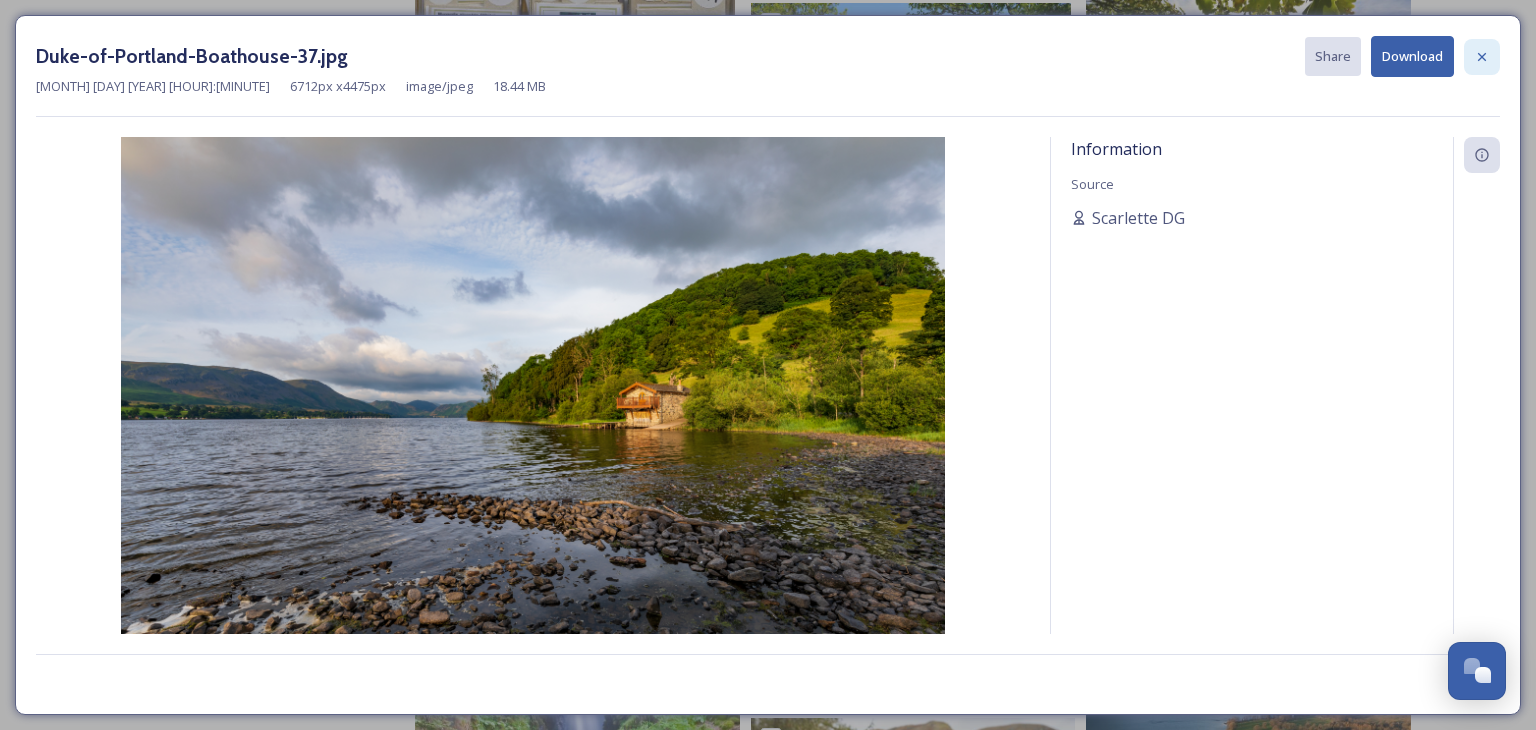 click at bounding box center [1482, 57] 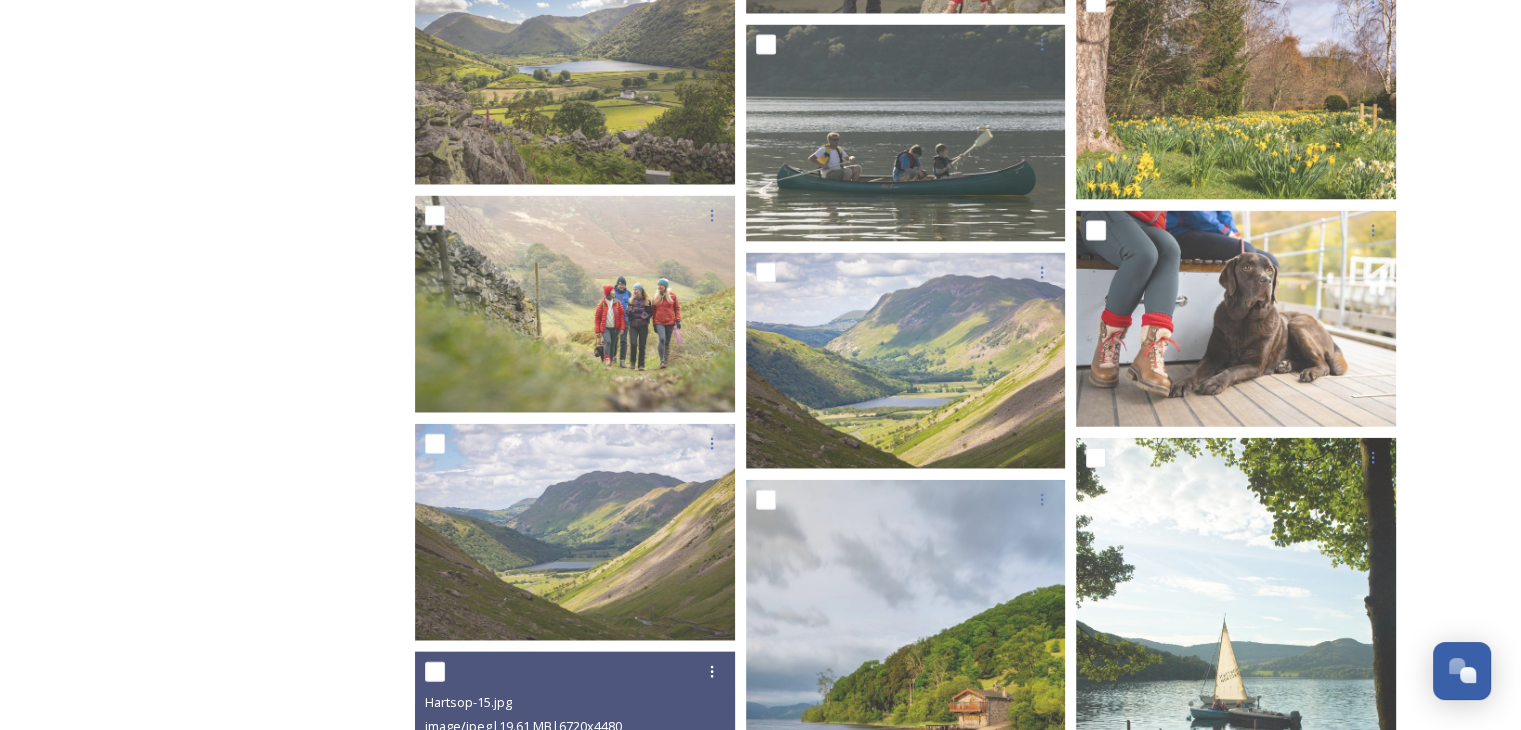 scroll, scrollTop: 4504, scrollLeft: 0, axis: vertical 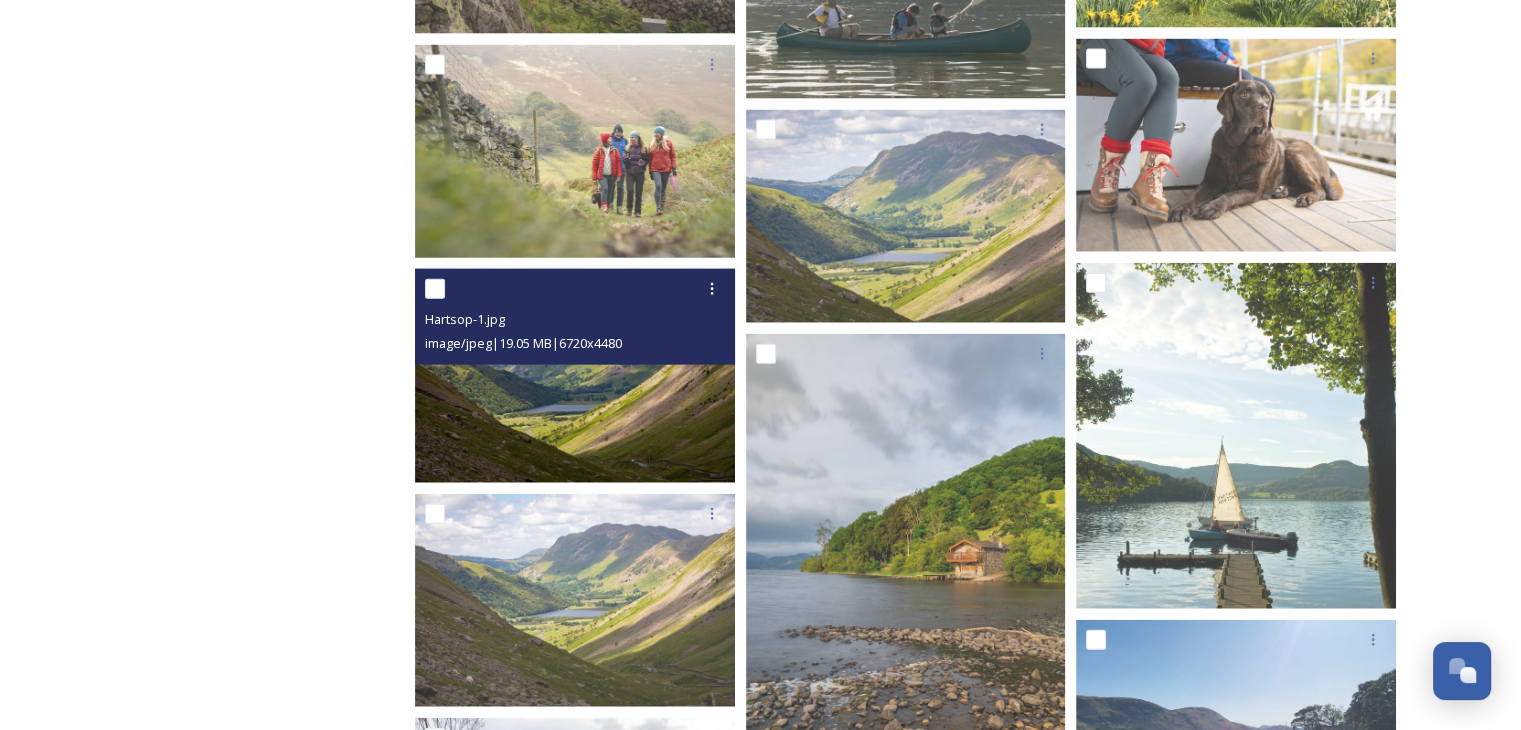 click at bounding box center (575, 375) 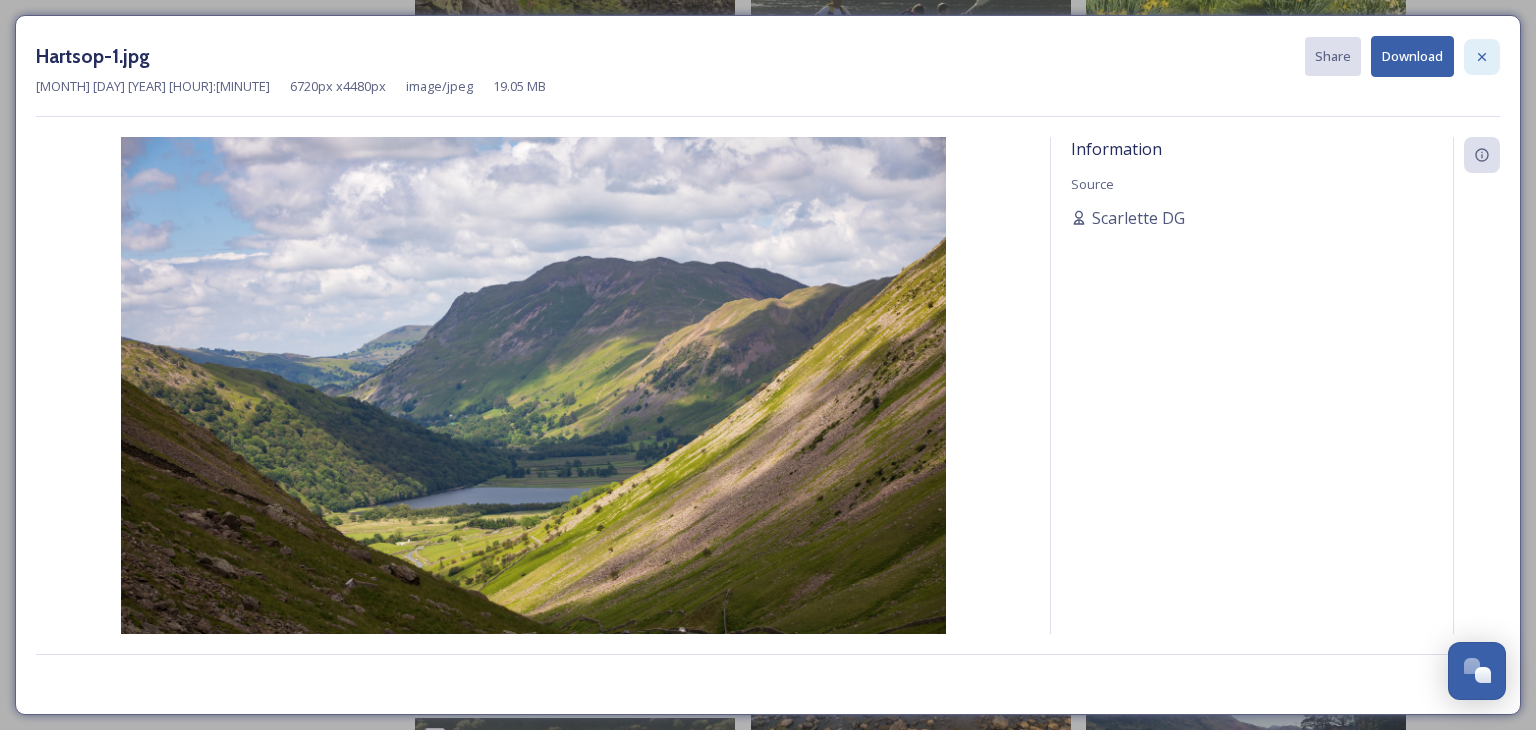 click at bounding box center [1482, 57] 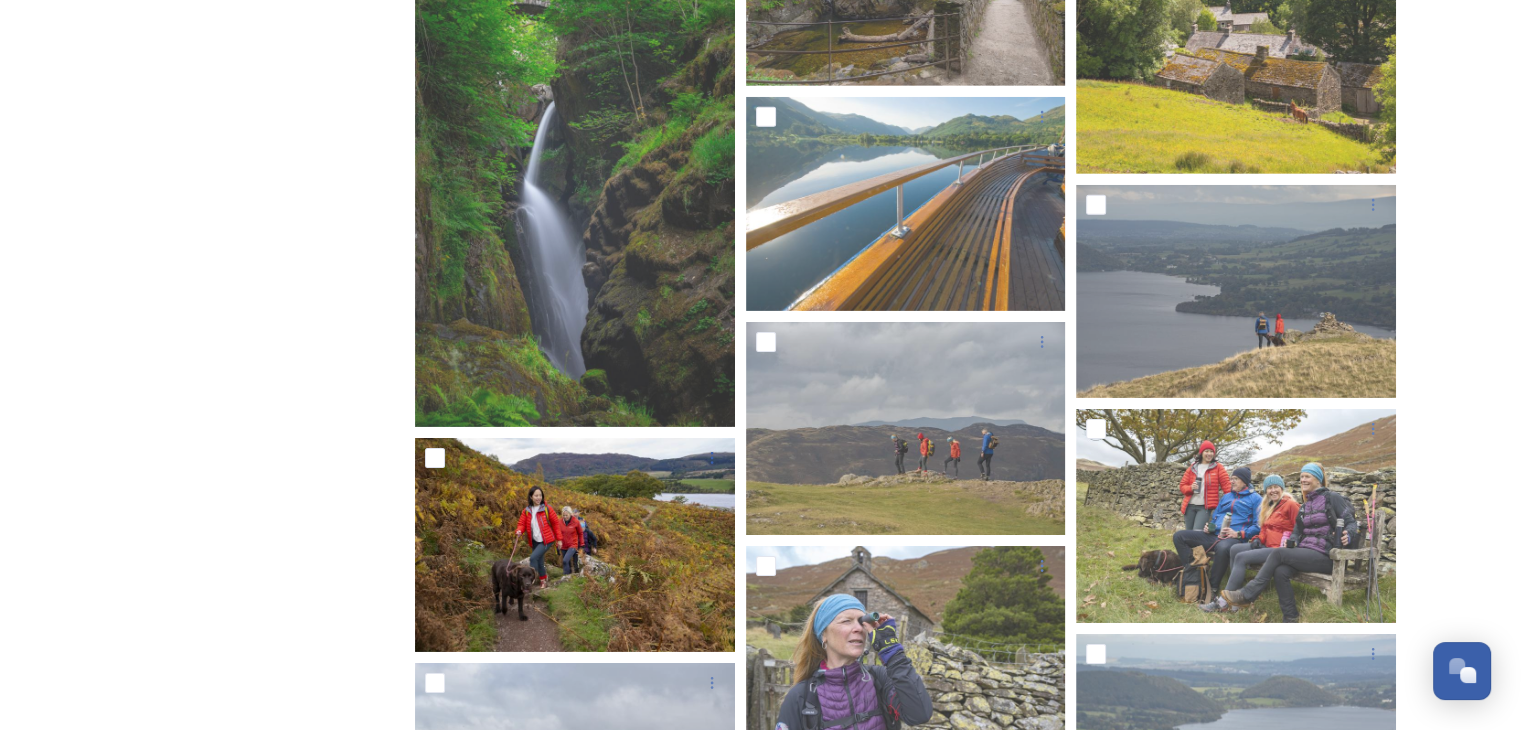 scroll, scrollTop: 6504, scrollLeft: 0, axis: vertical 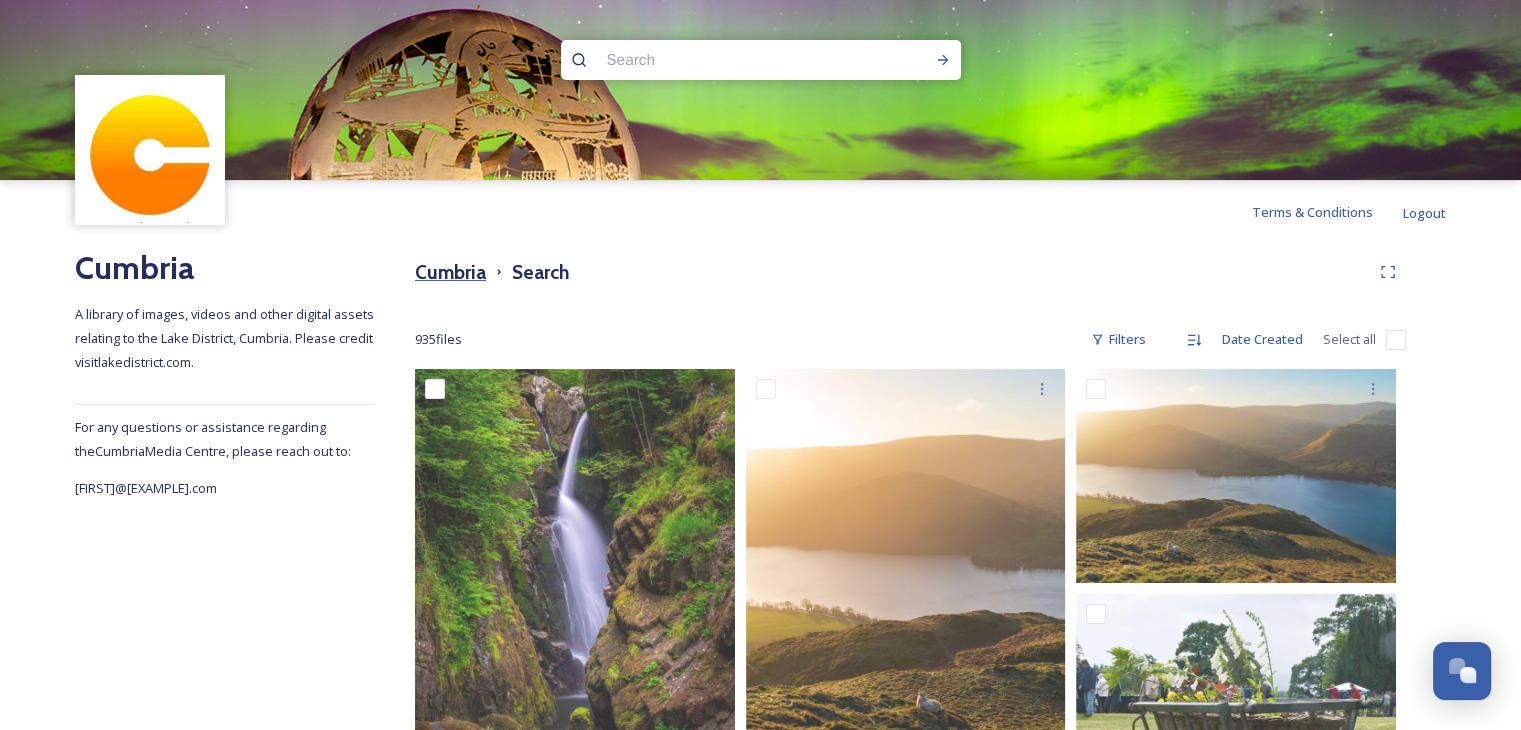 click on "Cumbria" at bounding box center (450, 272) 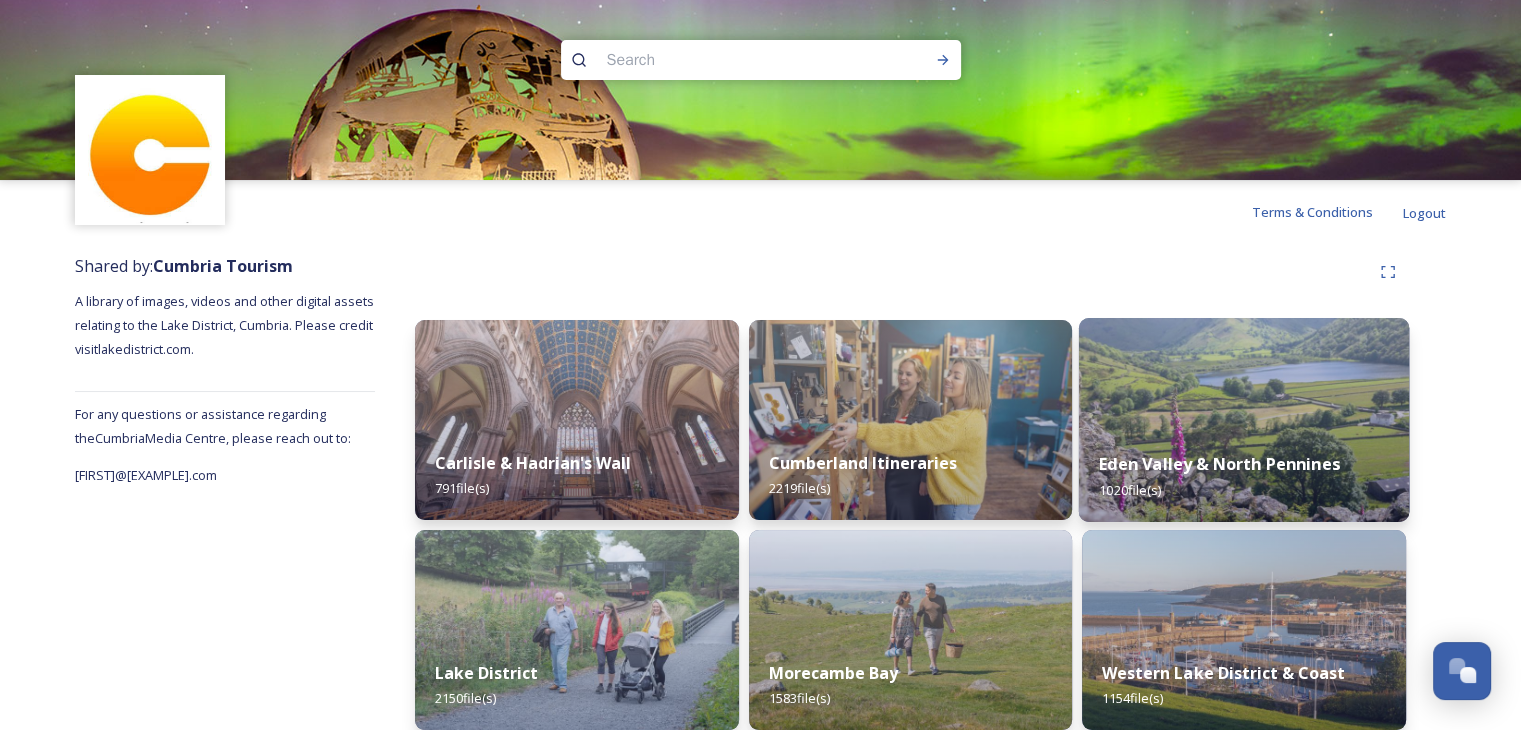 click on "Eden Valley & North Pennines" at bounding box center (1220, 464) 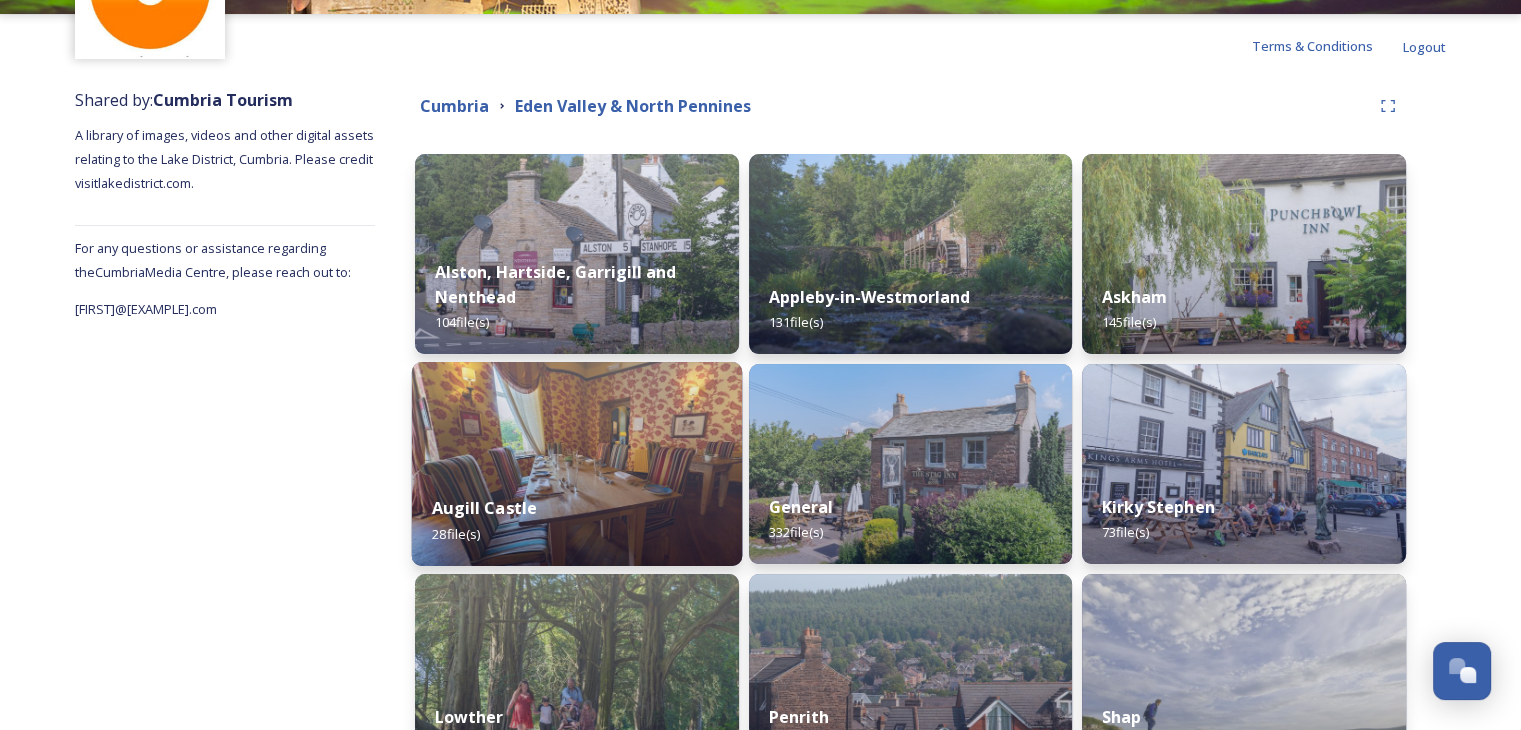 scroll, scrollTop: 200, scrollLeft: 0, axis: vertical 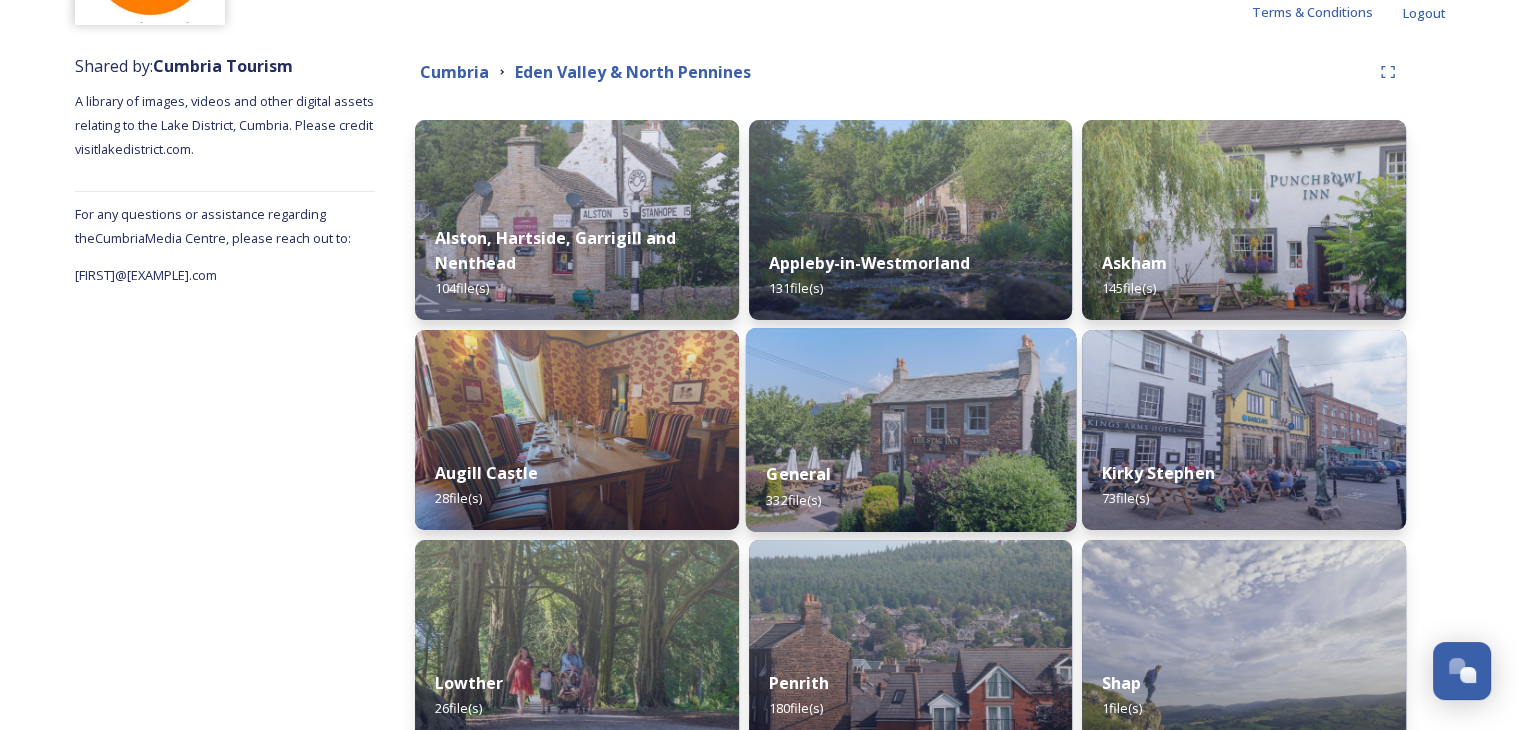 click on "General 332 file(s)" at bounding box center [910, 486] 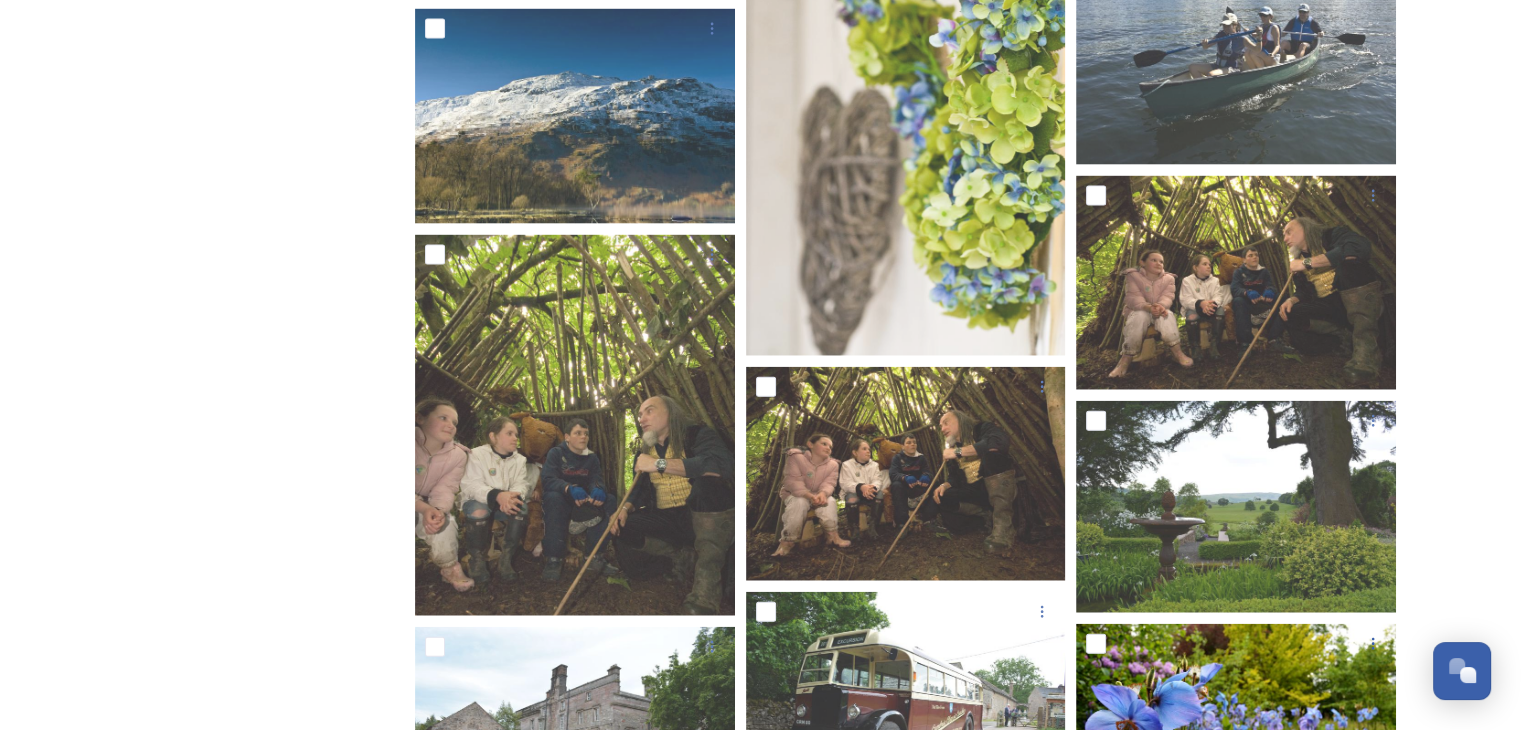 scroll, scrollTop: 4500, scrollLeft: 0, axis: vertical 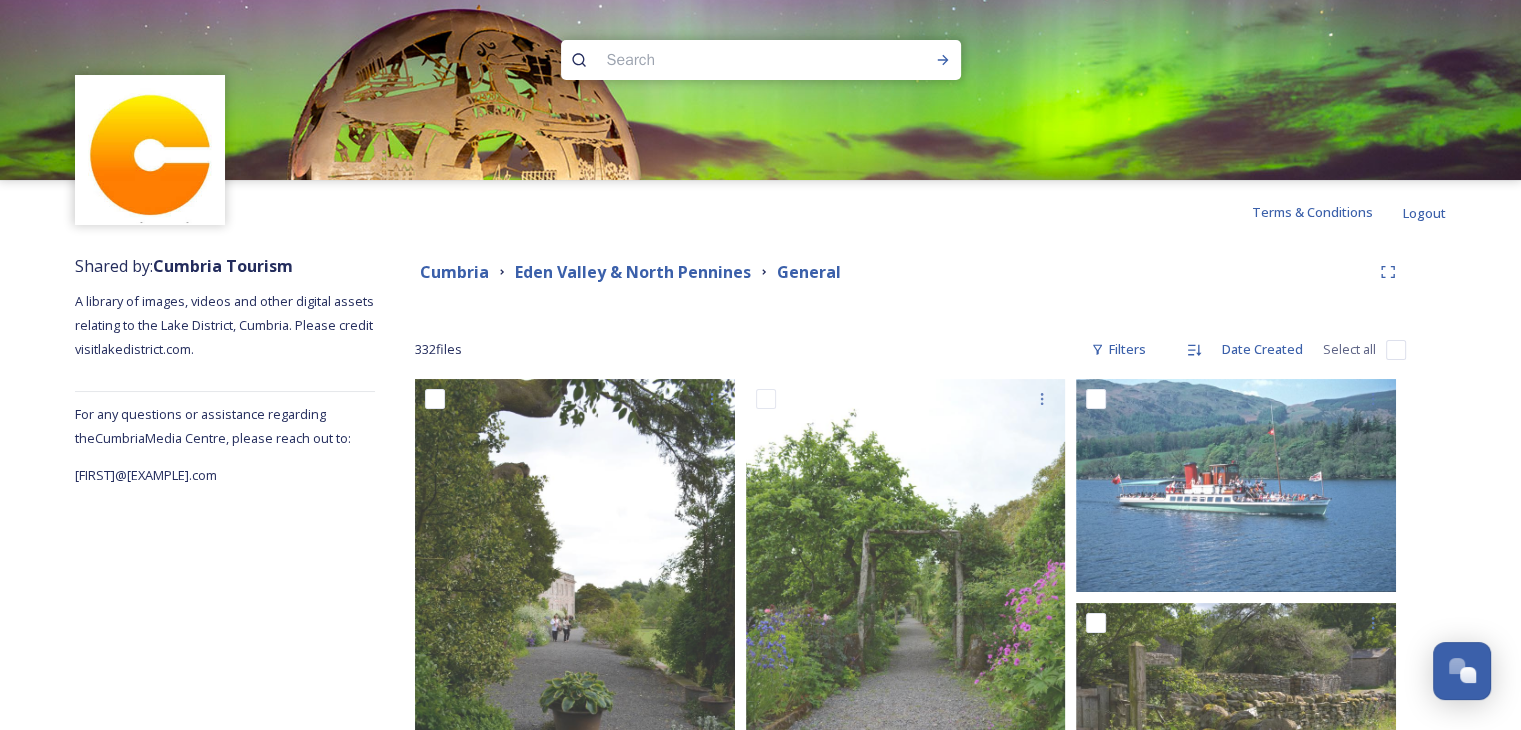 click on "Cumbria Eden Valley & North Pennines General" at bounding box center [910, 272] 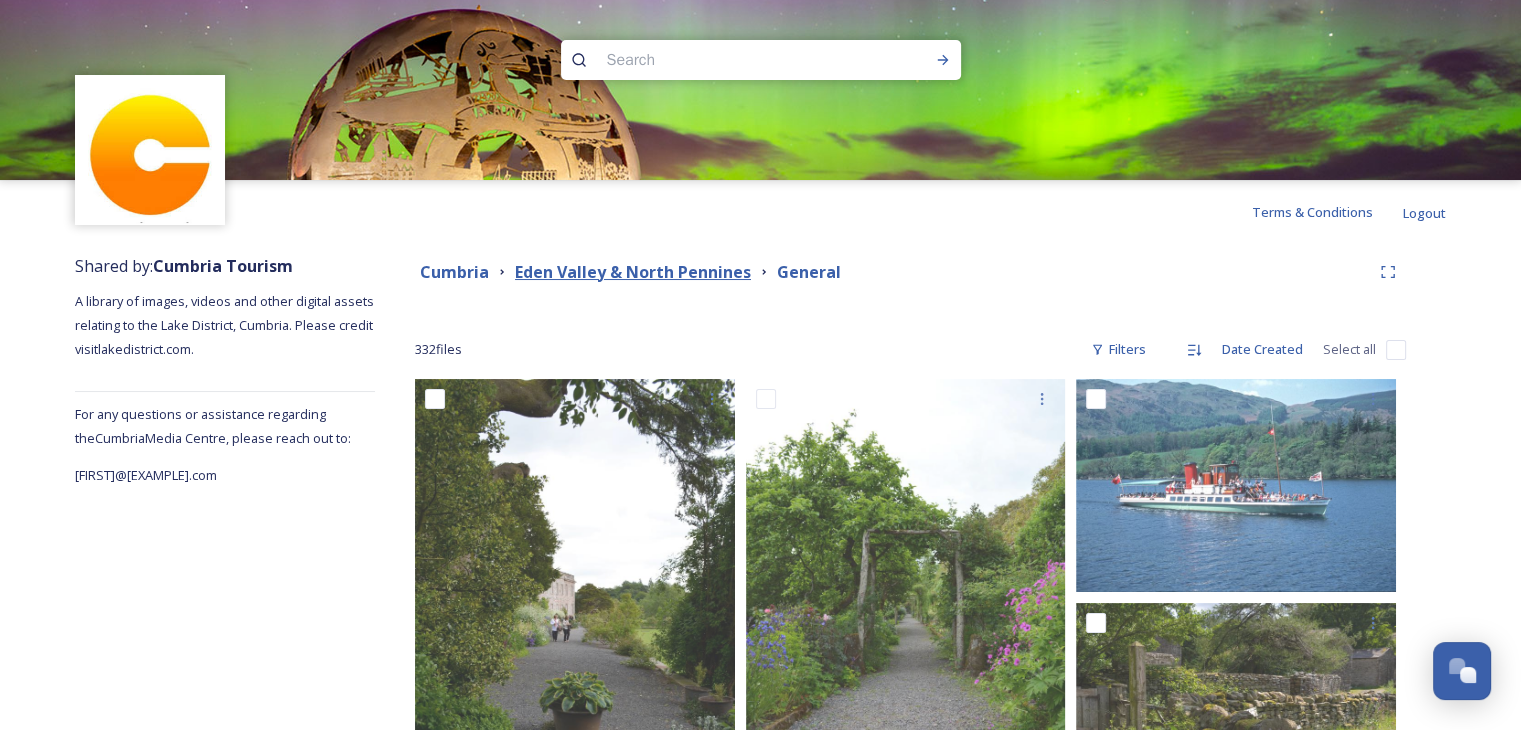 click on "Eden Valley & North Pennines" at bounding box center [633, 272] 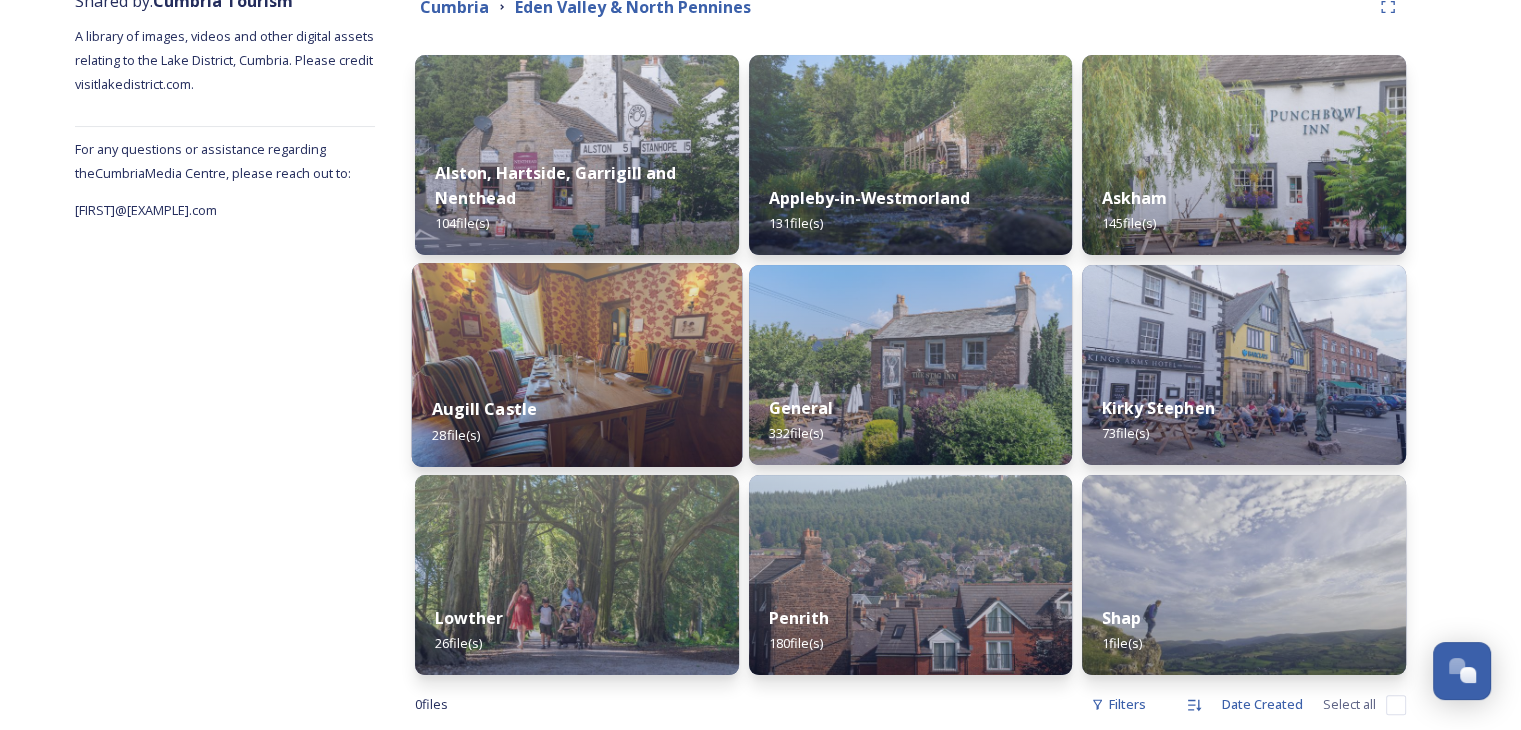 scroll, scrollTop: 300, scrollLeft: 0, axis: vertical 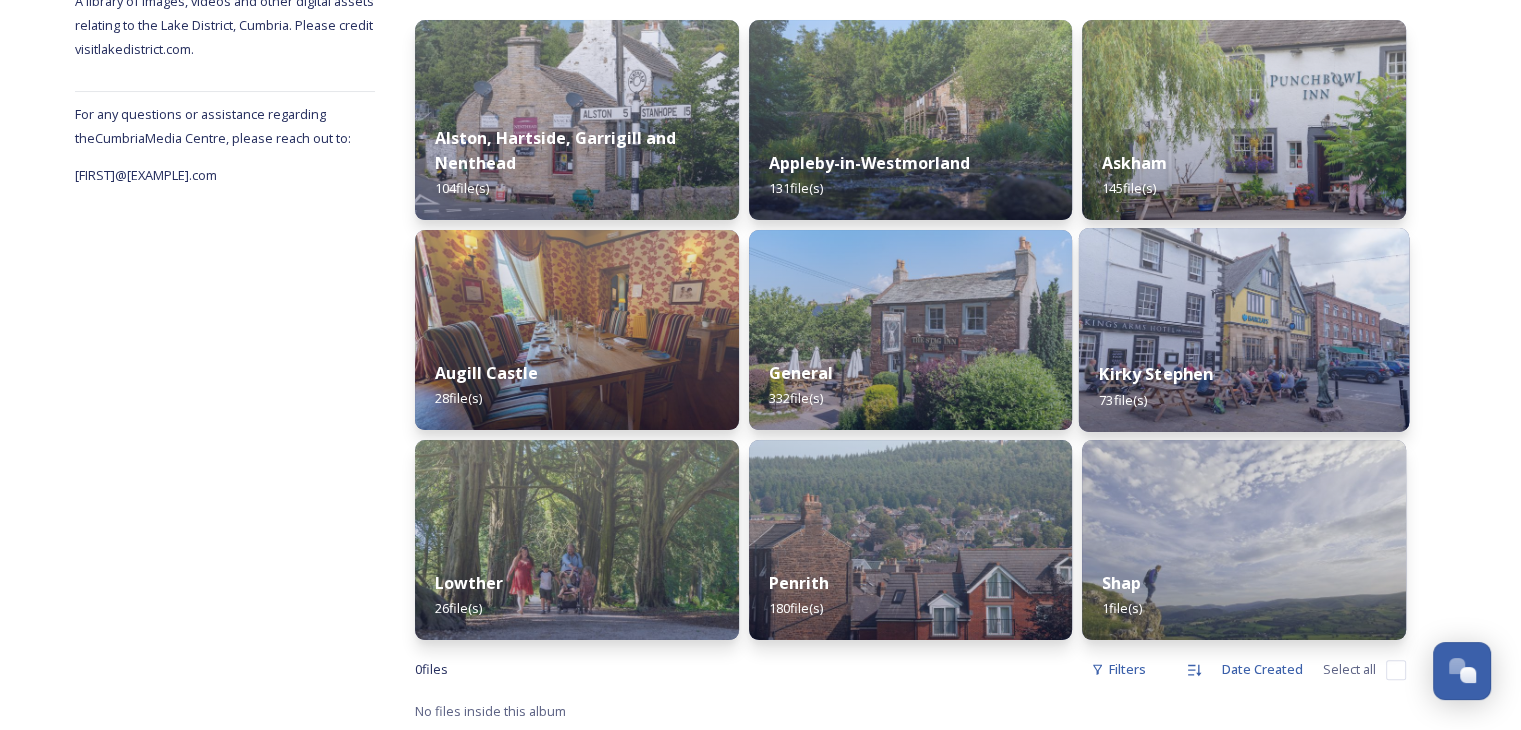 click on "Kirky Stephen 73 file(s)" at bounding box center [1244, 386] 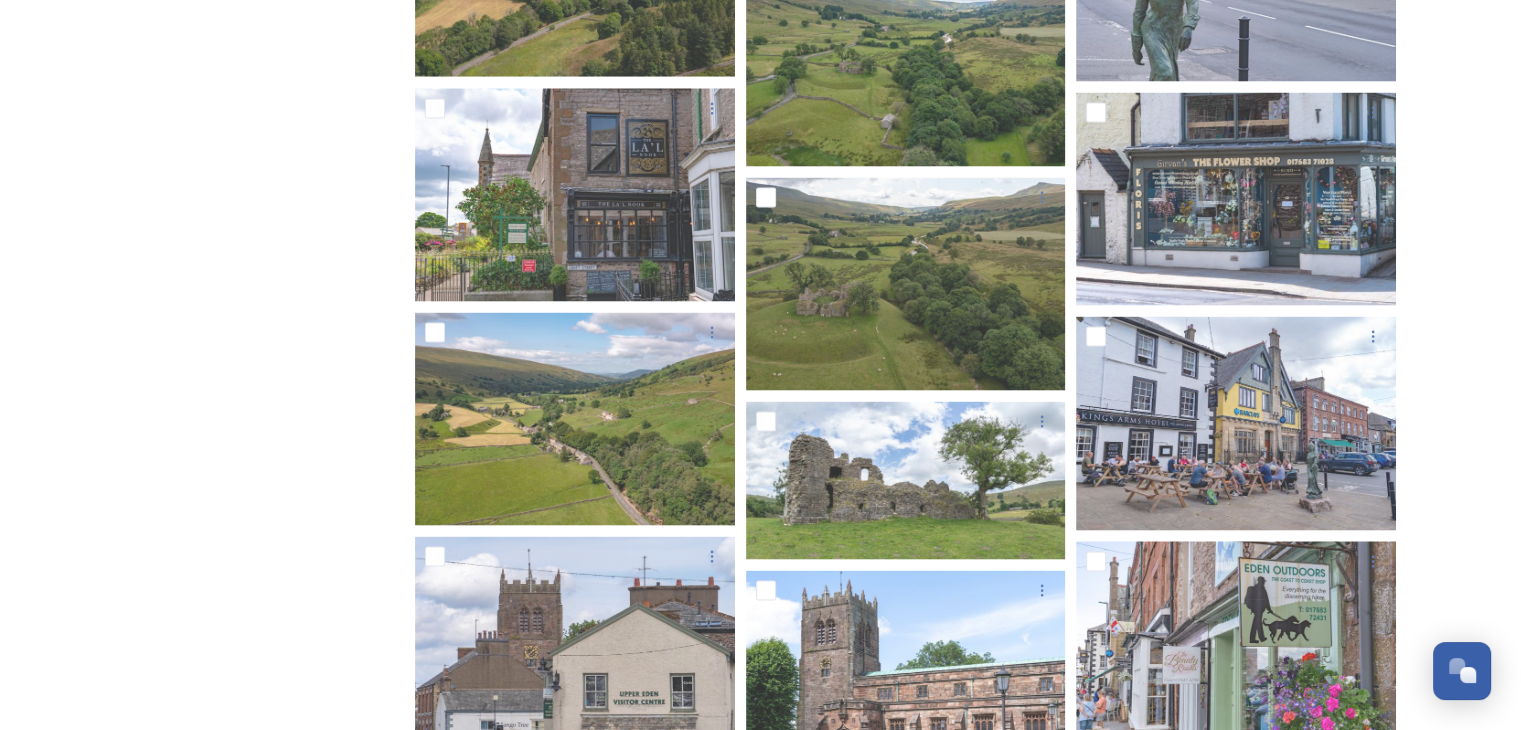 scroll, scrollTop: 4100, scrollLeft: 0, axis: vertical 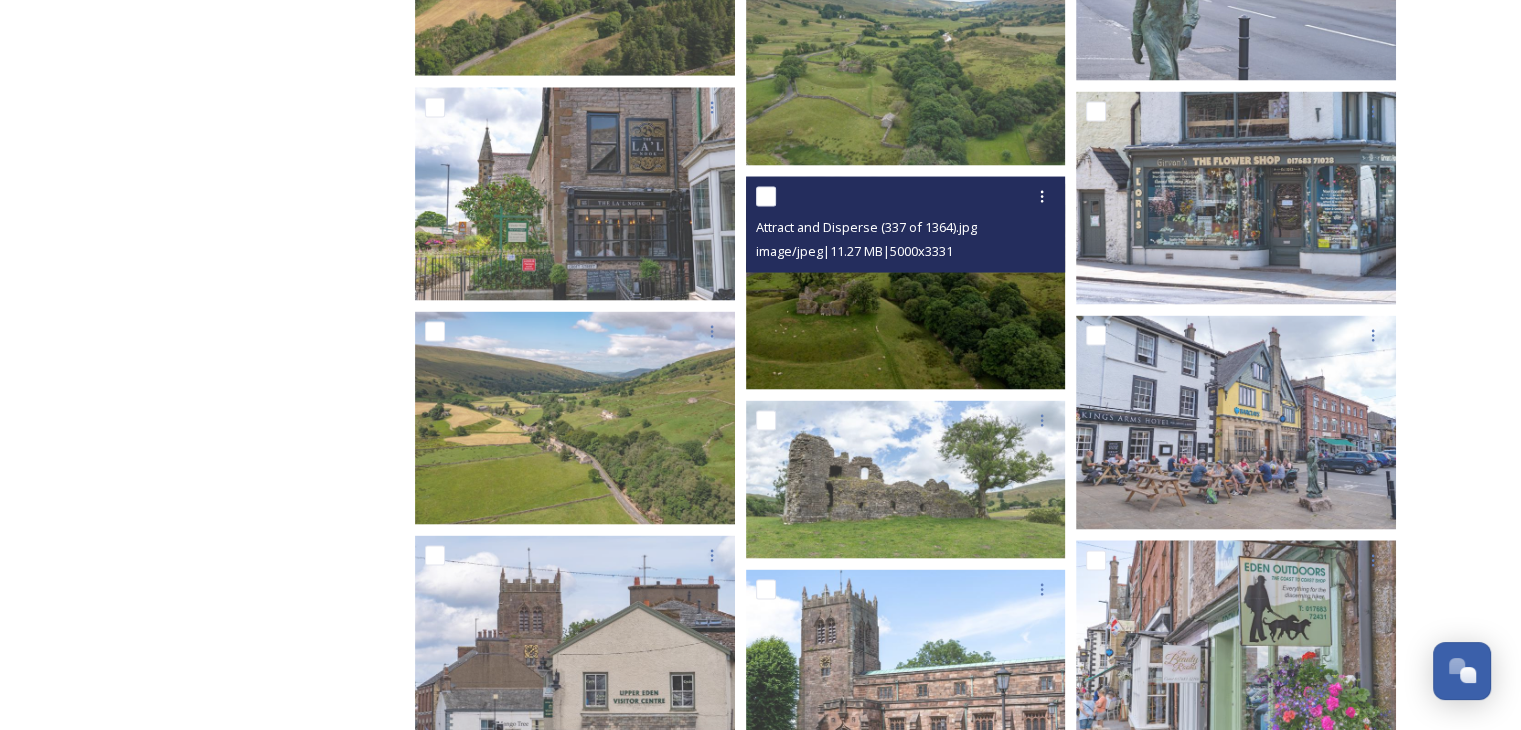 click at bounding box center [906, 283] 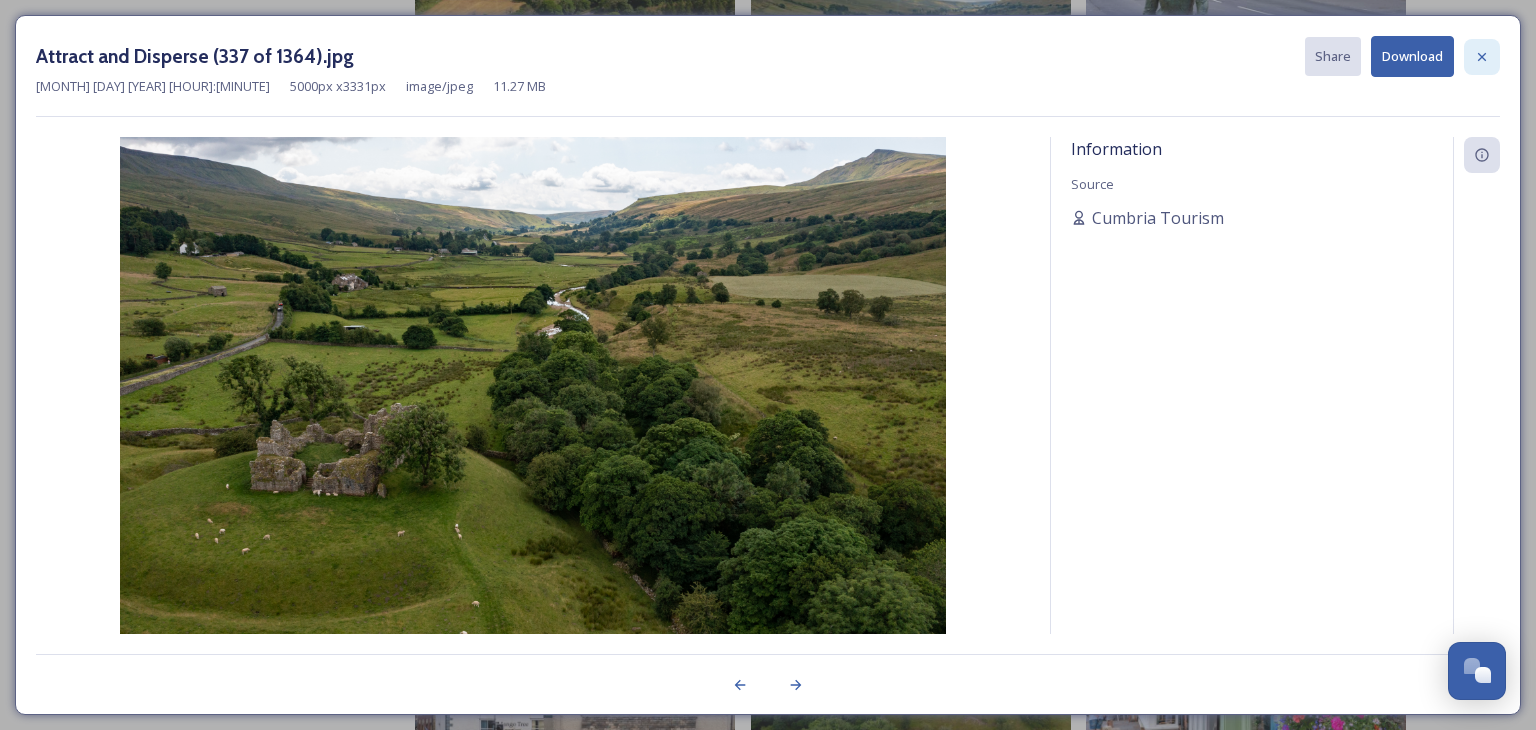 click 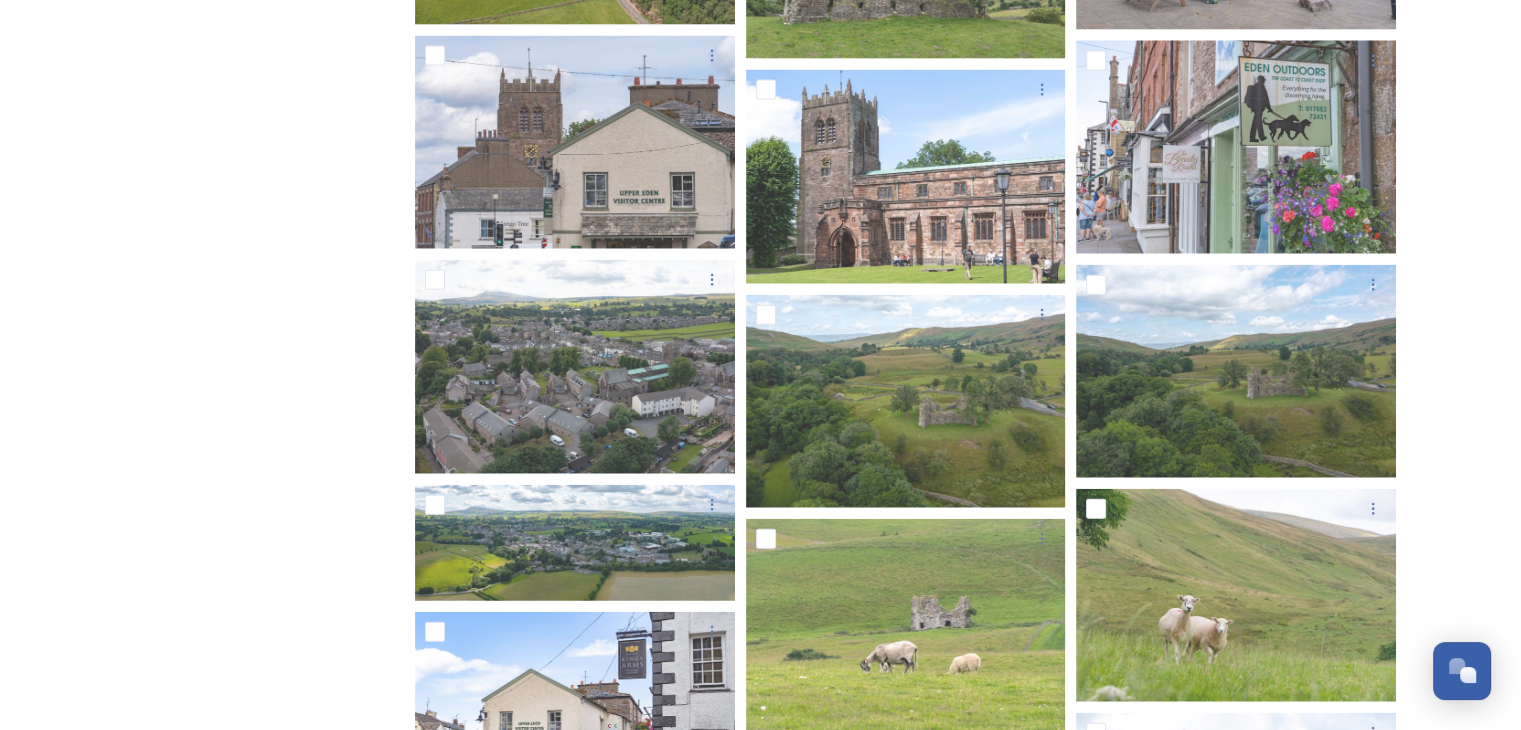 scroll, scrollTop: 4700, scrollLeft: 0, axis: vertical 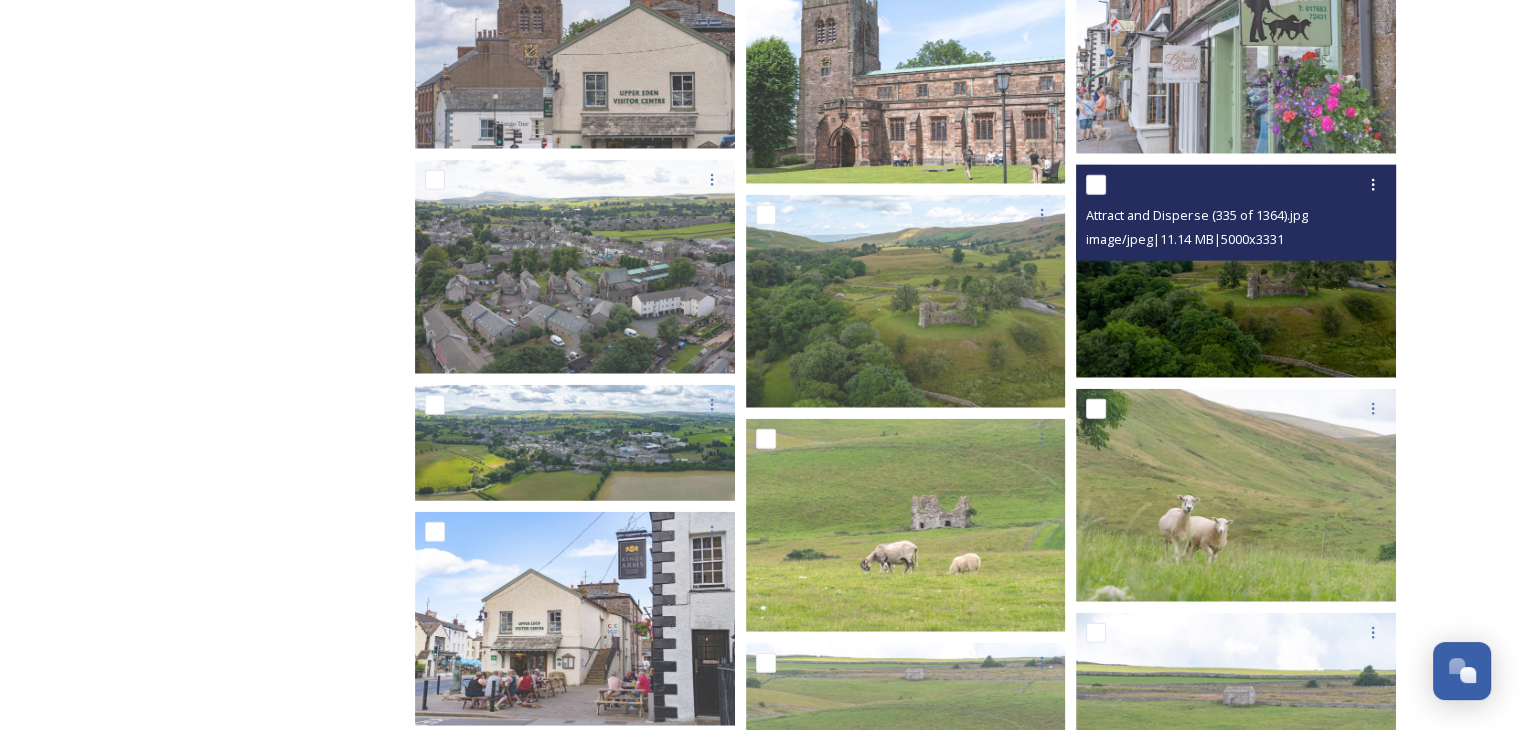 click at bounding box center [1236, 271] 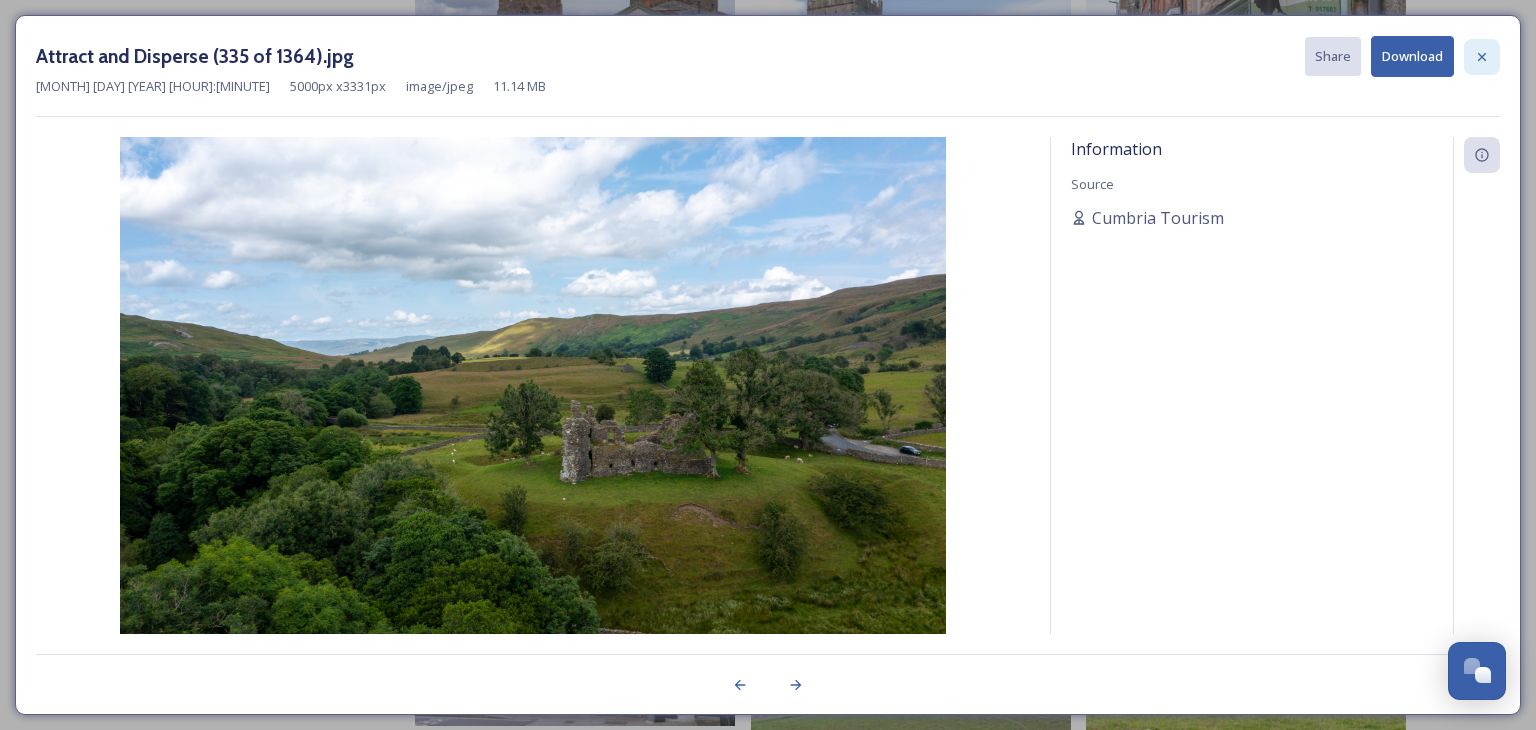 click 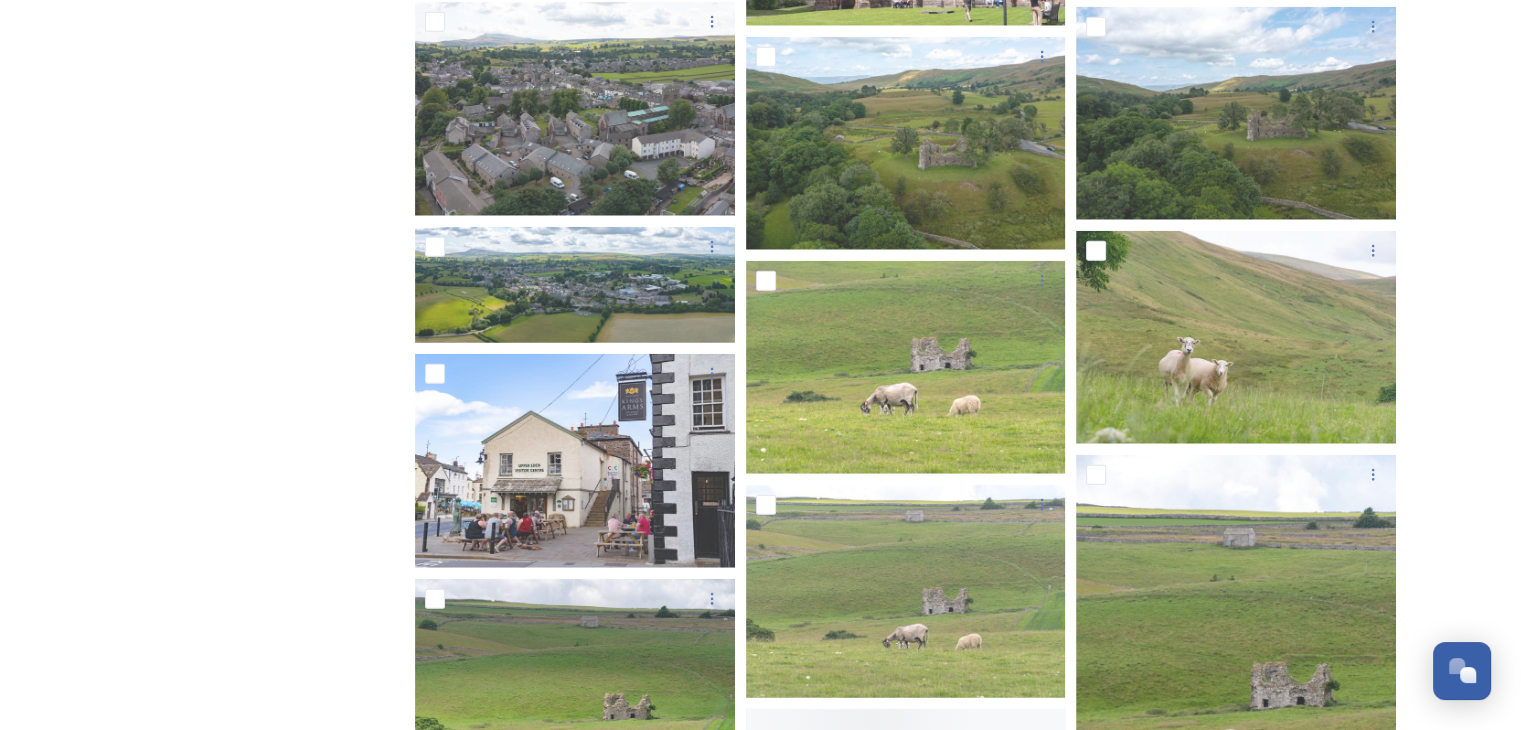 scroll, scrollTop: 4900, scrollLeft: 0, axis: vertical 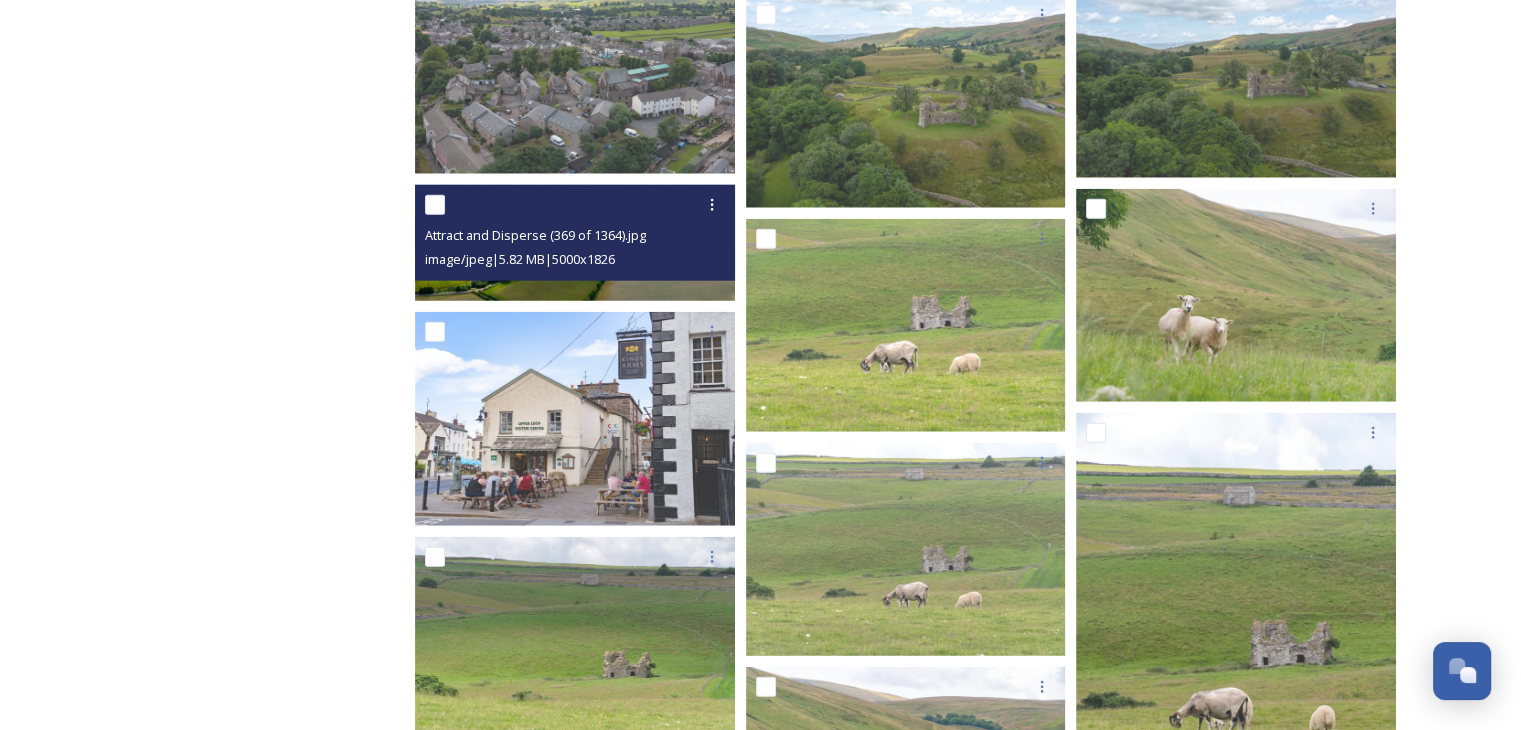 click at bounding box center (575, 243) 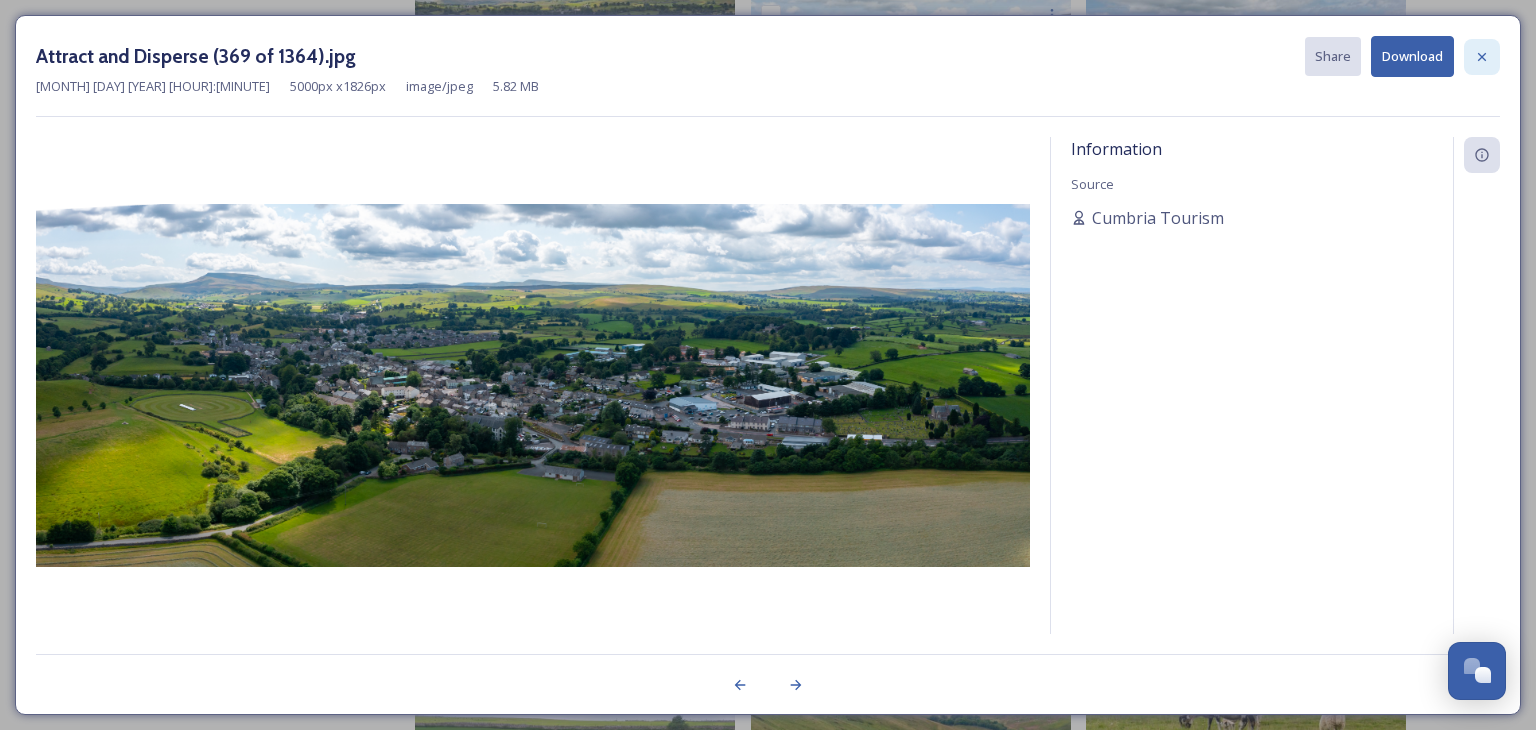 click 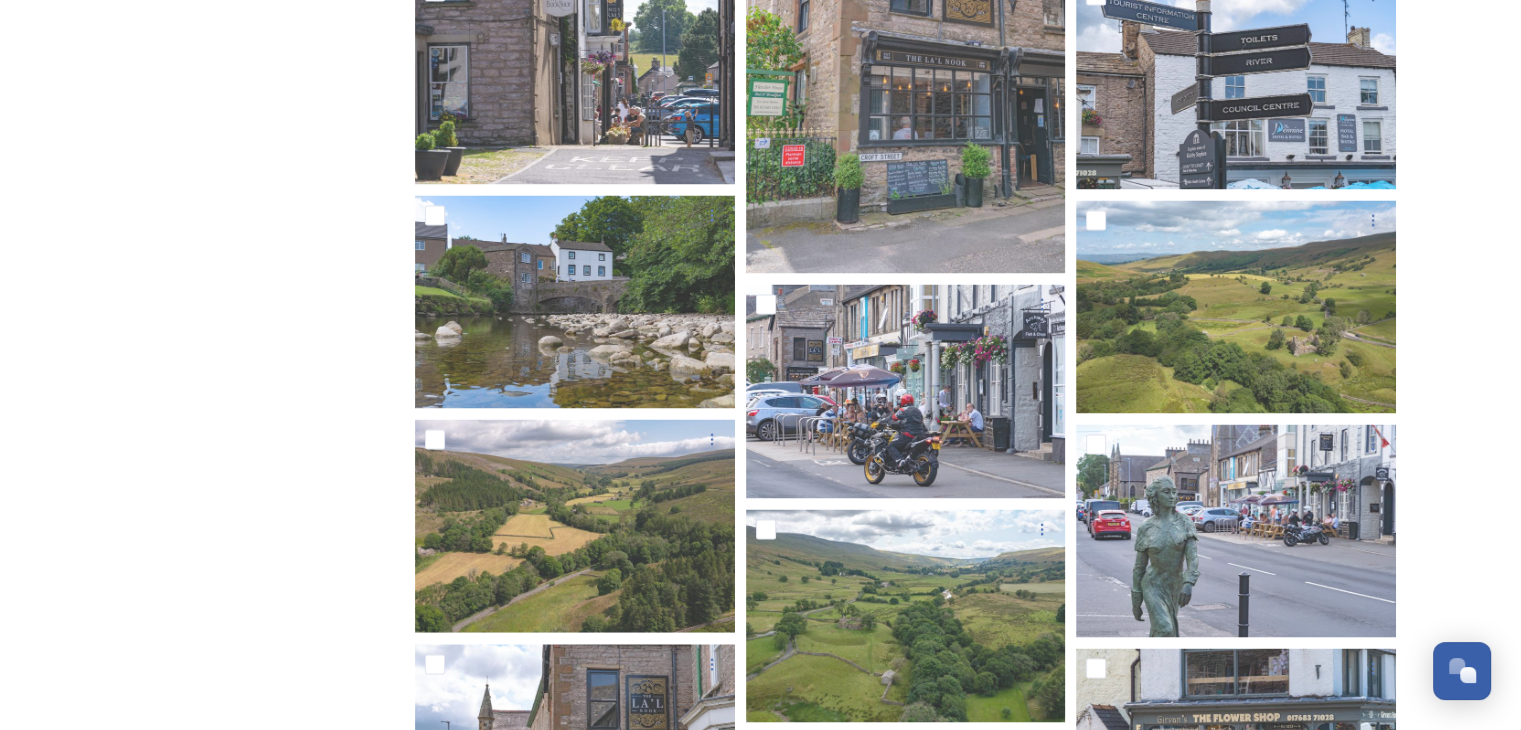 scroll, scrollTop: 3444, scrollLeft: 0, axis: vertical 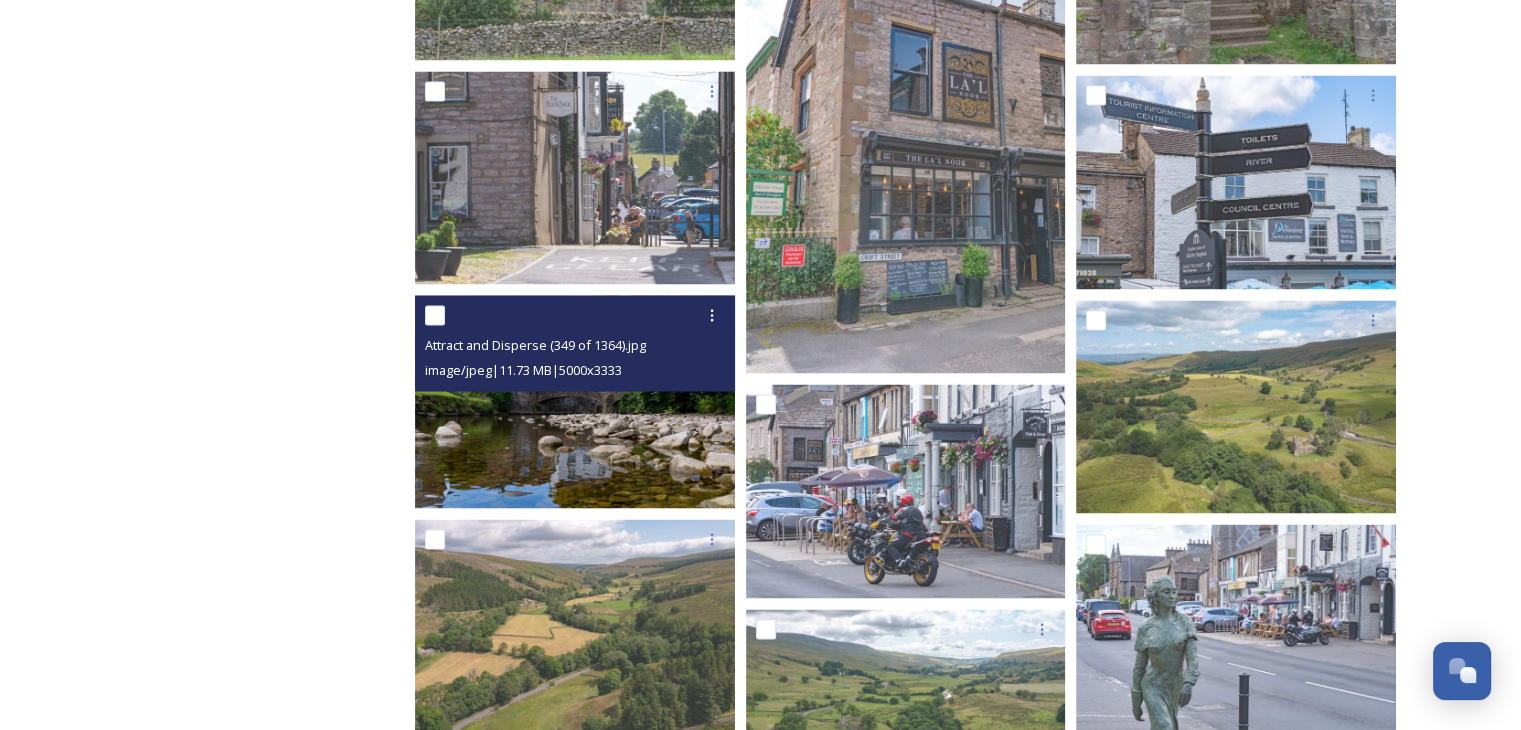click at bounding box center (575, 401) 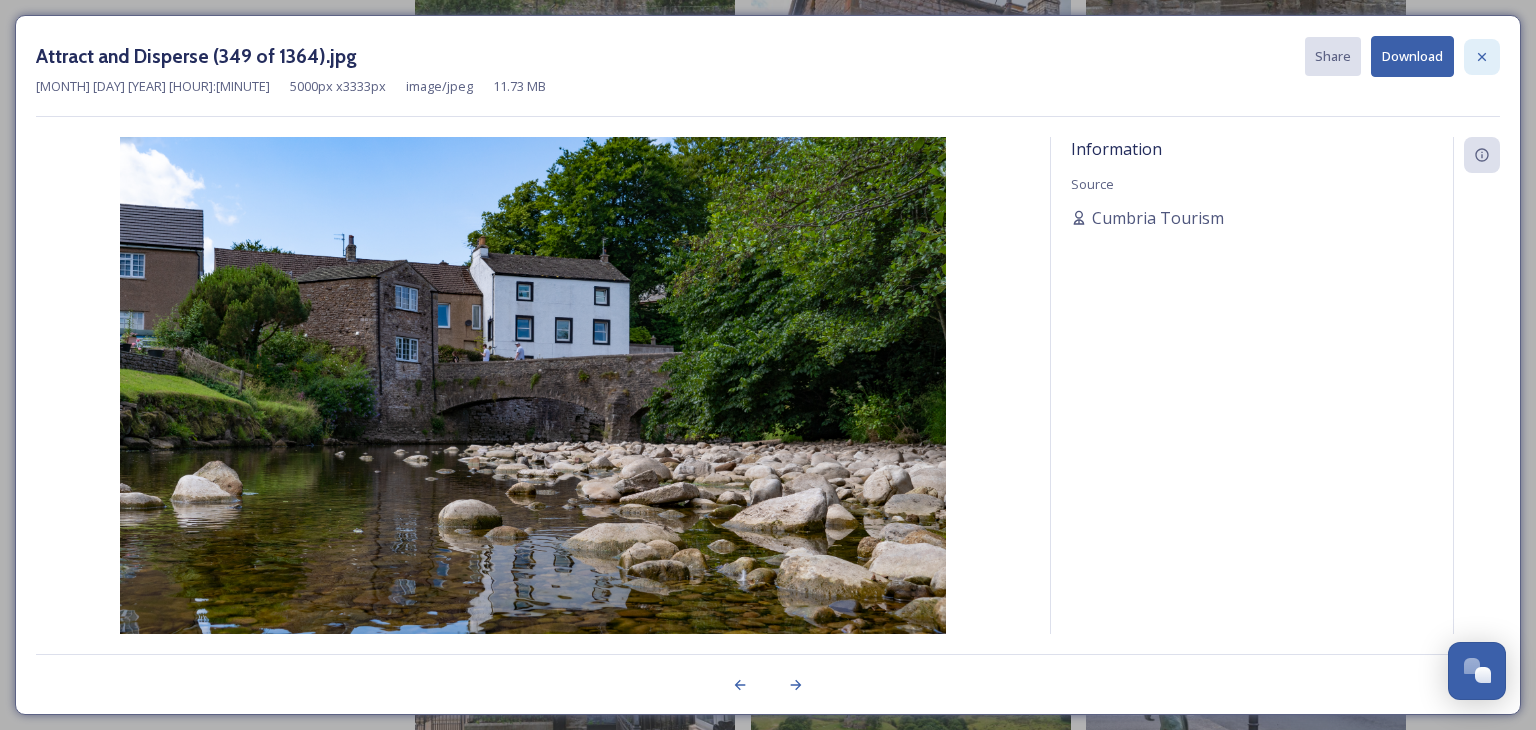 click 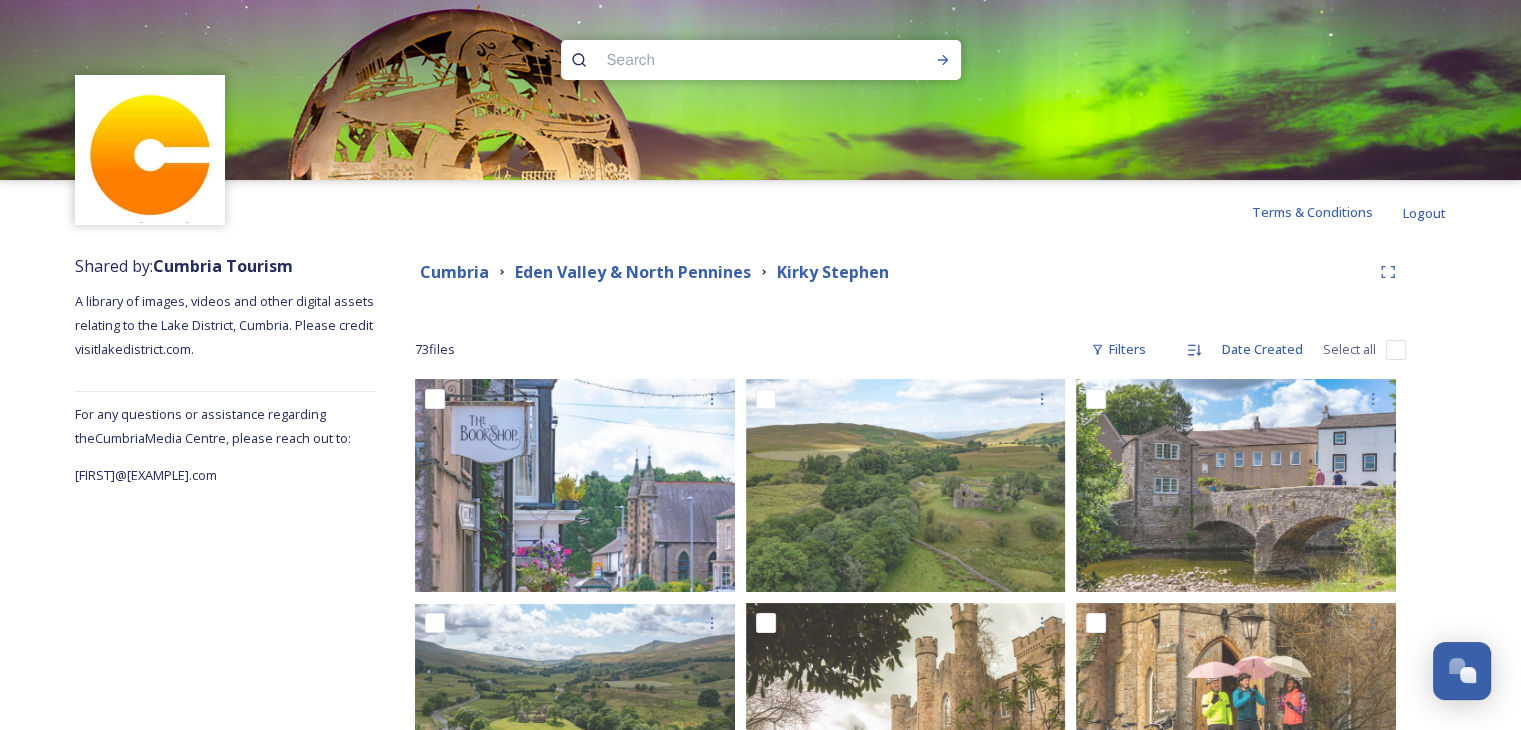 scroll, scrollTop: 0, scrollLeft: 0, axis: both 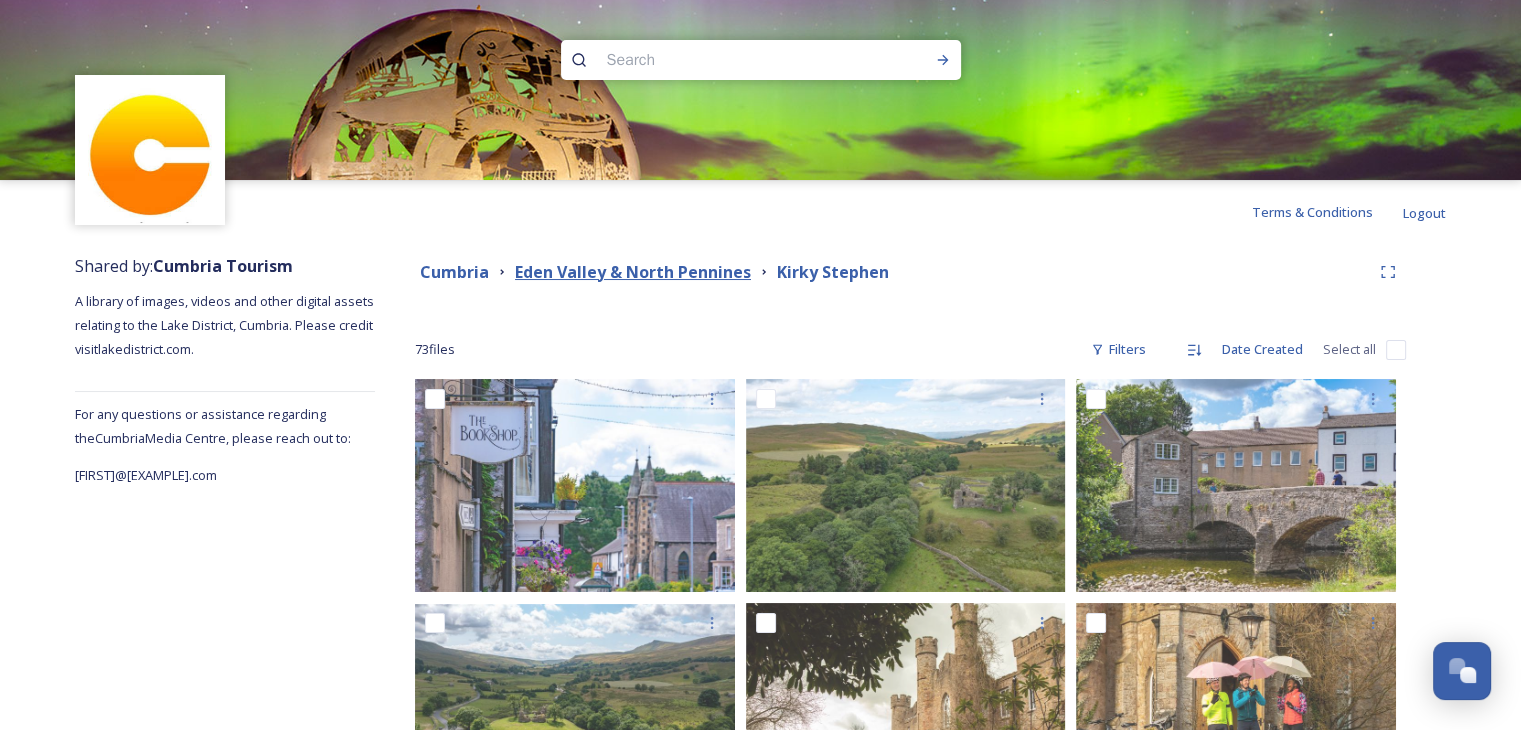 click on "Eden Valley & North Pennines" at bounding box center [633, 272] 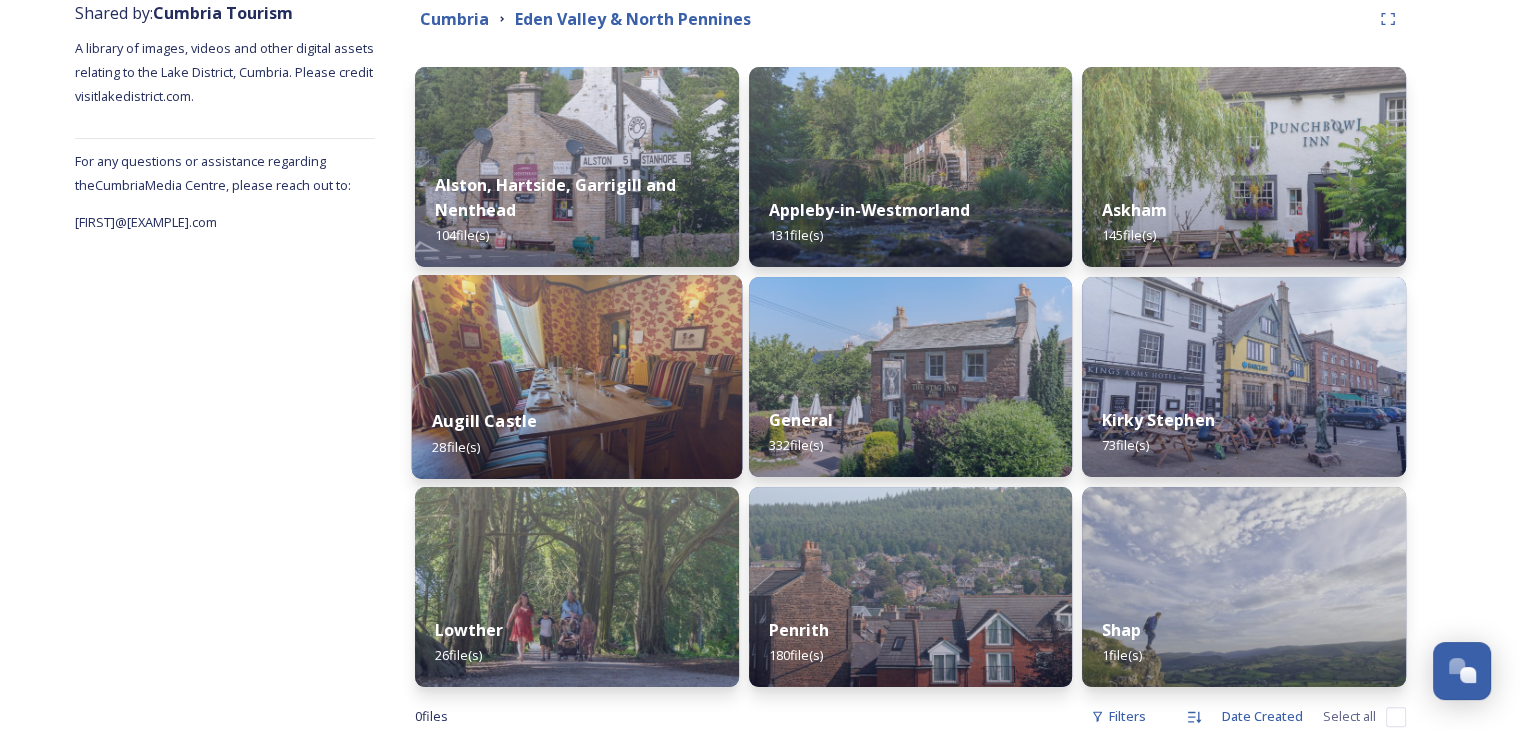 scroll, scrollTop: 300, scrollLeft: 0, axis: vertical 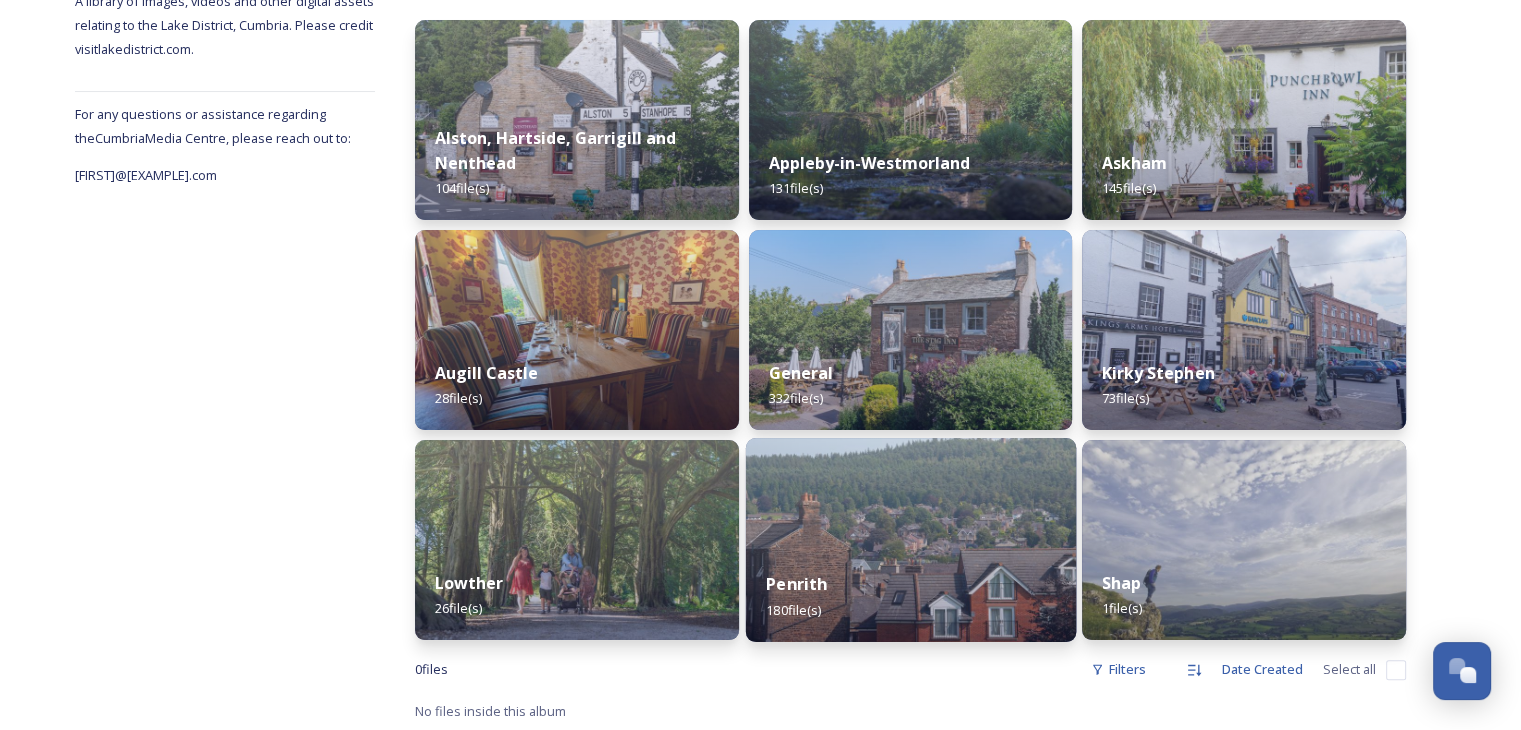 click on "Penrith 180 file(s)" at bounding box center (910, 596) 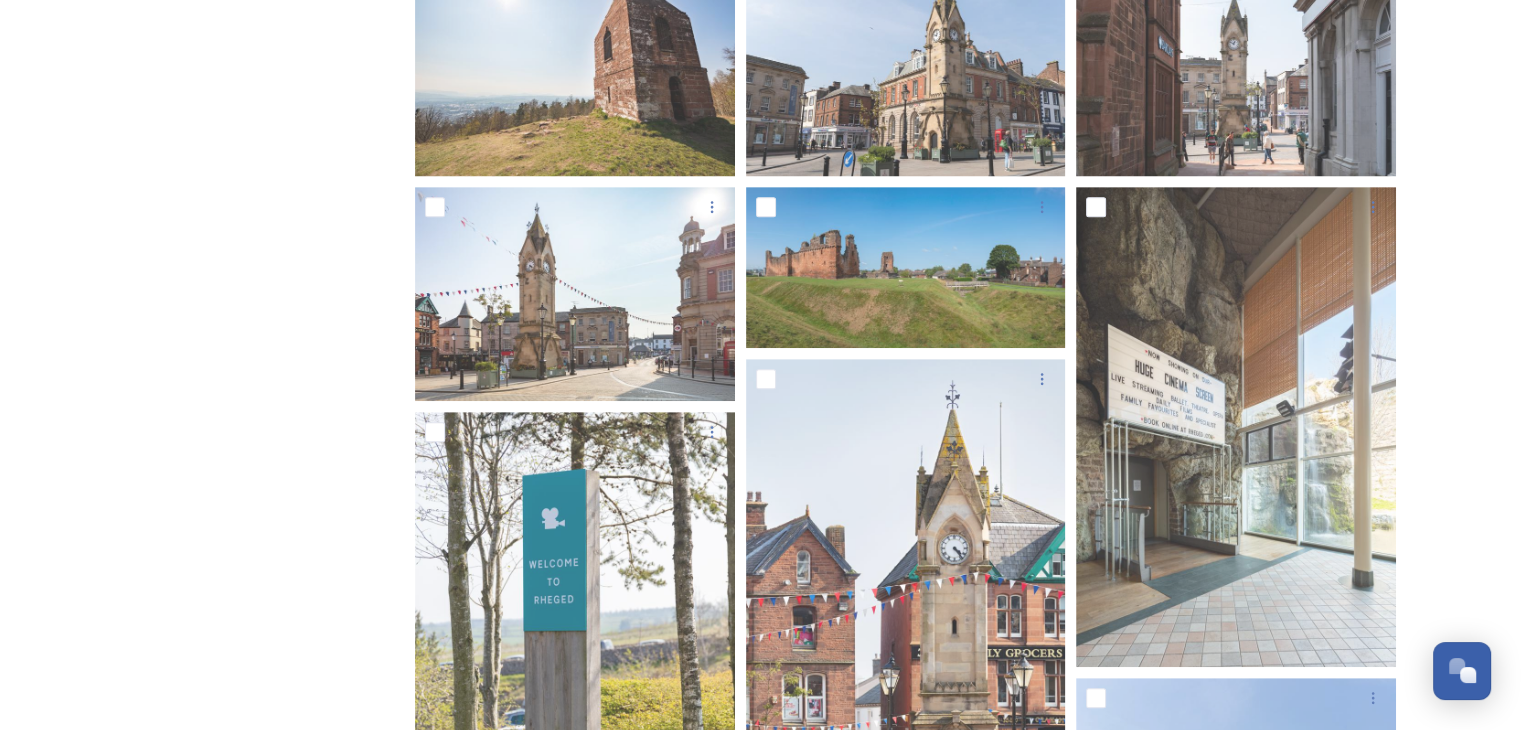 scroll, scrollTop: 900, scrollLeft: 0, axis: vertical 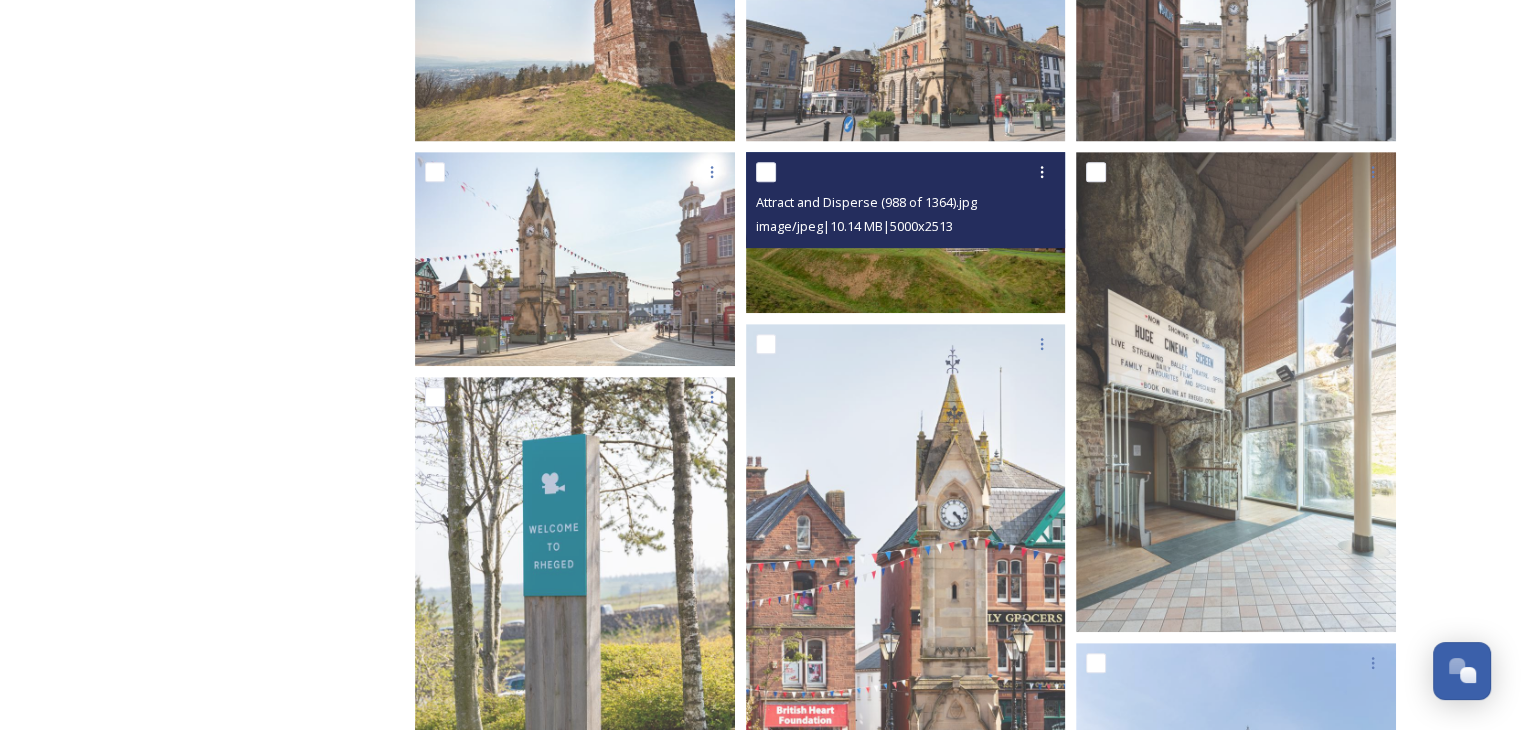 click at bounding box center [906, 232] 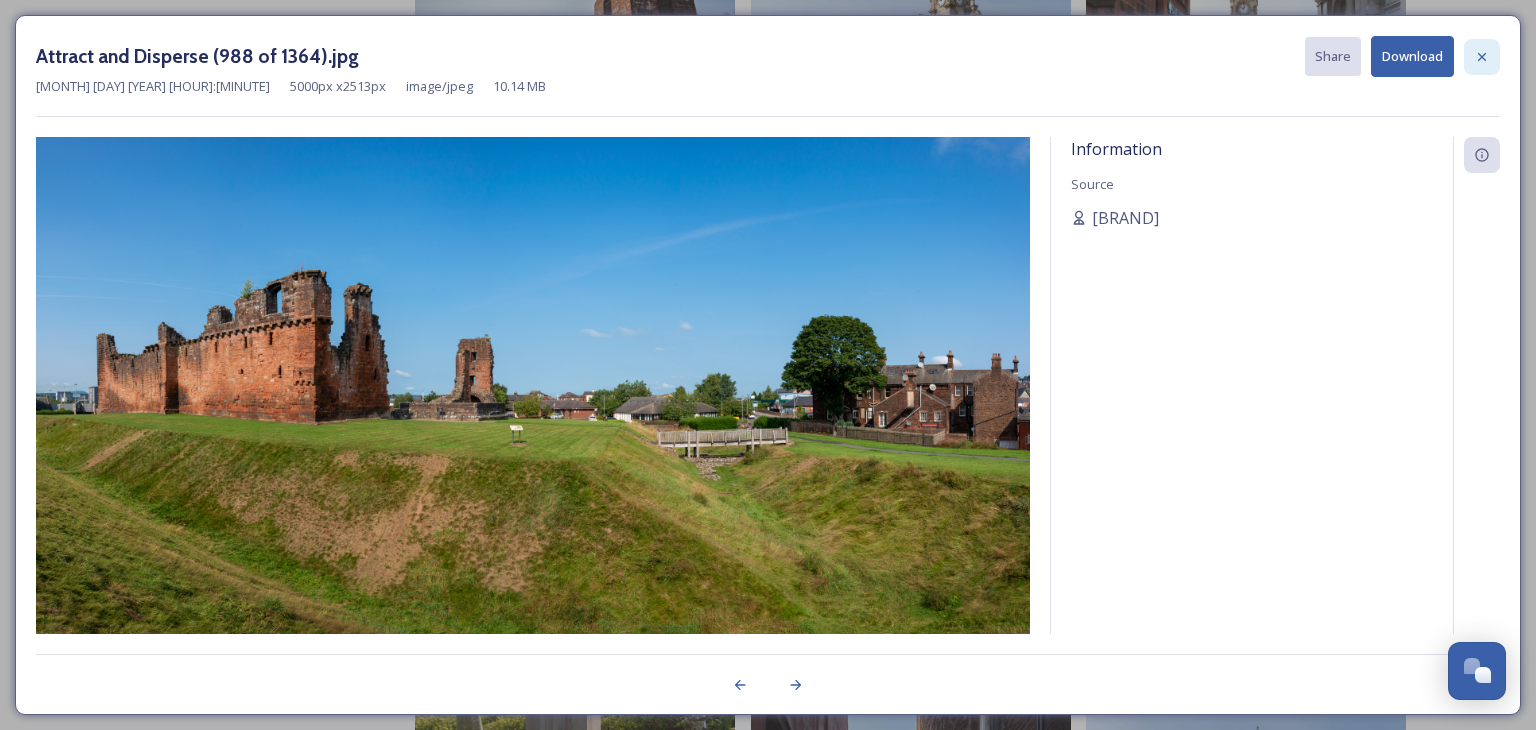 click at bounding box center [1482, 57] 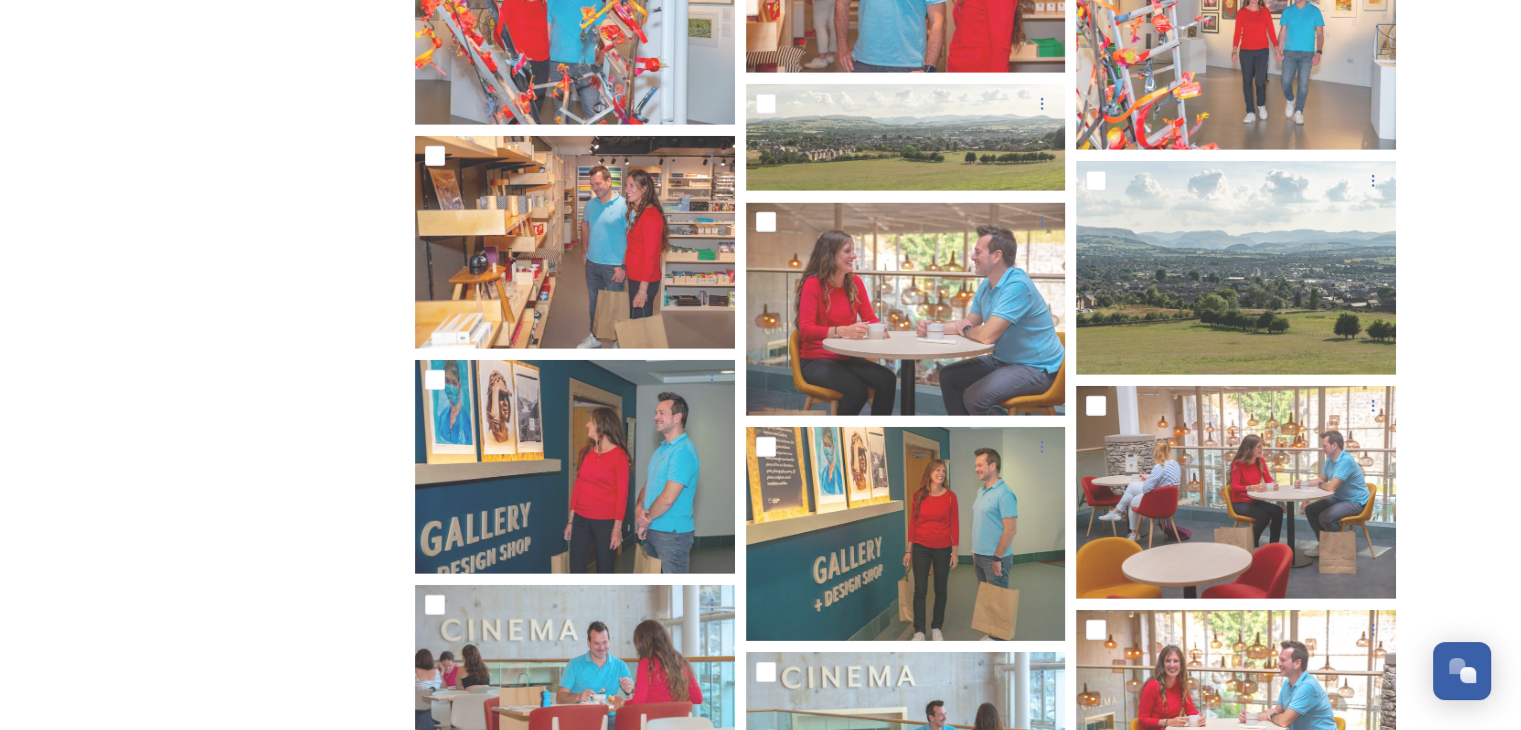 scroll, scrollTop: 13600, scrollLeft: 0, axis: vertical 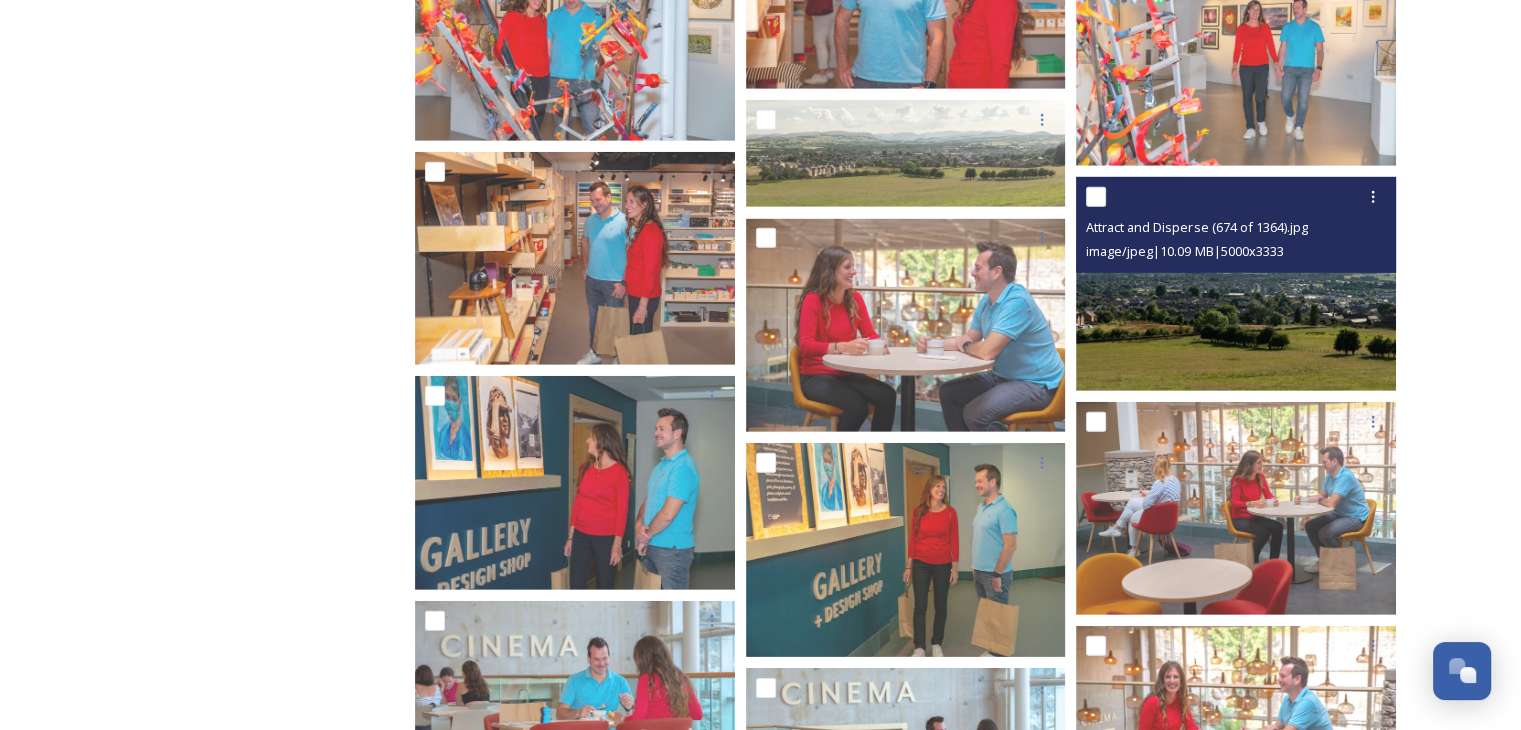 click at bounding box center [1236, 283] 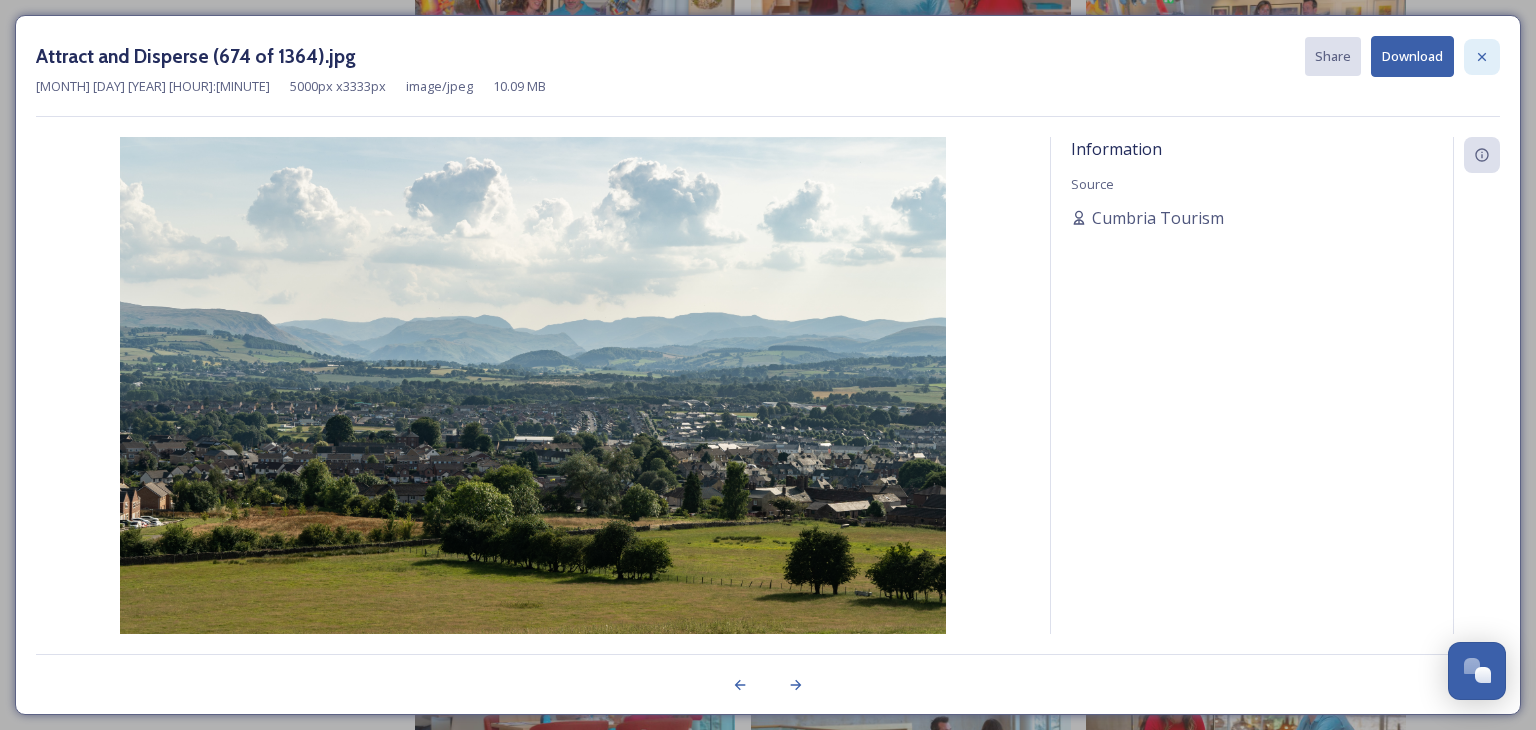 click 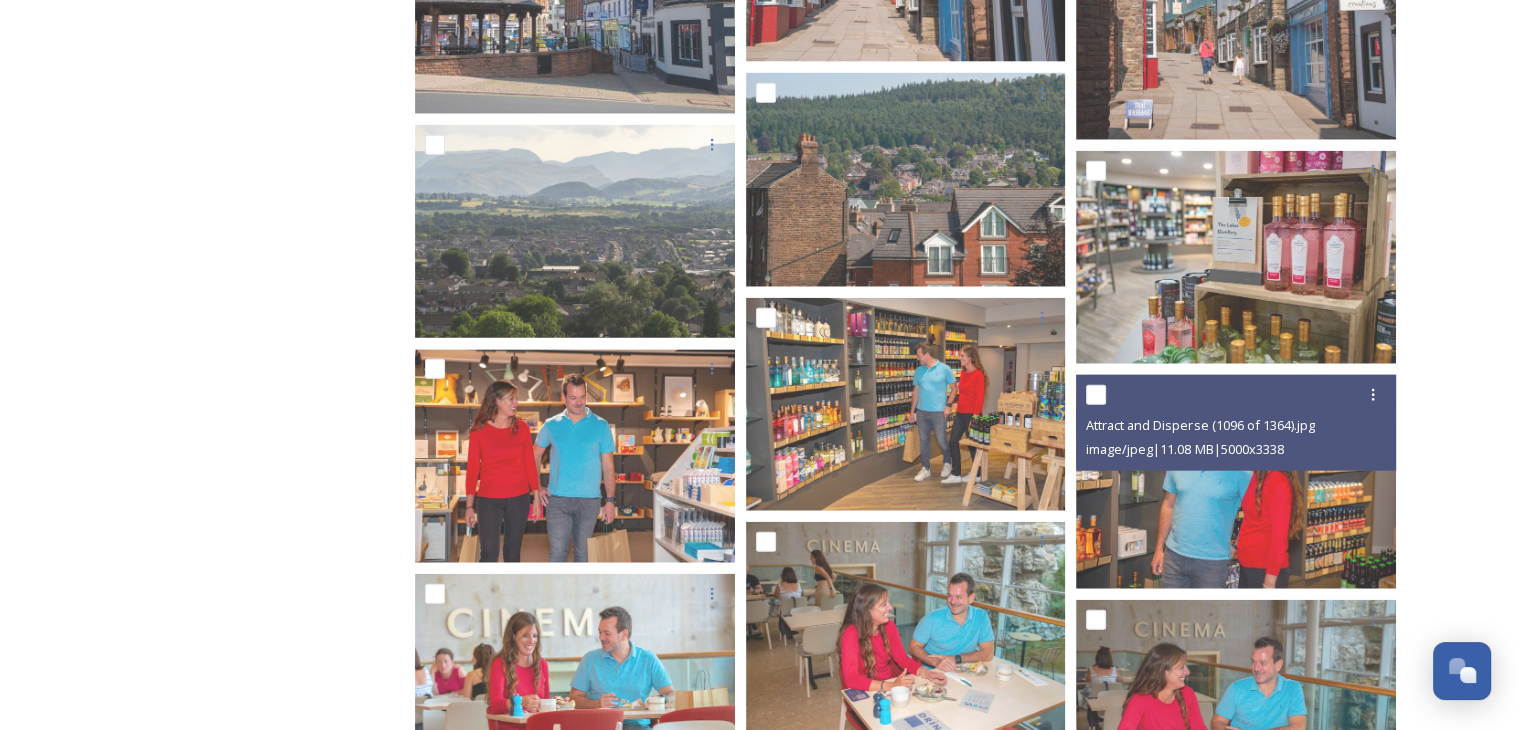 scroll, scrollTop: 11979, scrollLeft: 0, axis: vertical 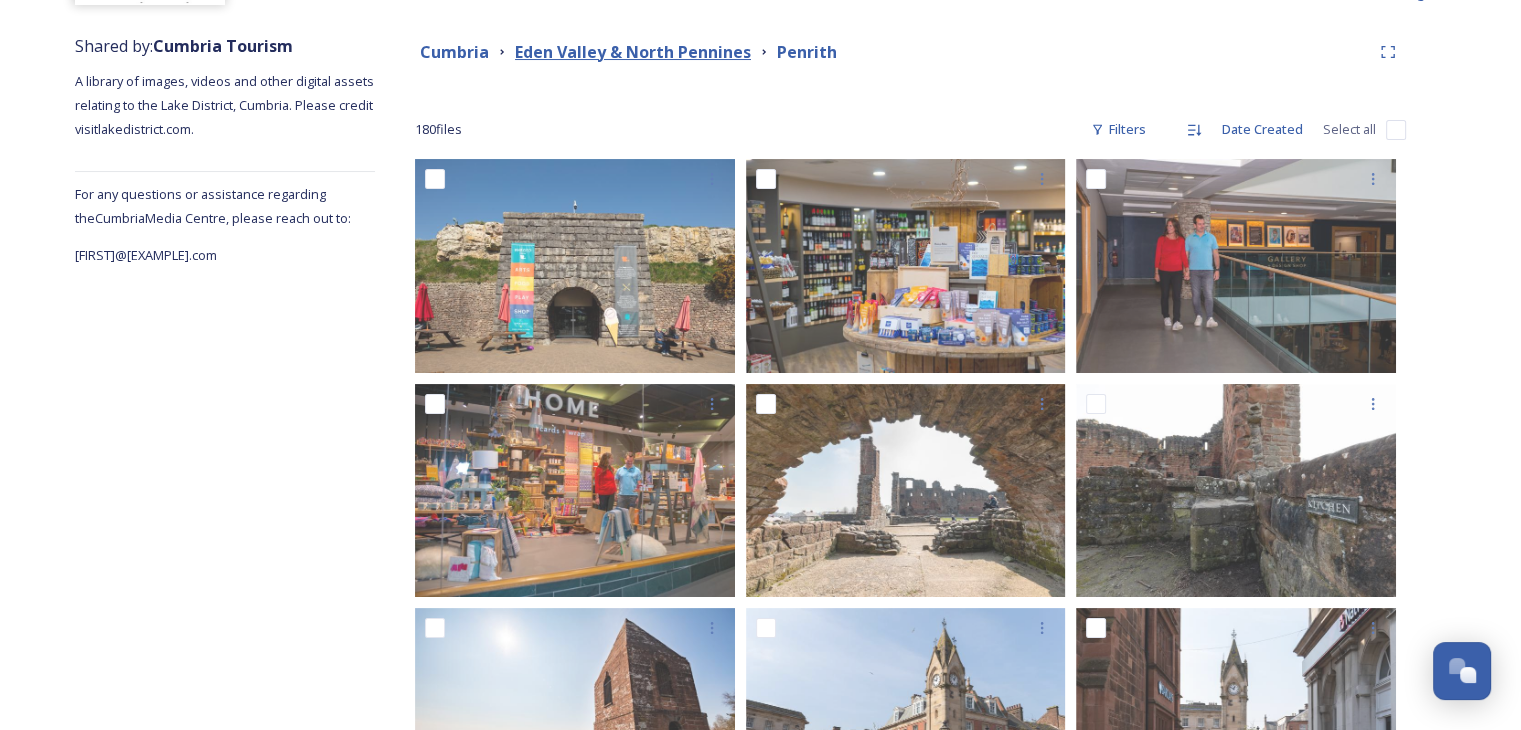 click on "Eden Valley & North Pennines" at bounding box center [633, 52] 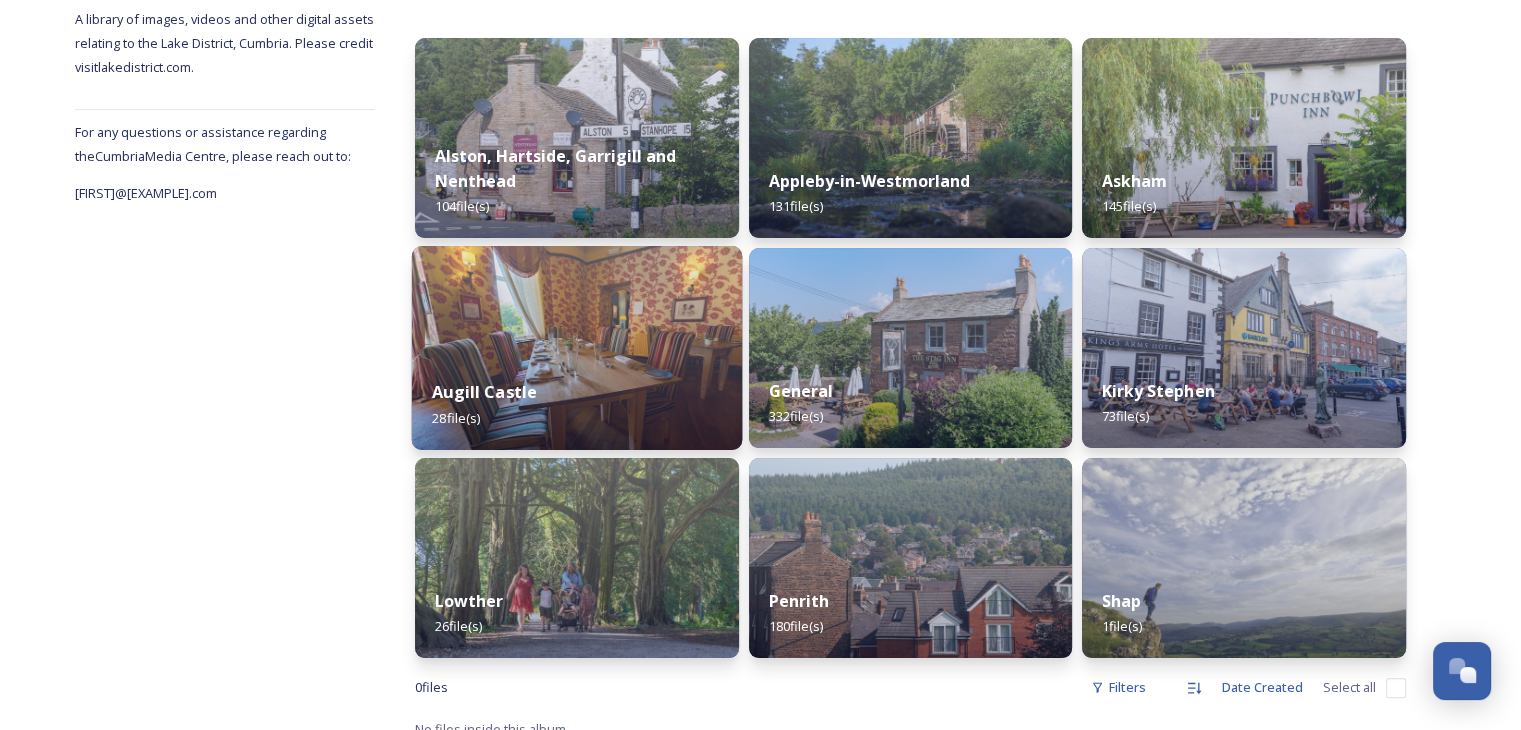 scroll, scrollTop: 300, scrollLeft: 0, axis: vertical 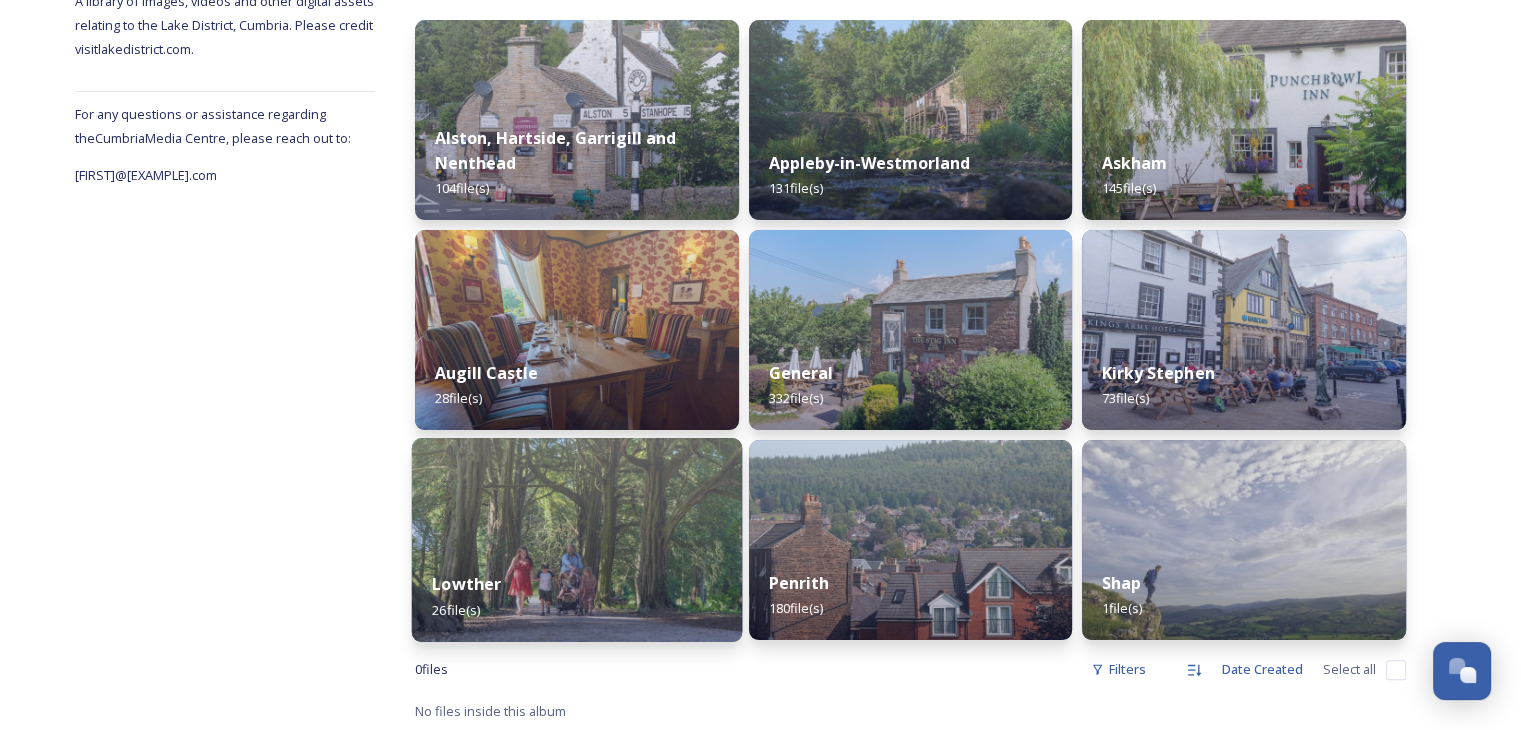 click at bounding box center (577, 540) 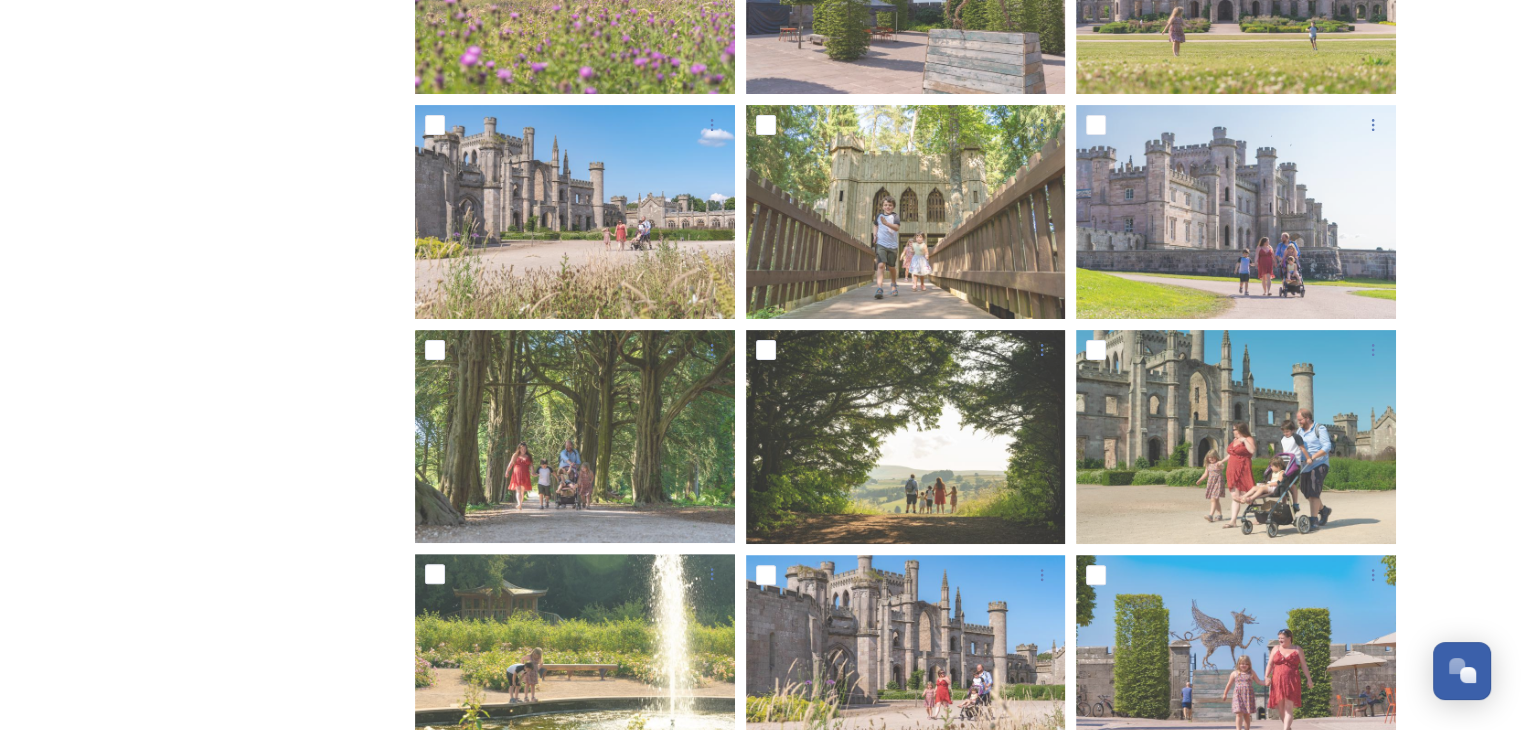 scroll, scrollTop: 500, scrollLeft: 0, axis: vertical 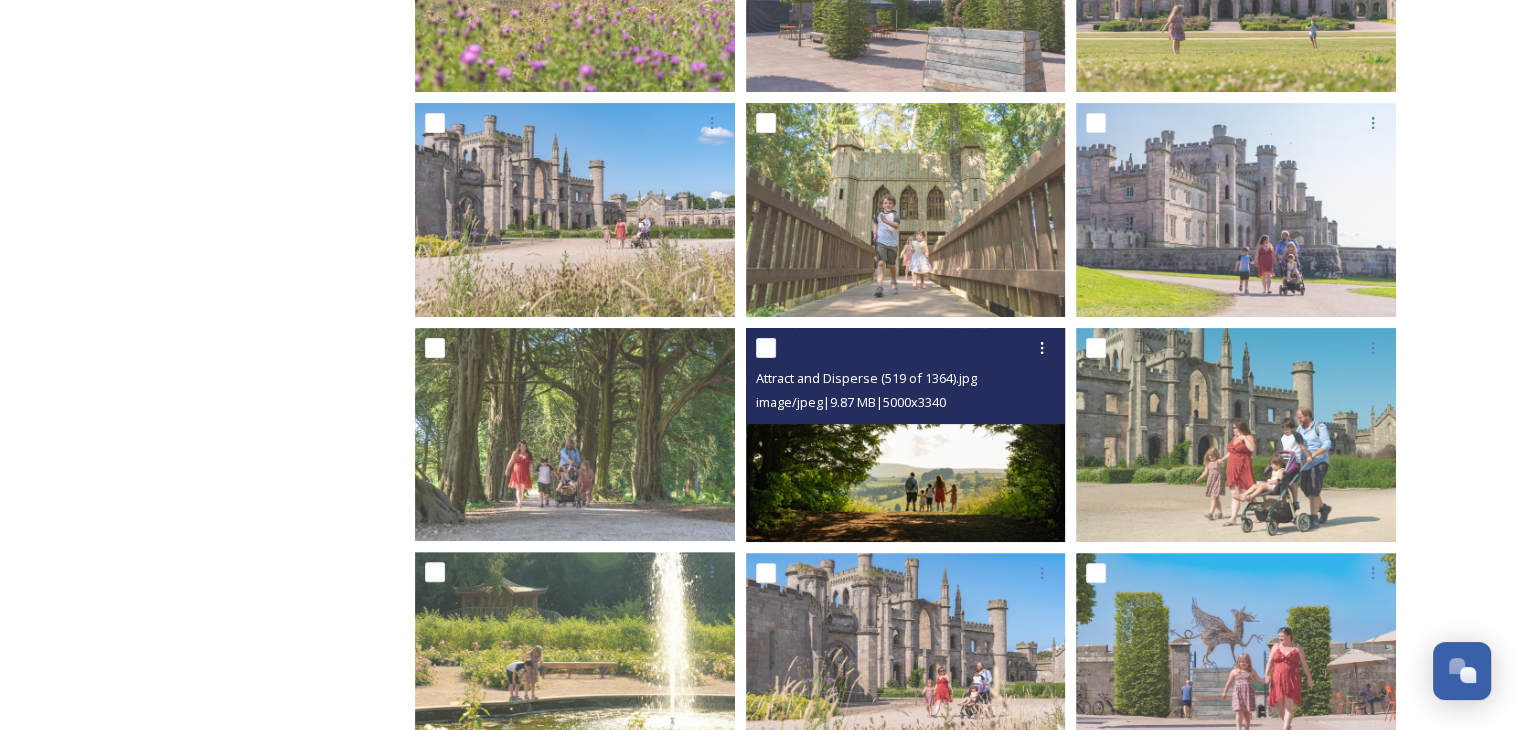 click at bounding box center [906, 435] 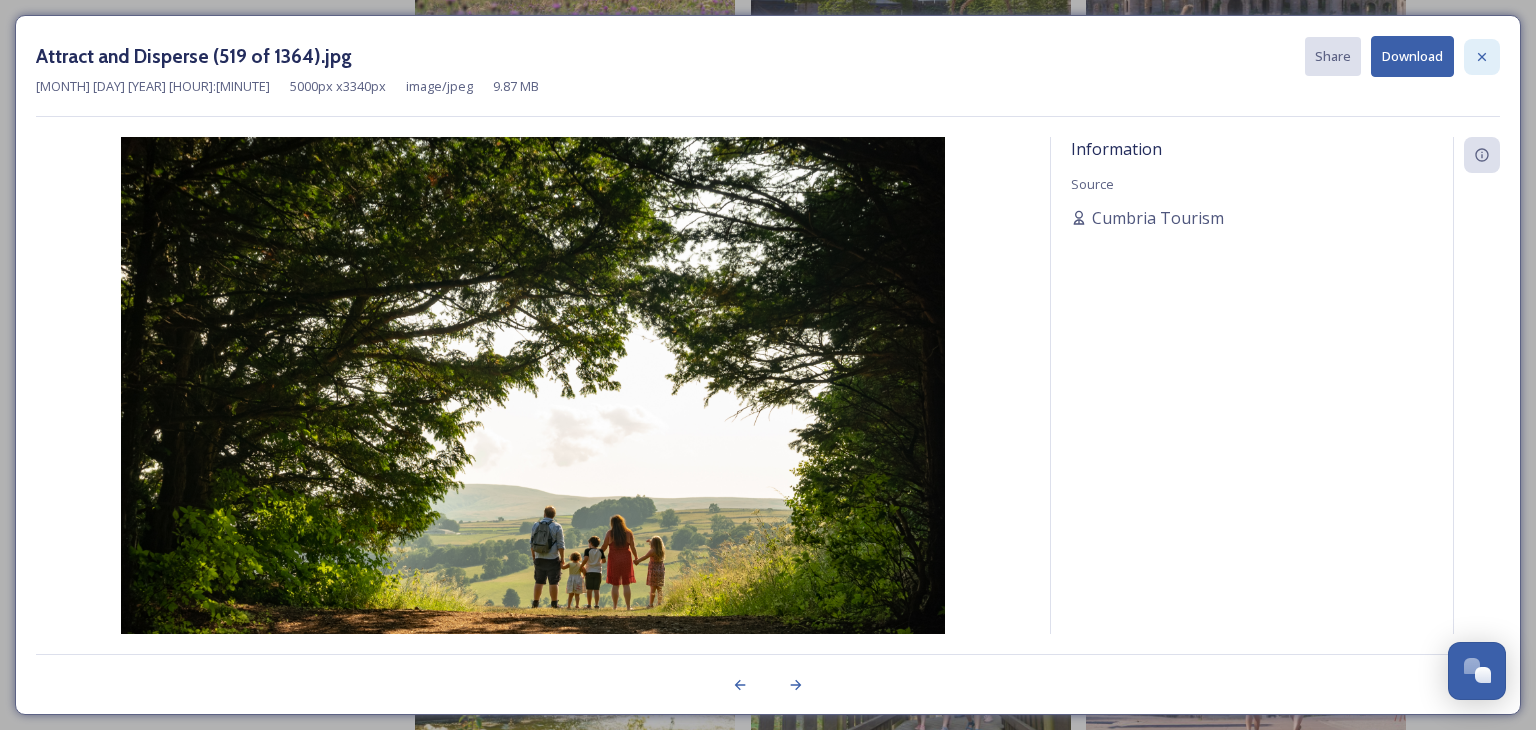 click at bounding box center [1482, 57] 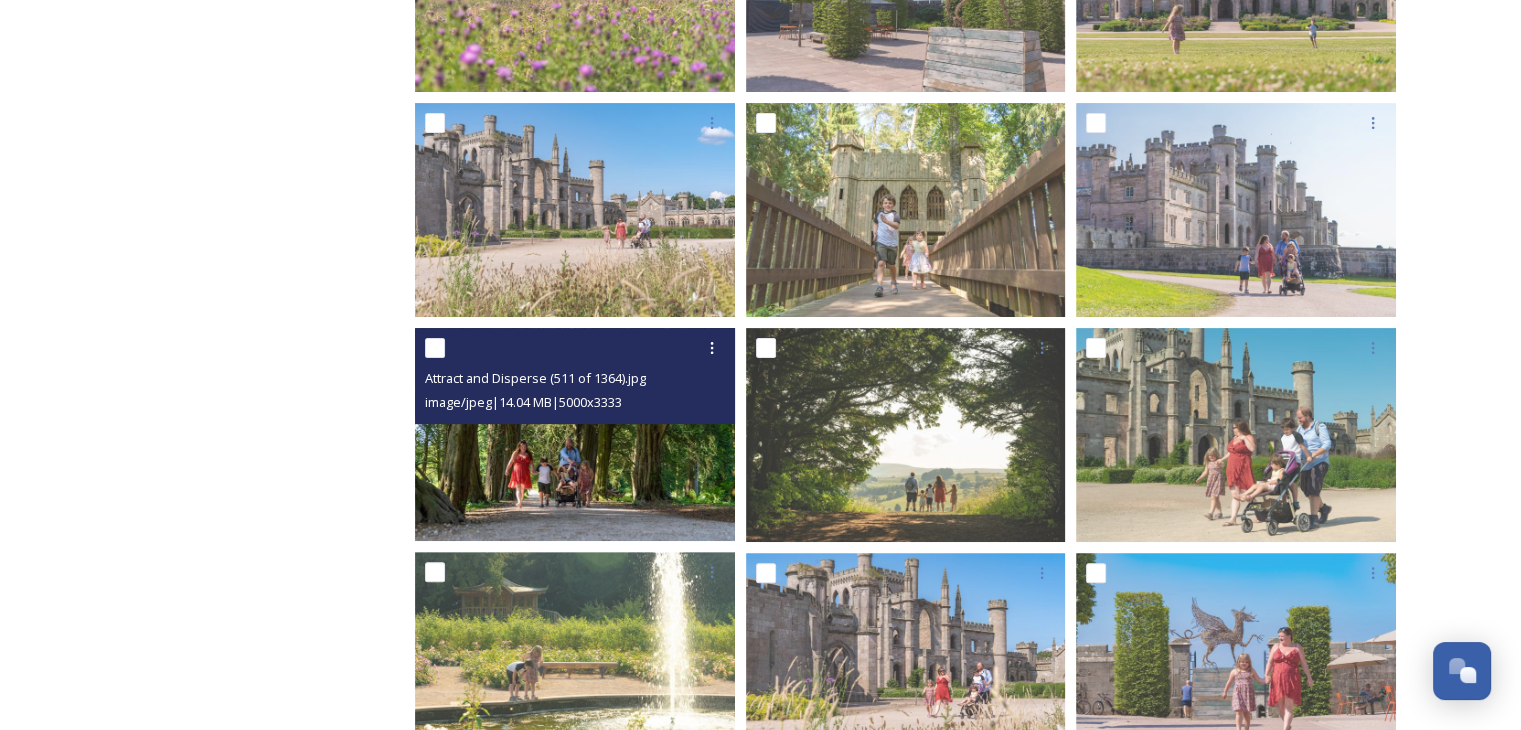 click at bounding box center [575, 434] 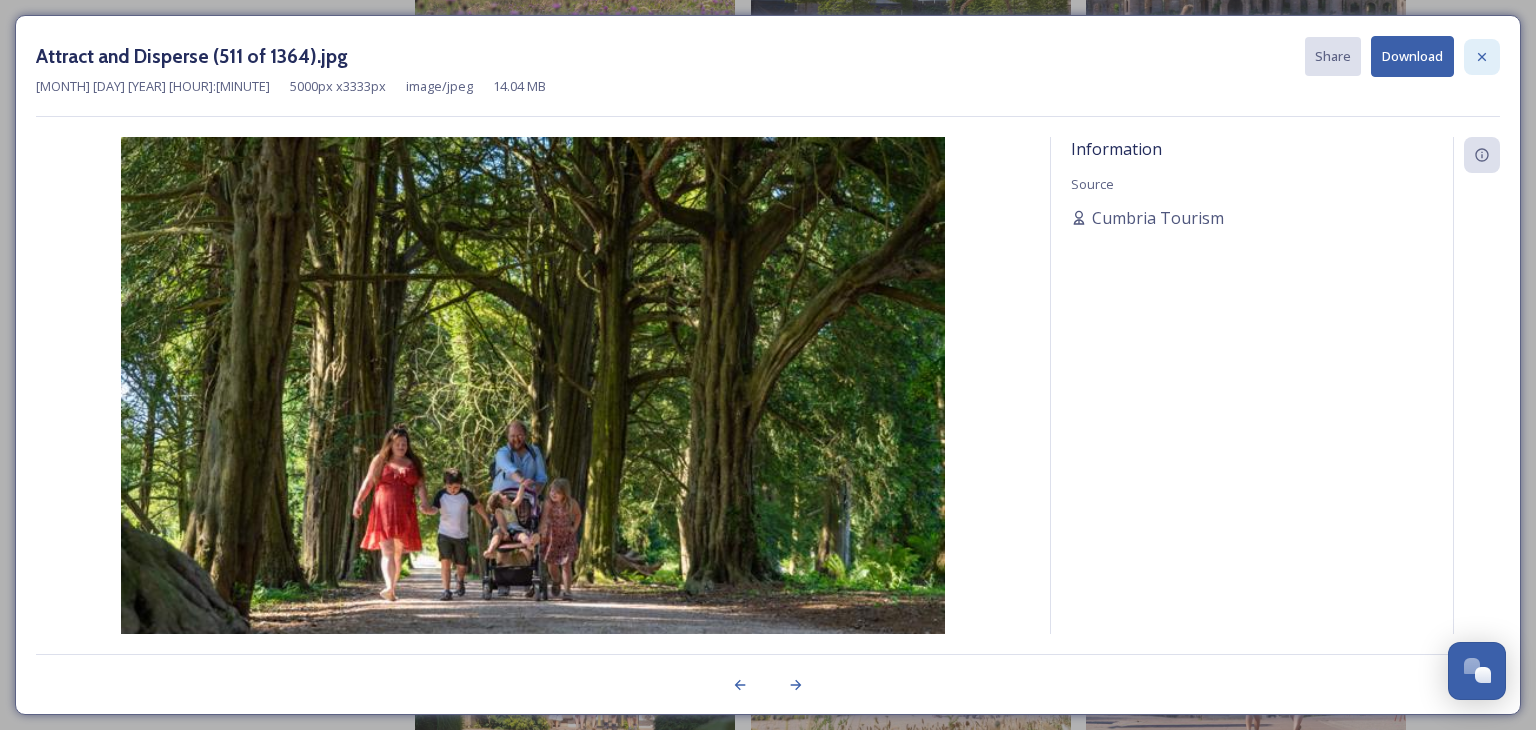 click at bounding box center (1482, 57) 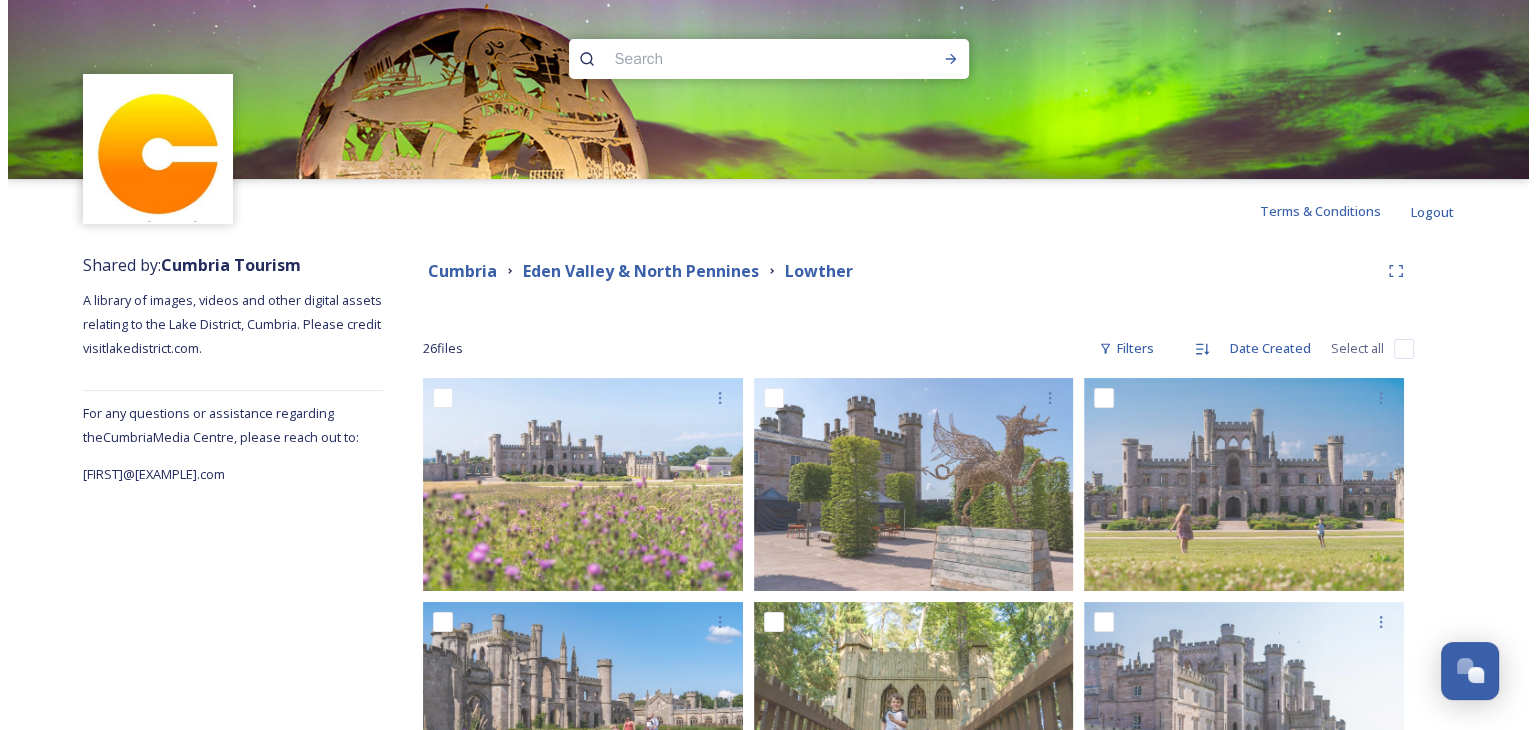 scroll, scrollTop: 0, scrollLeft: 0, axis: both 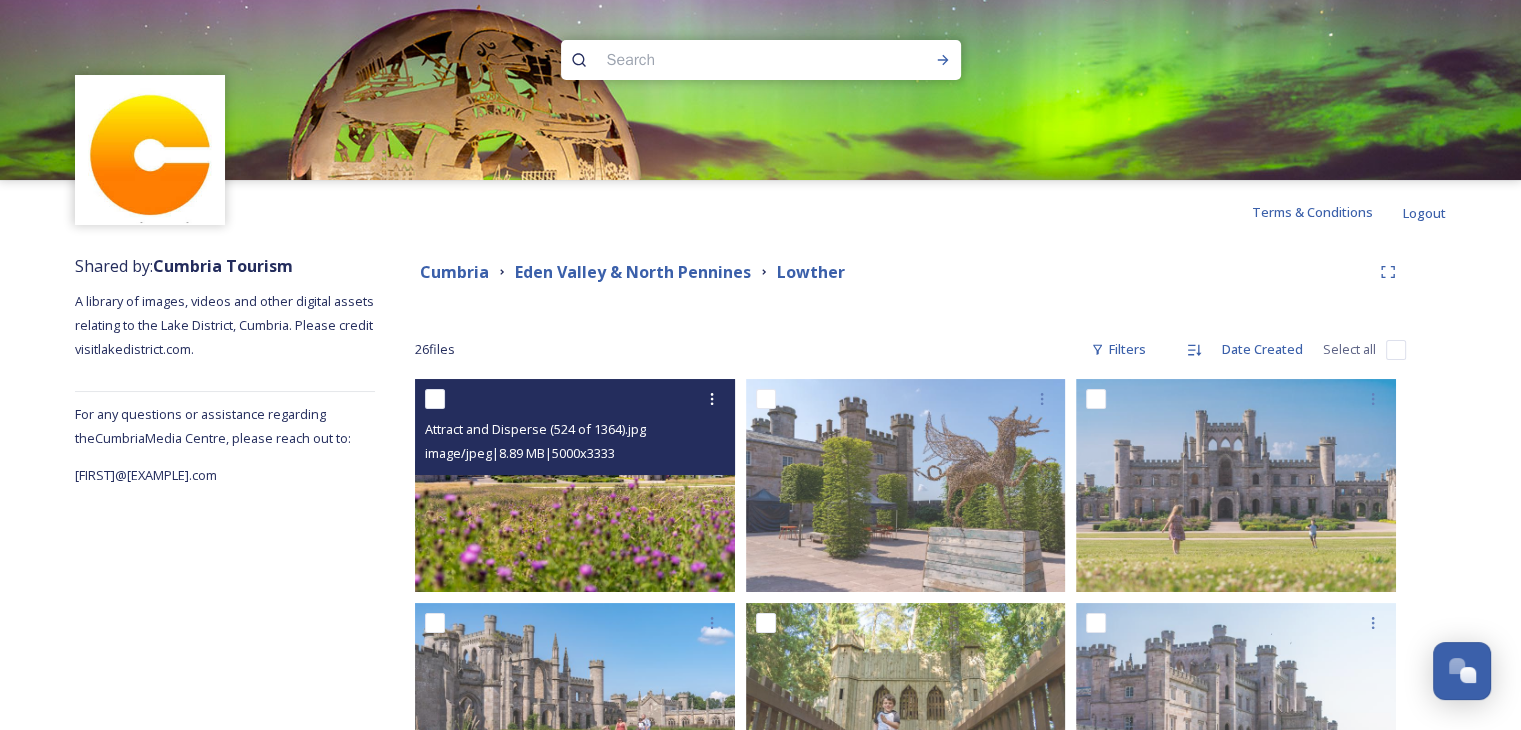 click at bounding box center (575, 485) 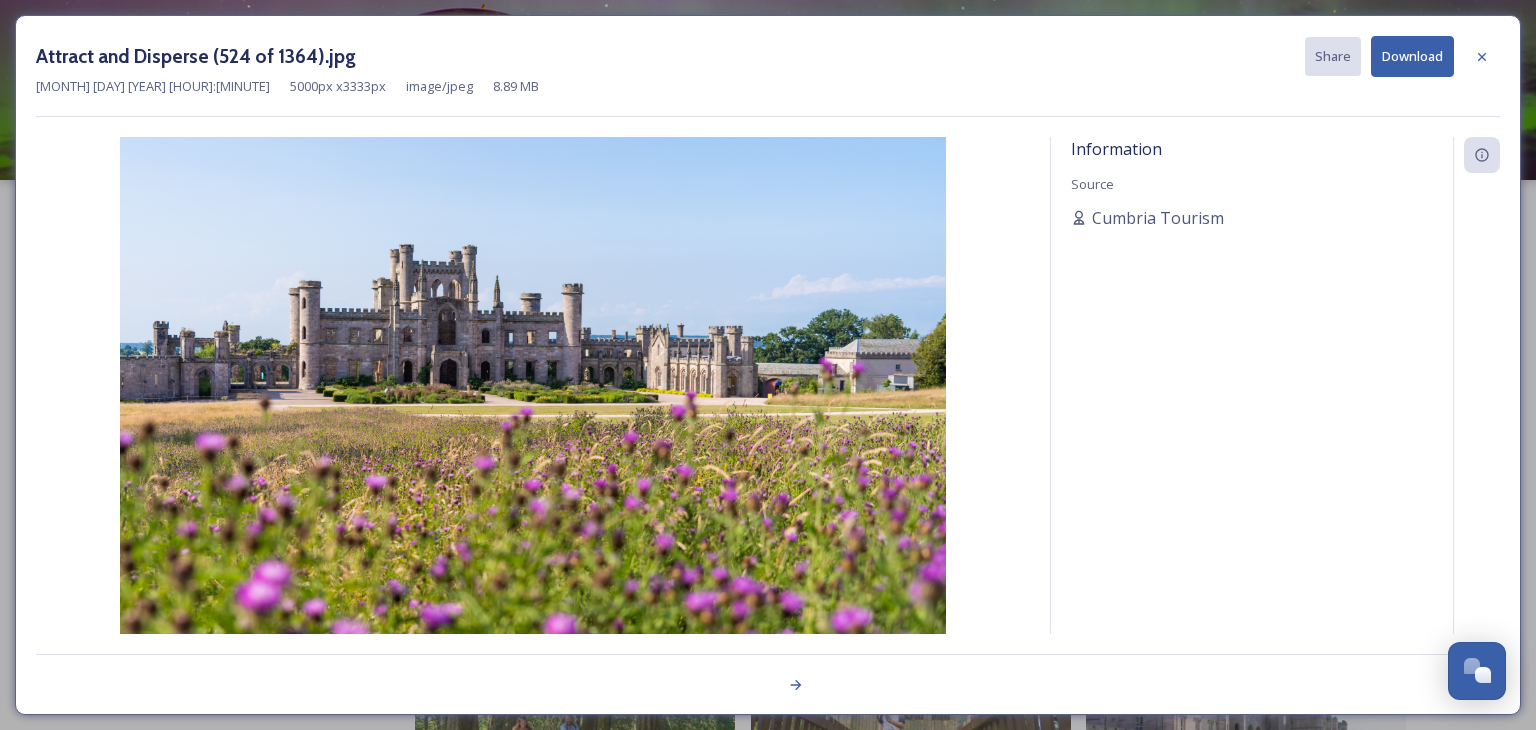 click on "Download" at bounding box center (1412, 56) 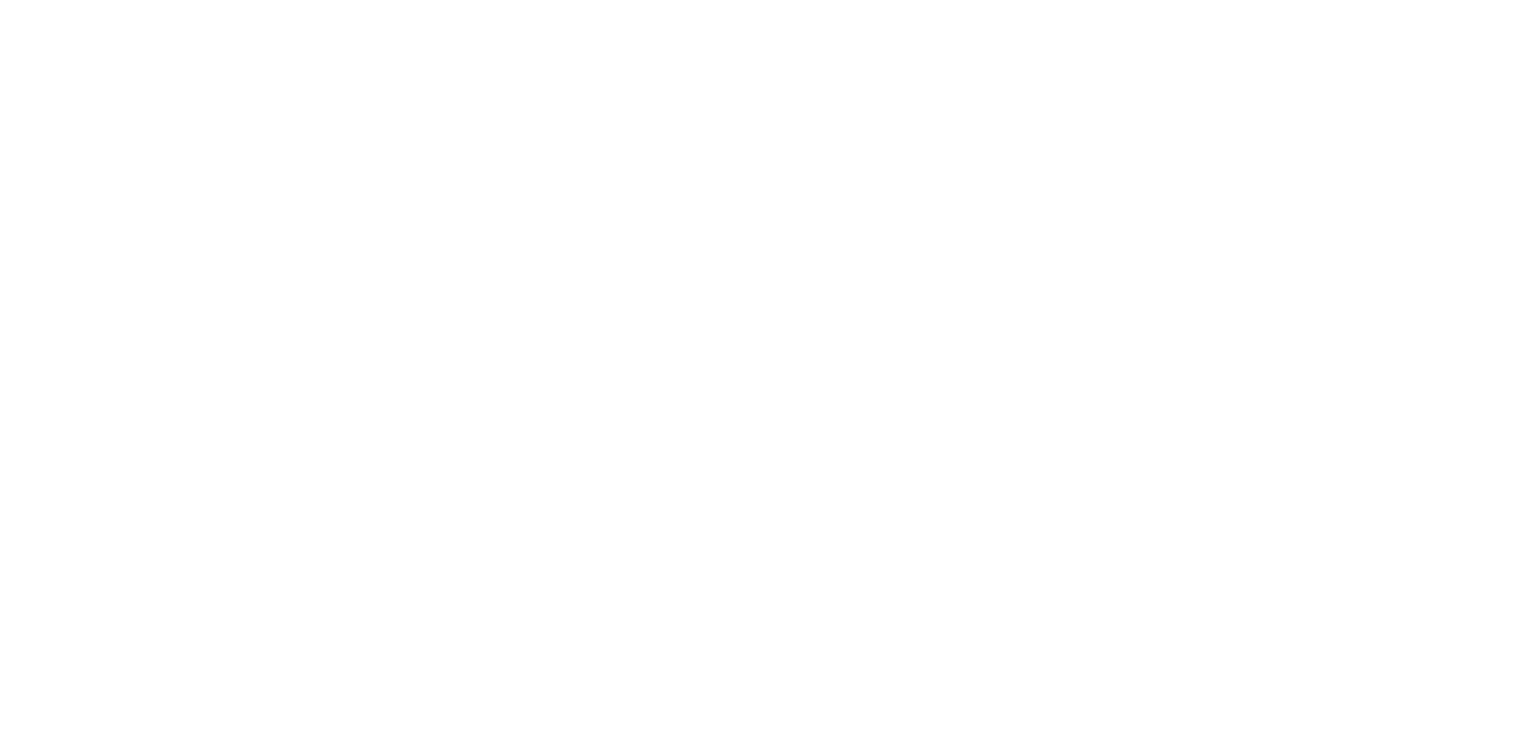 scroll, scrollTop: 0, scrollLeft: 0, axis: both 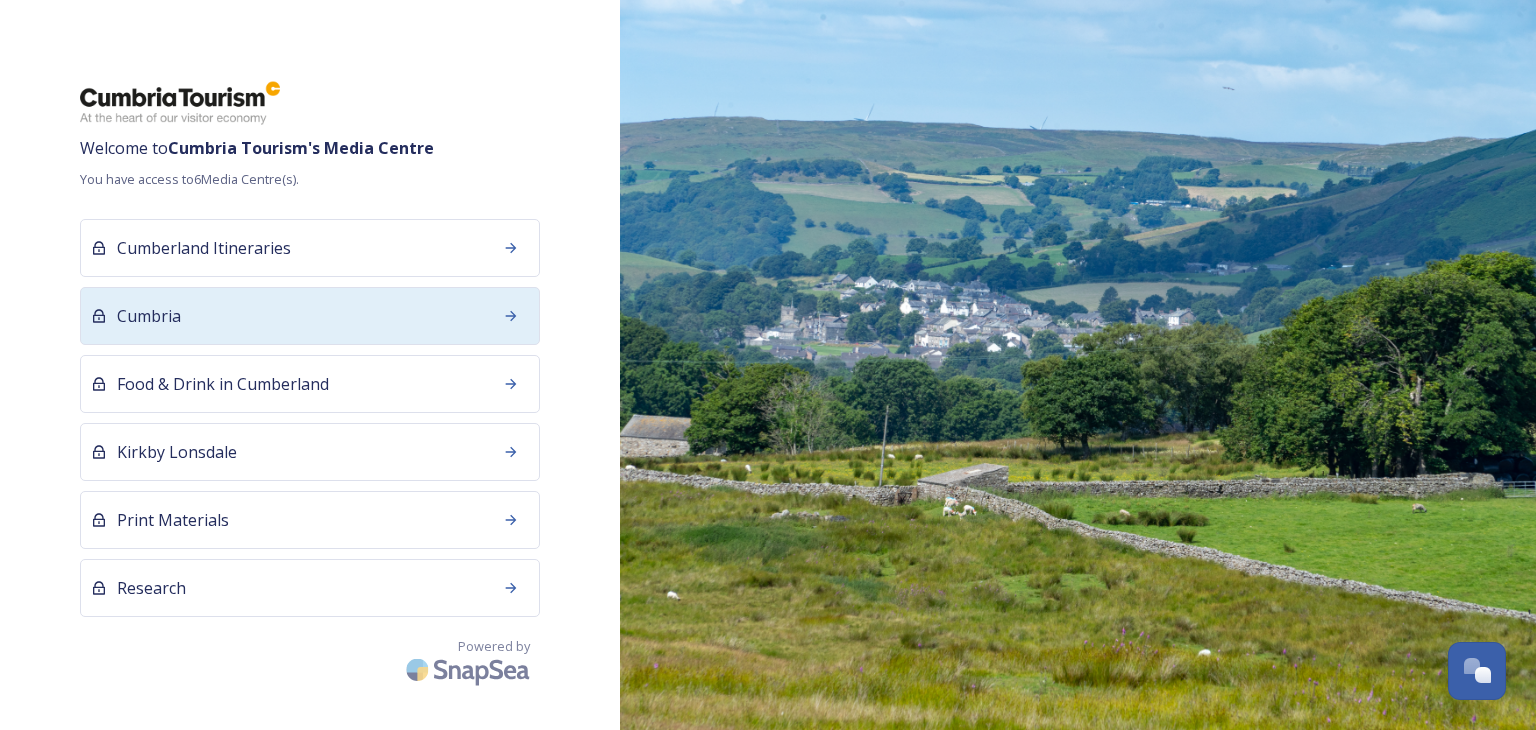 click on "Cumbria" at bounding box center (310, 316) 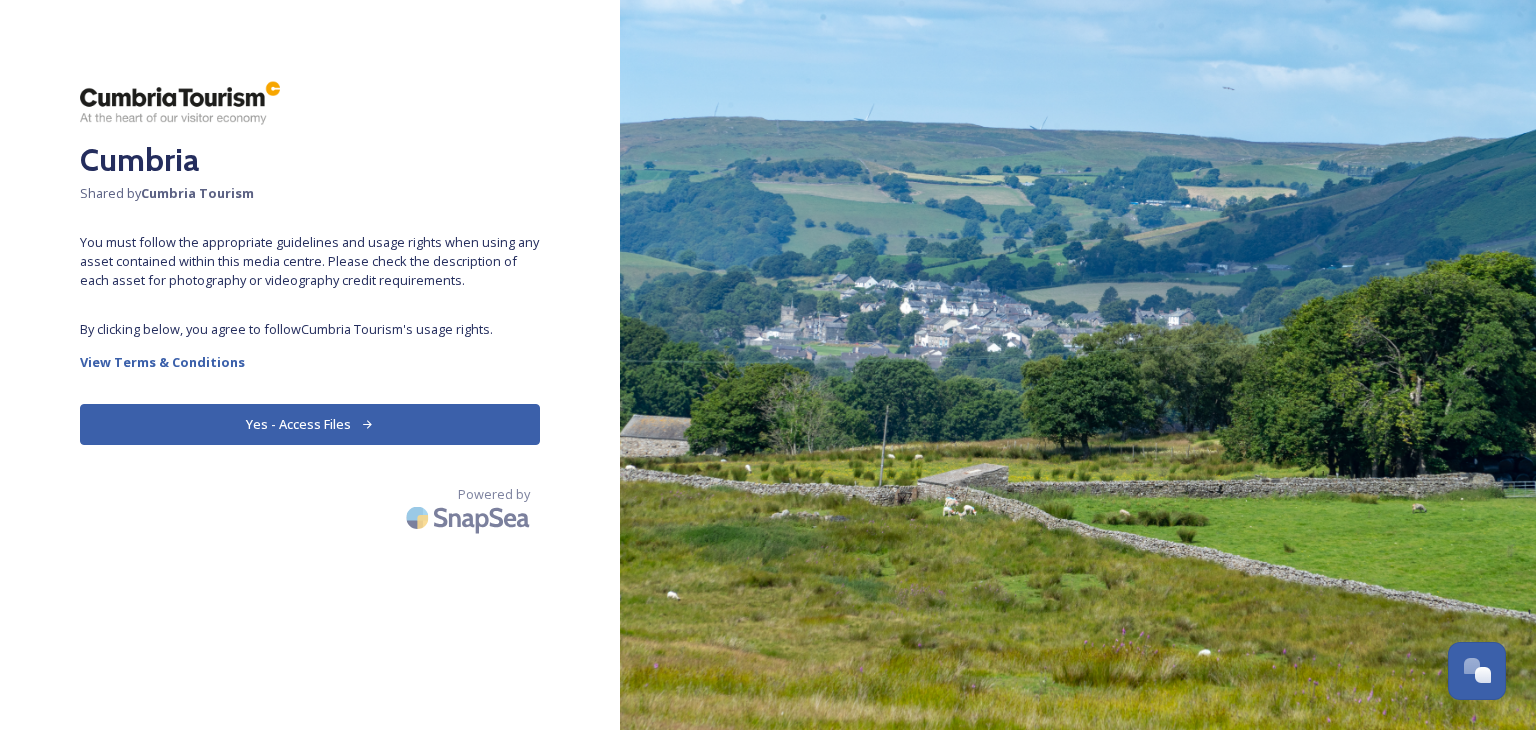click on "Yes - Access Files" at bounding box center (310, 424) 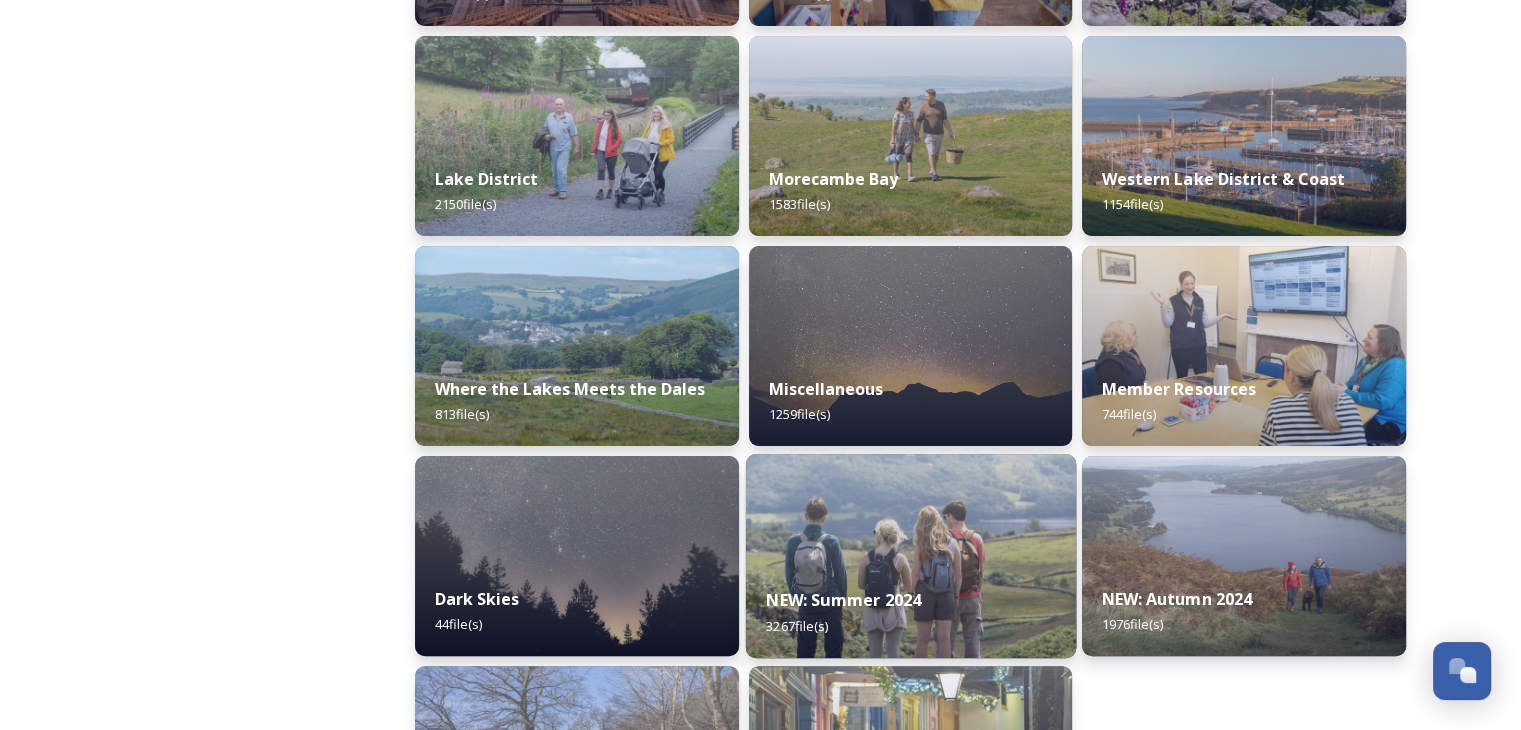 scroll, scrollTop: 650, scrollLeft: 0, axis: vertical 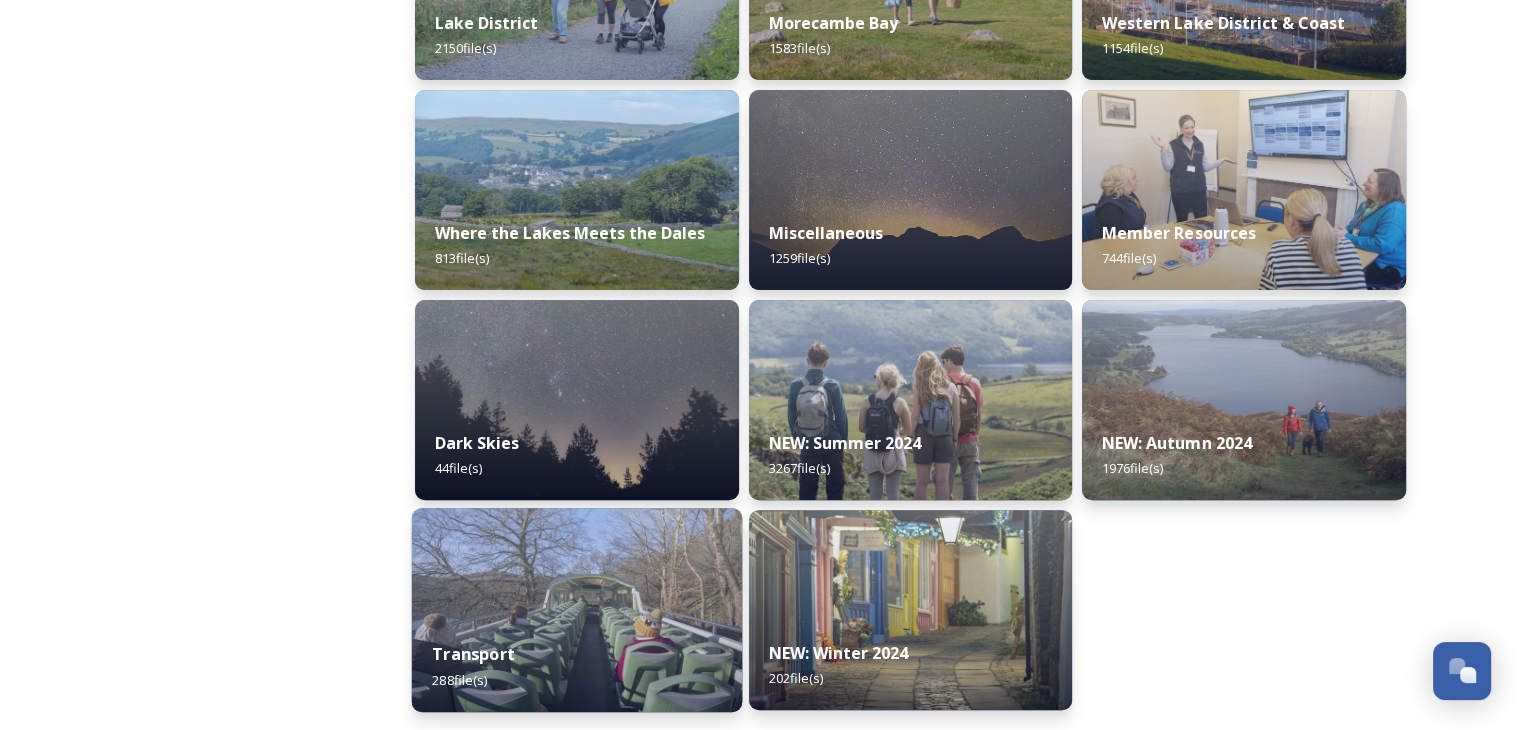 click on "Transport 288  file(s)" at bounding box center [577, 666] 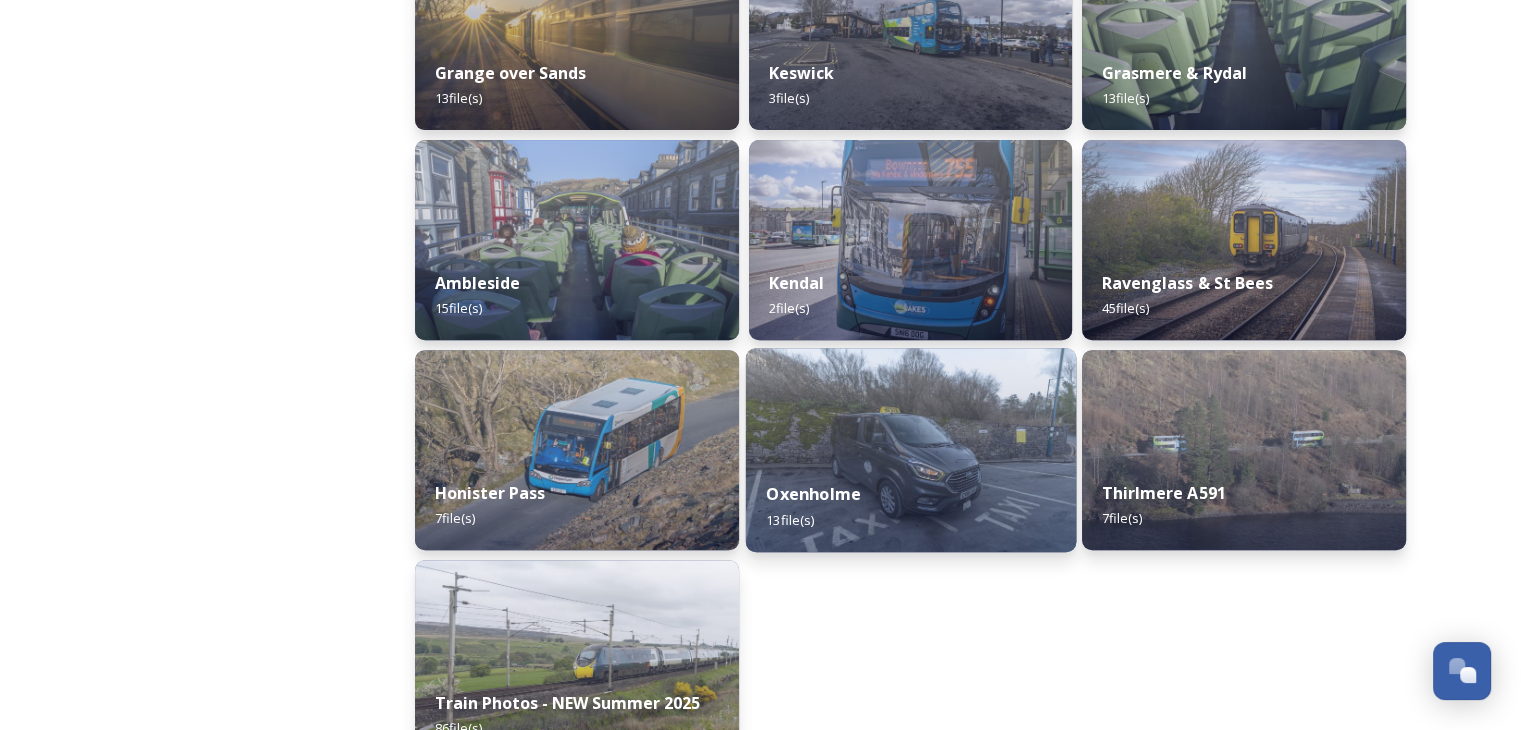 scroll, scrollTop: 933, scrollLeft: 0, axis: vertical 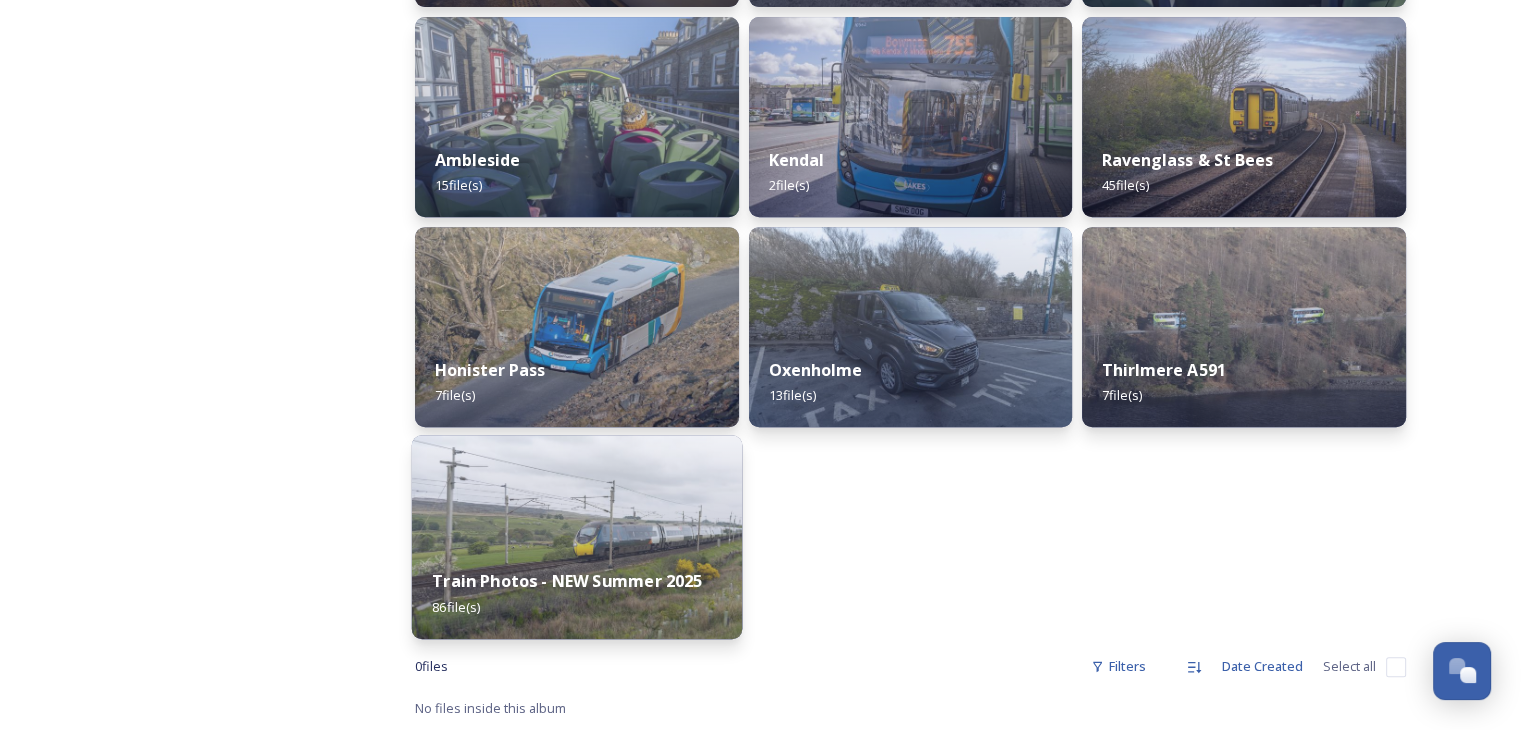 click on "Train Photos - NEW Summer 2025 86  file(s)" at bounding box center [577, 593] 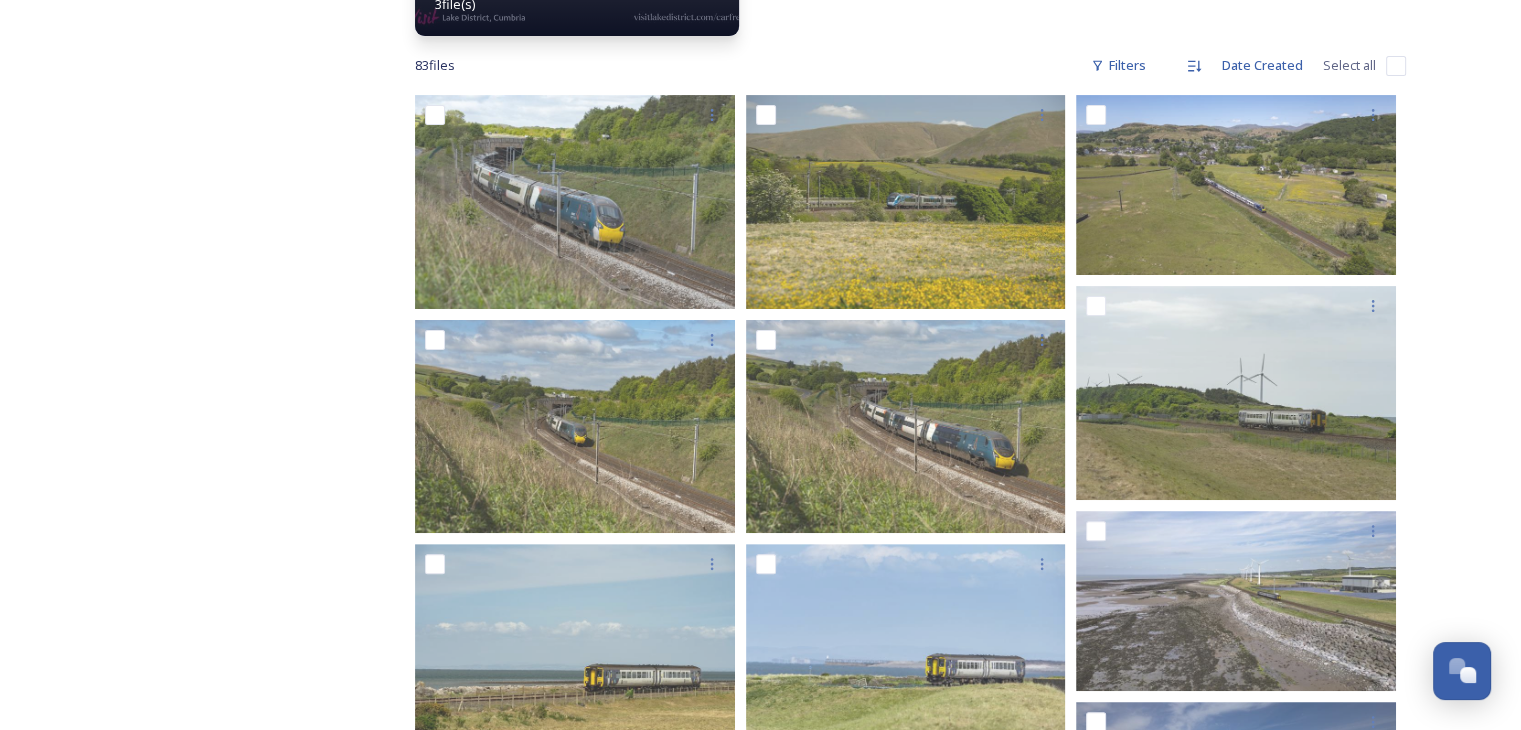 scroll, scrollTop: 400, scrollLeft: 0, axis: vertical 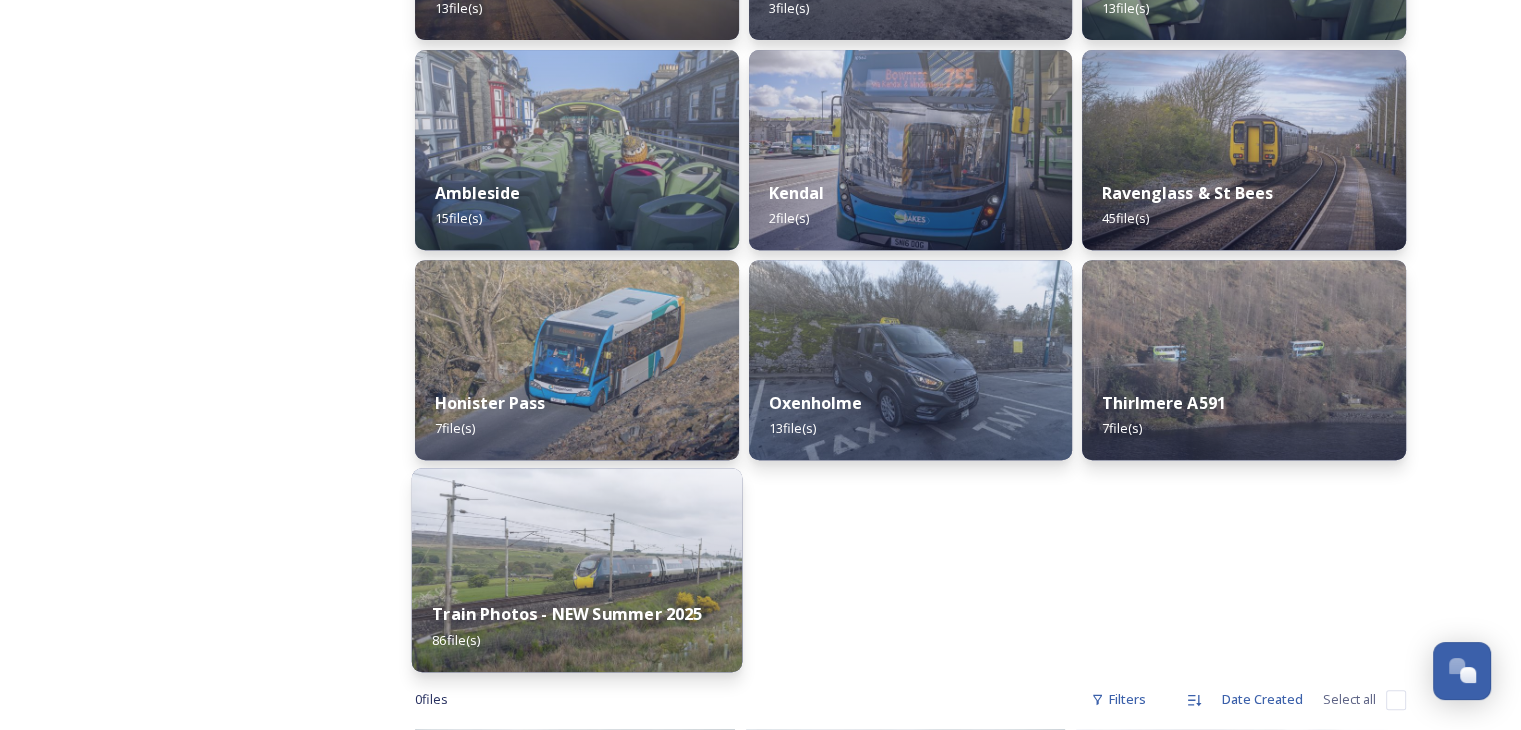 click at bounding box center (577, 570) 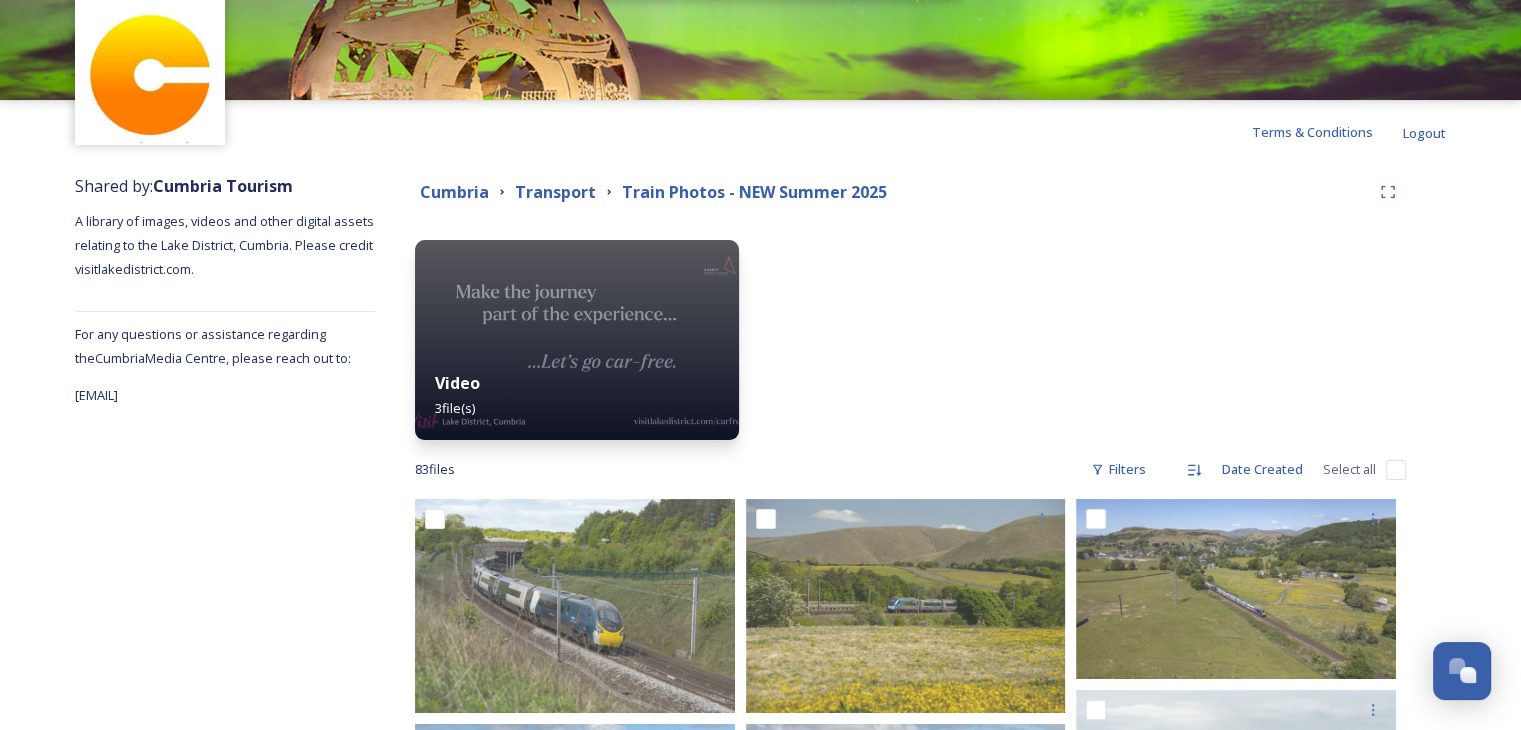 scroll, scrollTop: 200, scrollLeft: 0, axis: vertical 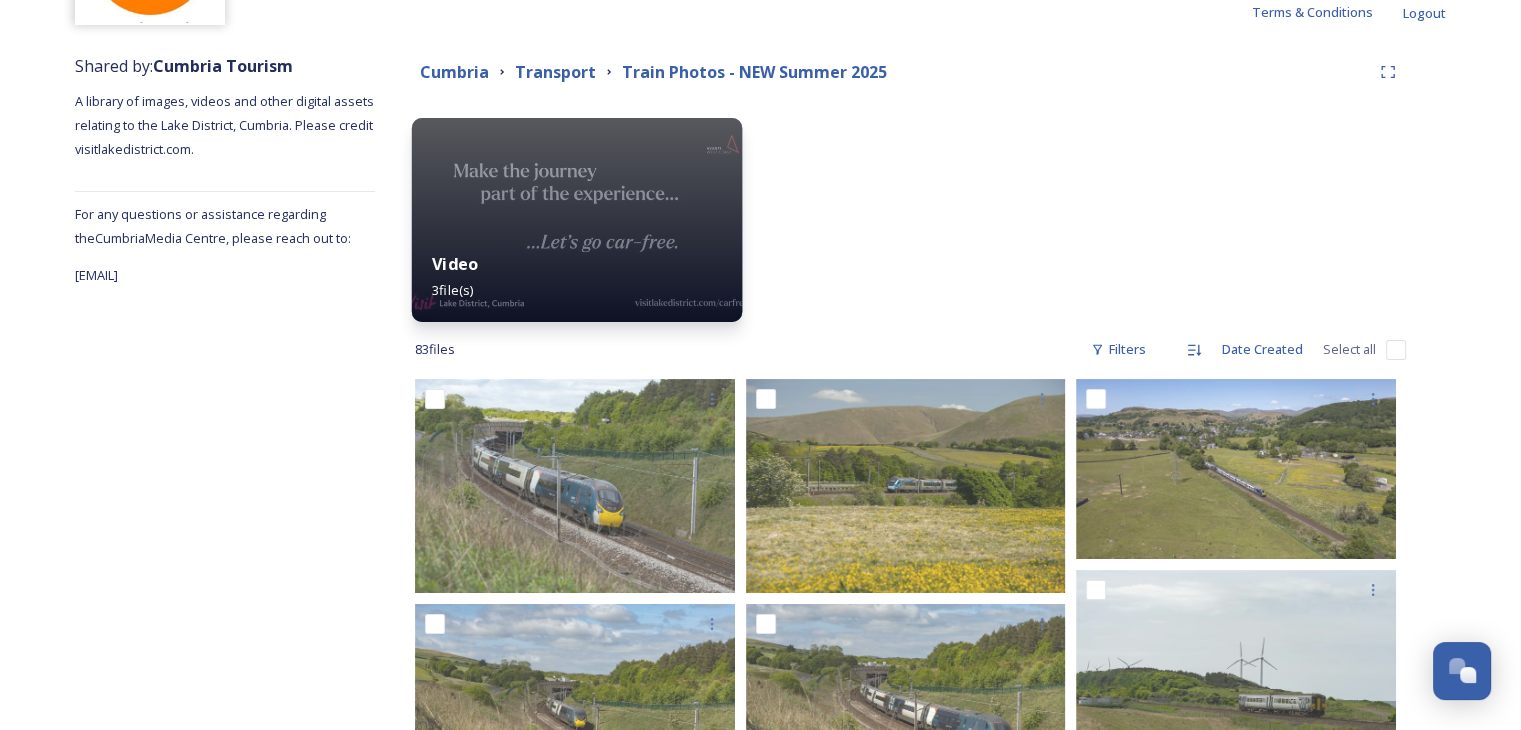 click at bounding box center (577, 220) 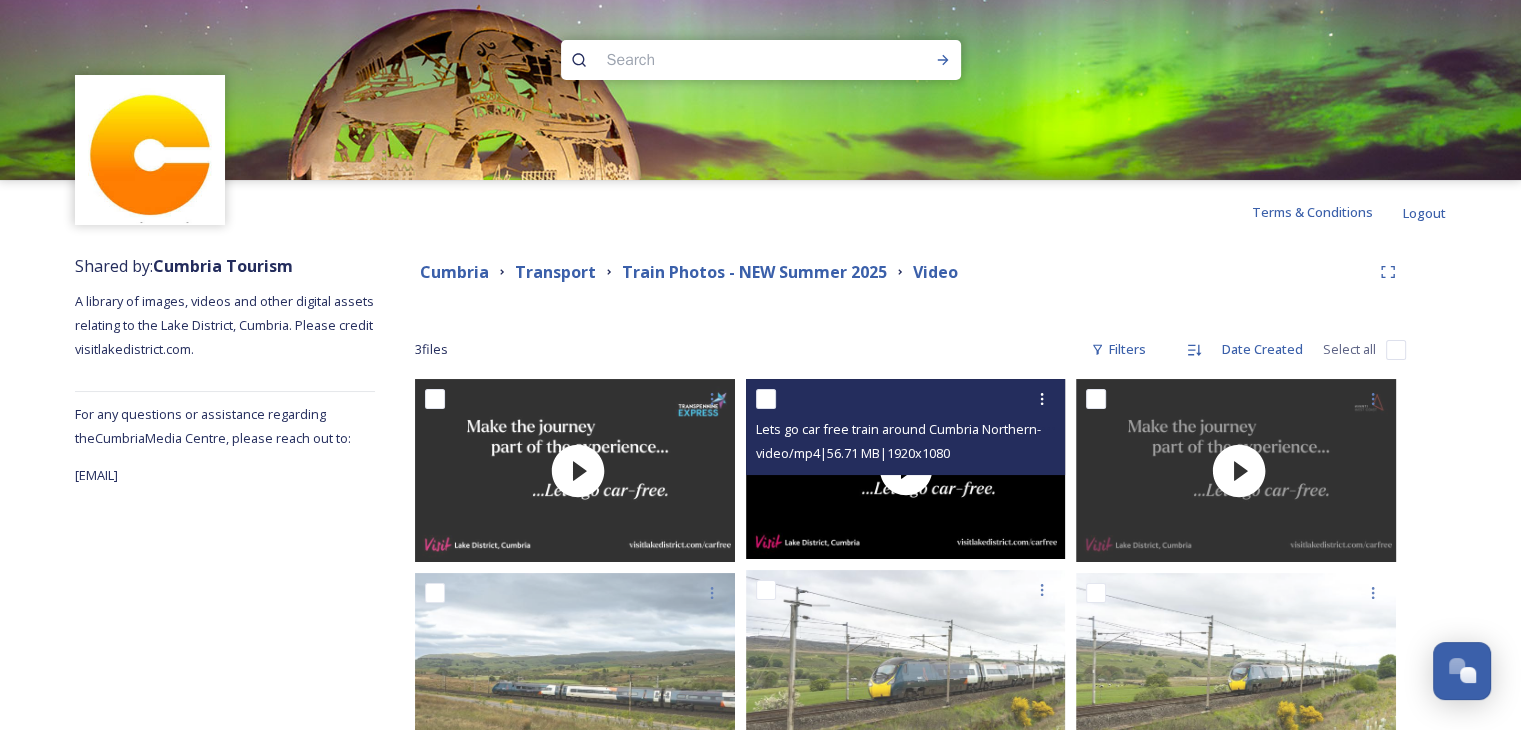 scroll, scrollTop: 100, scrollLeft: 0, axis: vertical 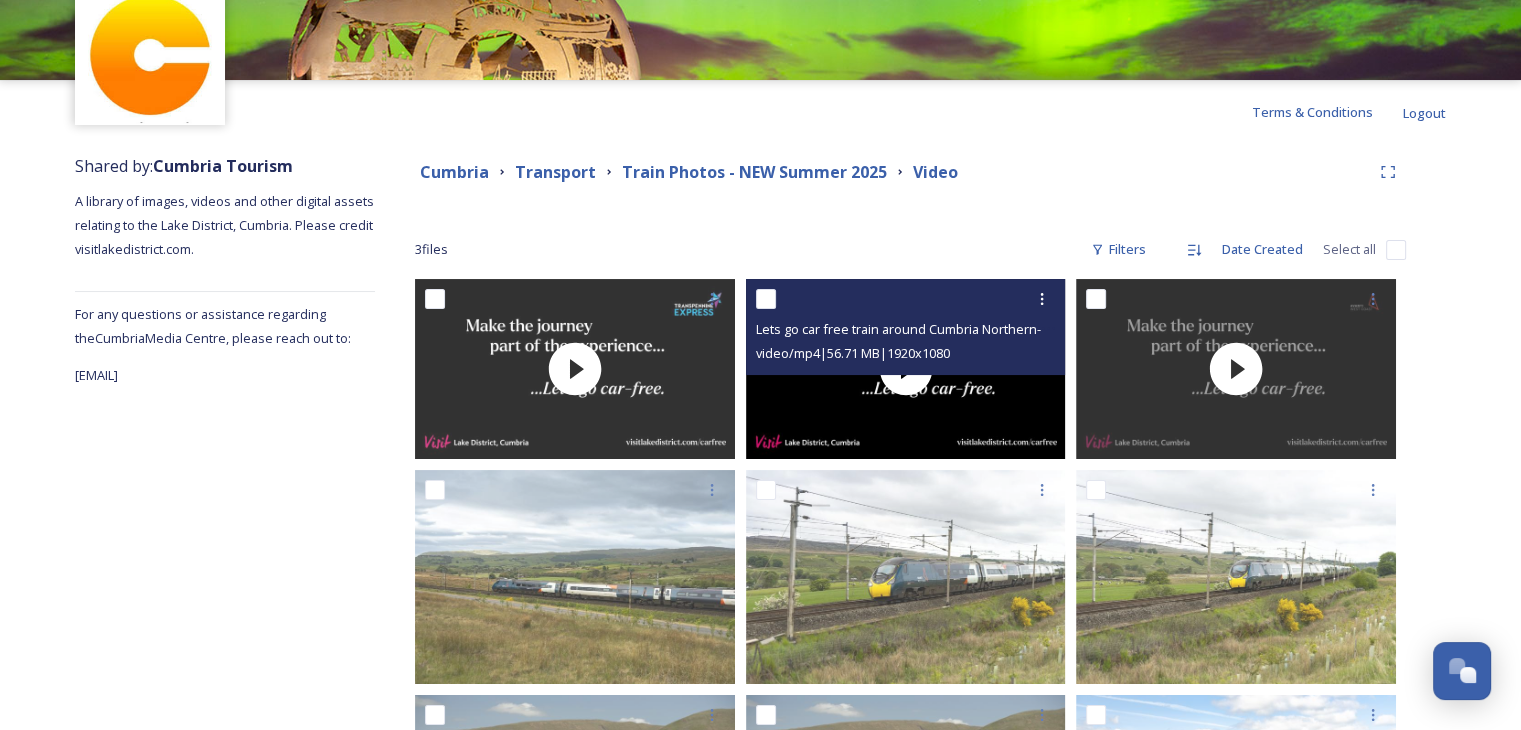 click on "Lets go car free train around Cumbria Northern-30sec.mp4 video/mp4  |  56.71 MB  |  1920  x  1080" at bounding box center [906, 327] 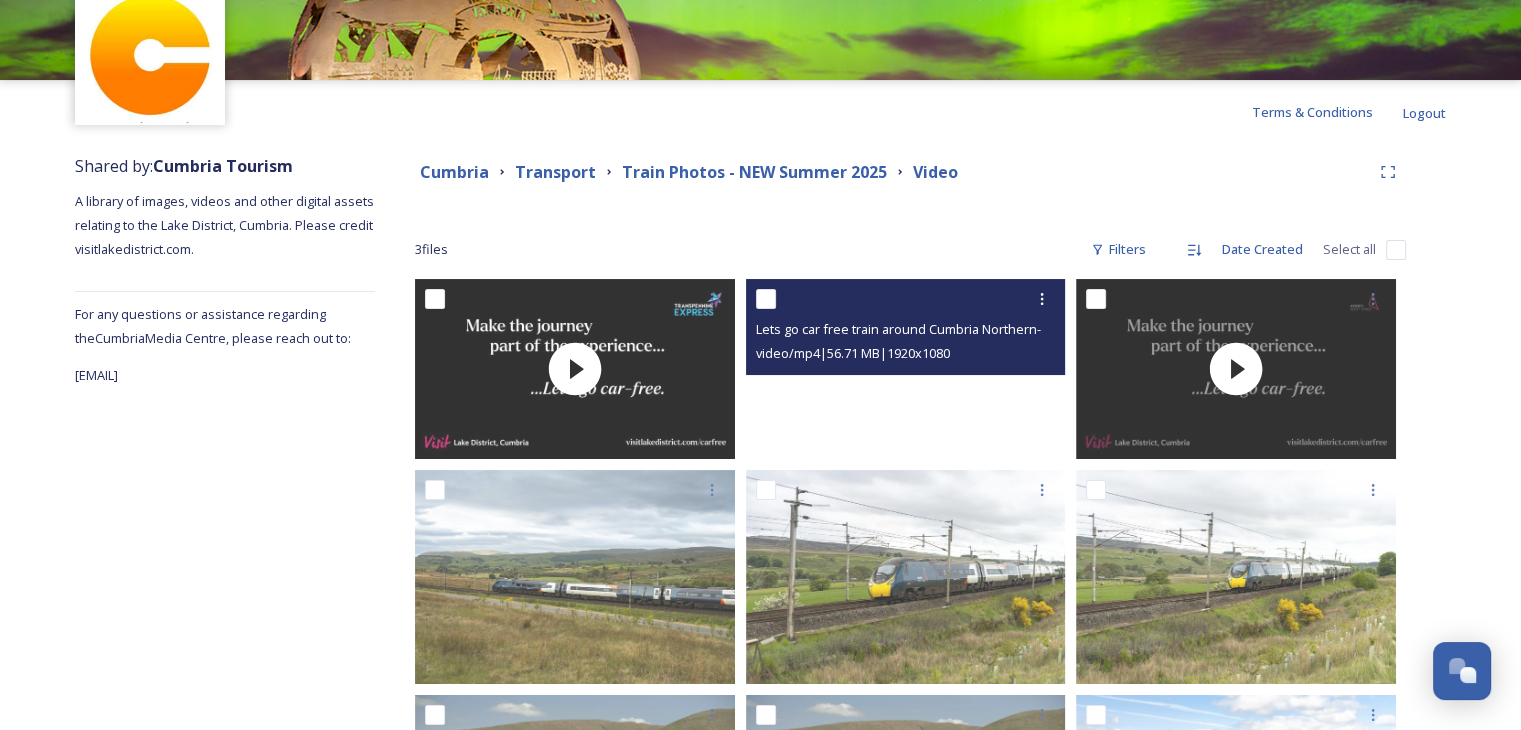 click at bounding box center [906, 369] 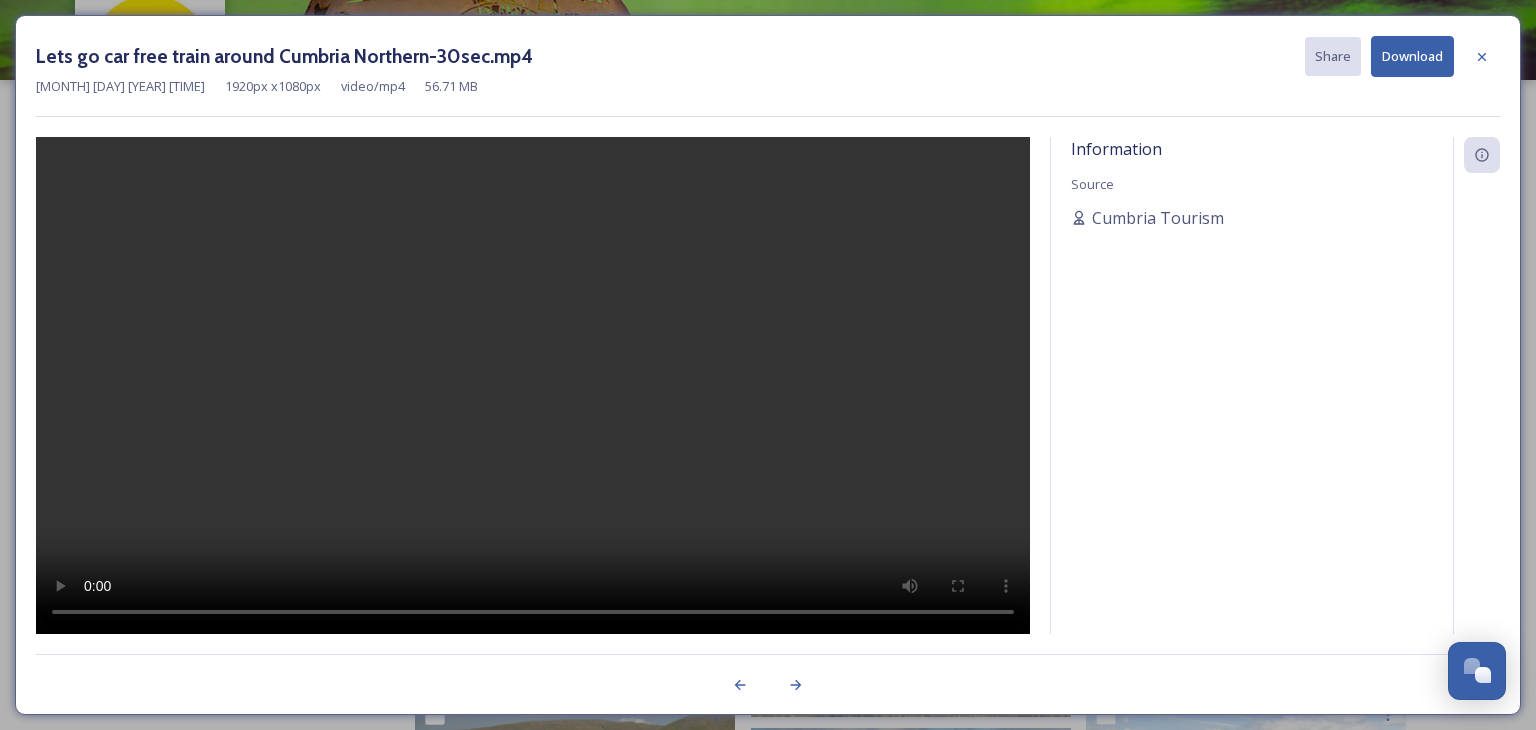 click on "Jul 09 2025 15:23 1920 px x  1080 px video/mp4 56.71 MB" at bounding box center (768, 86) 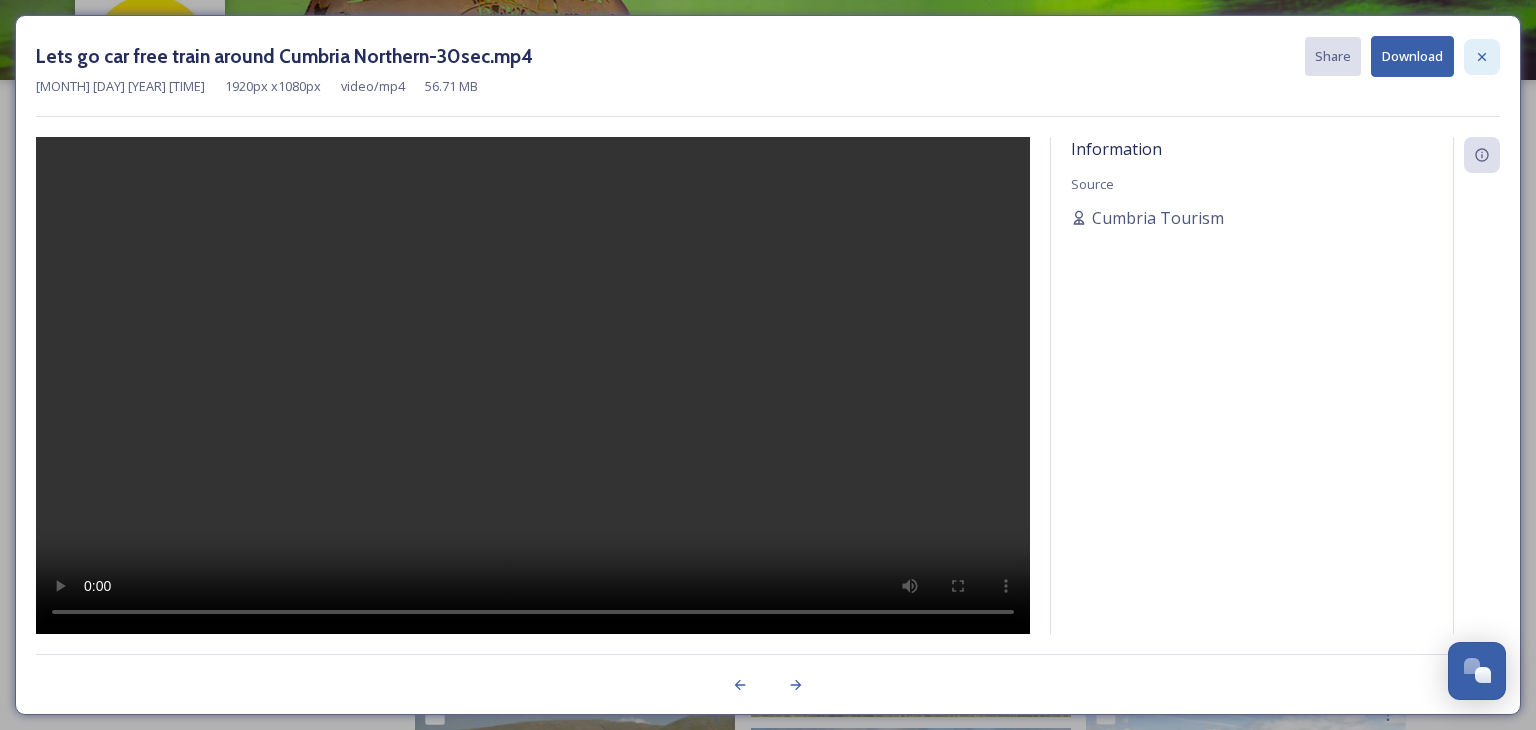 click 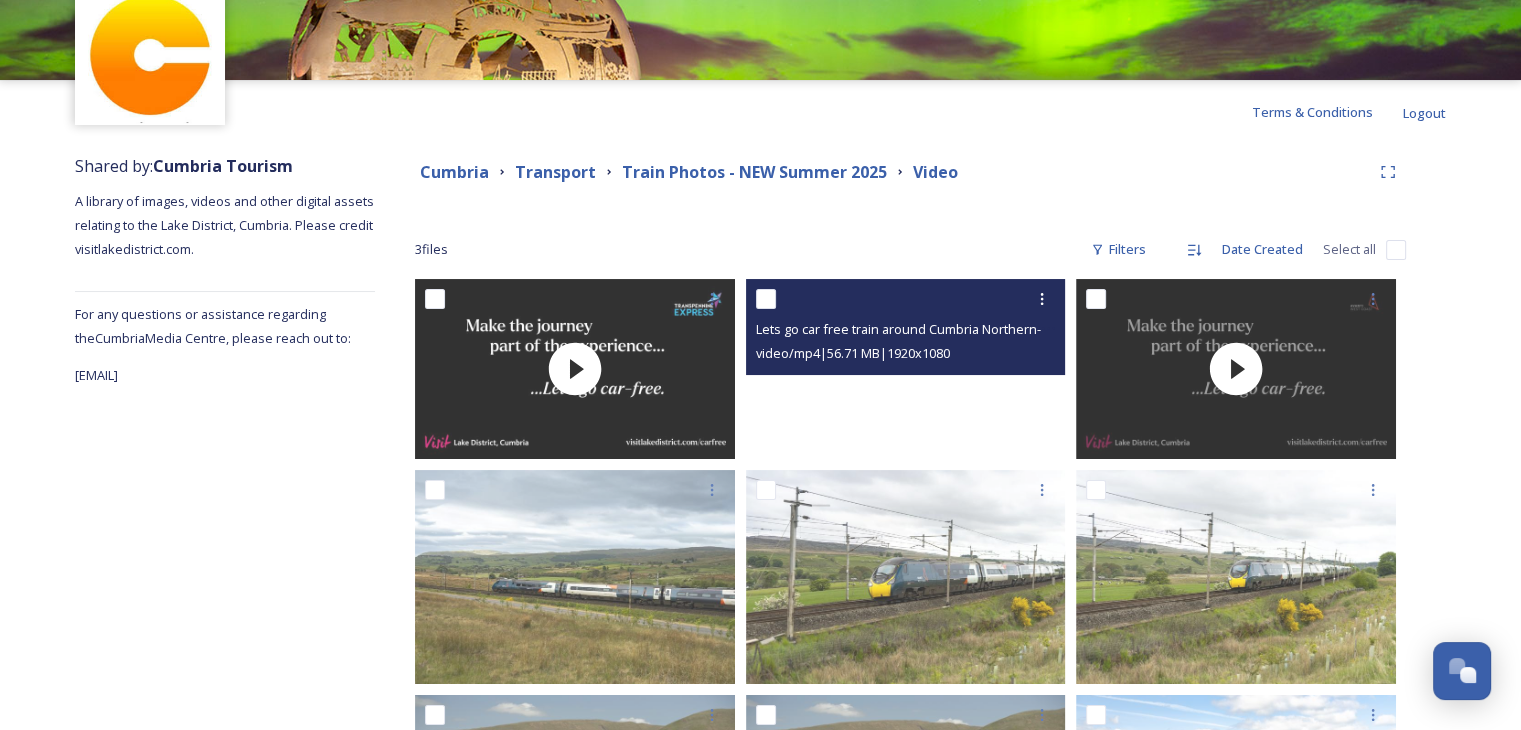 click at bounding box center (906, 369) 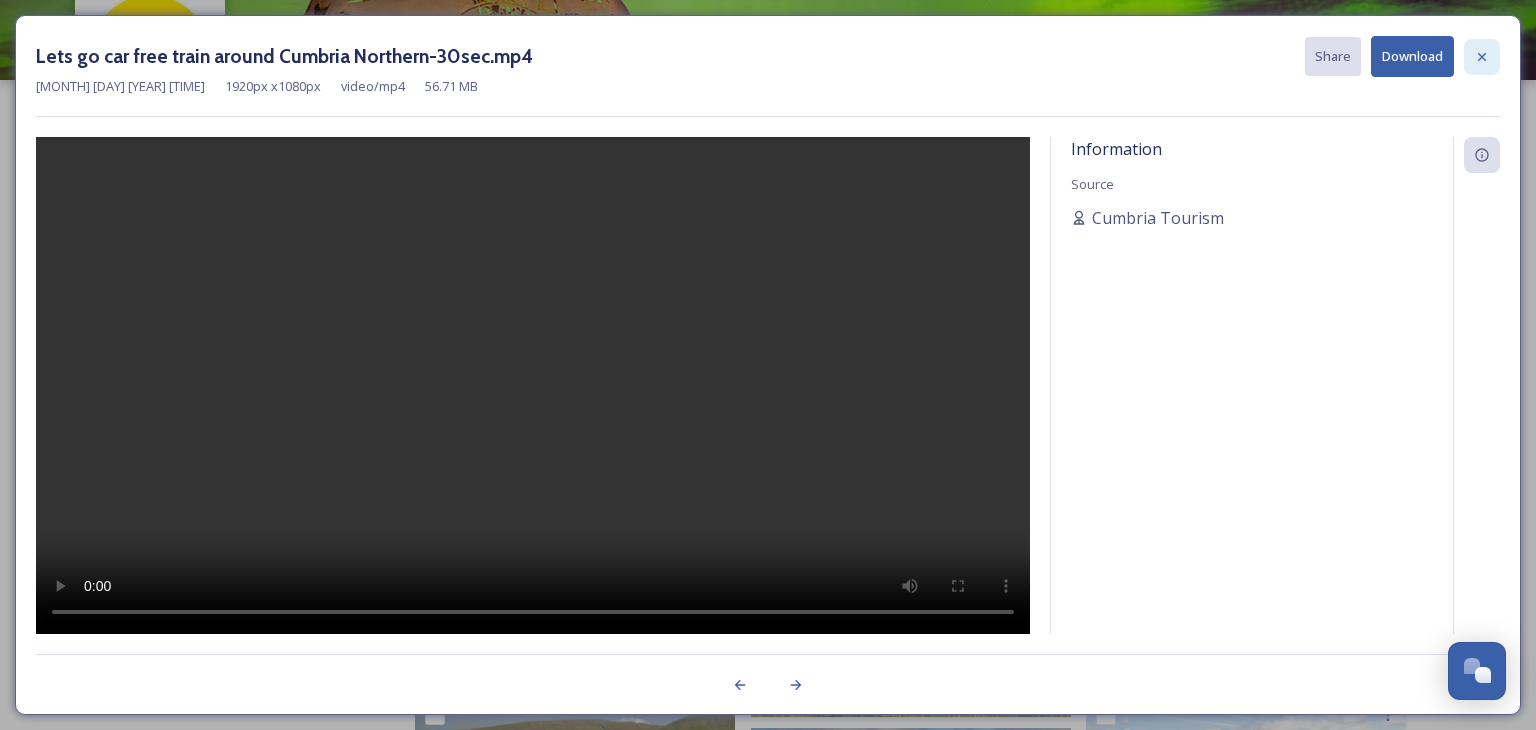 click 